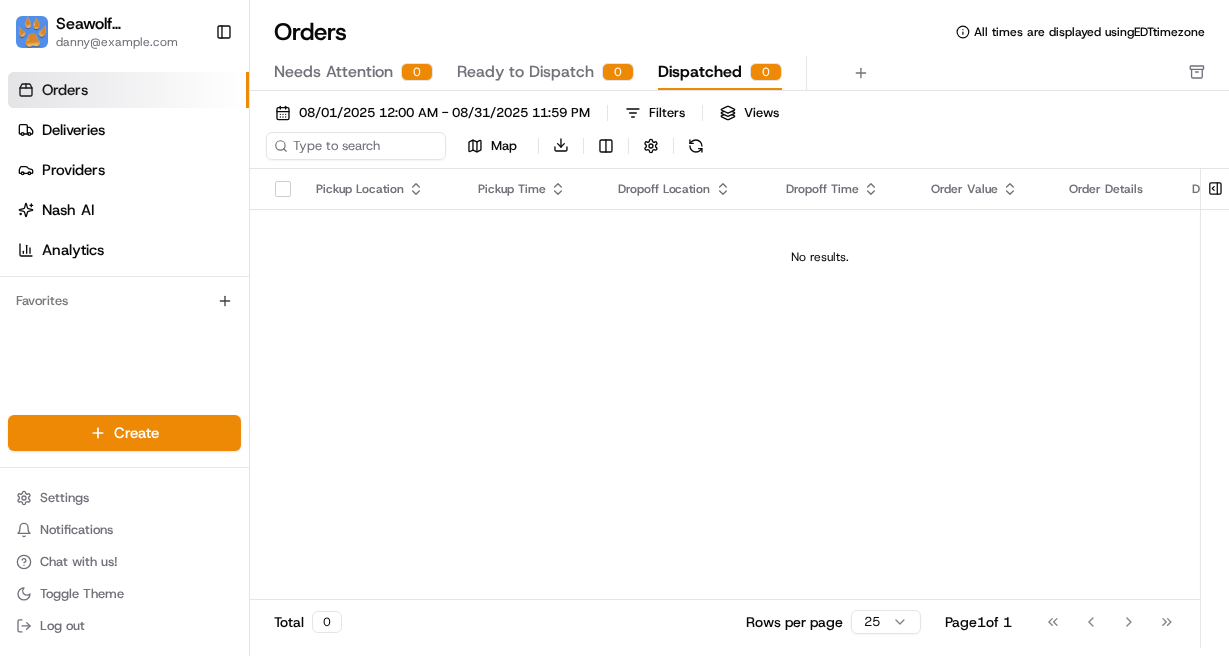 scroll, scrollTop: 0, scrollLeft: 0, axis: both 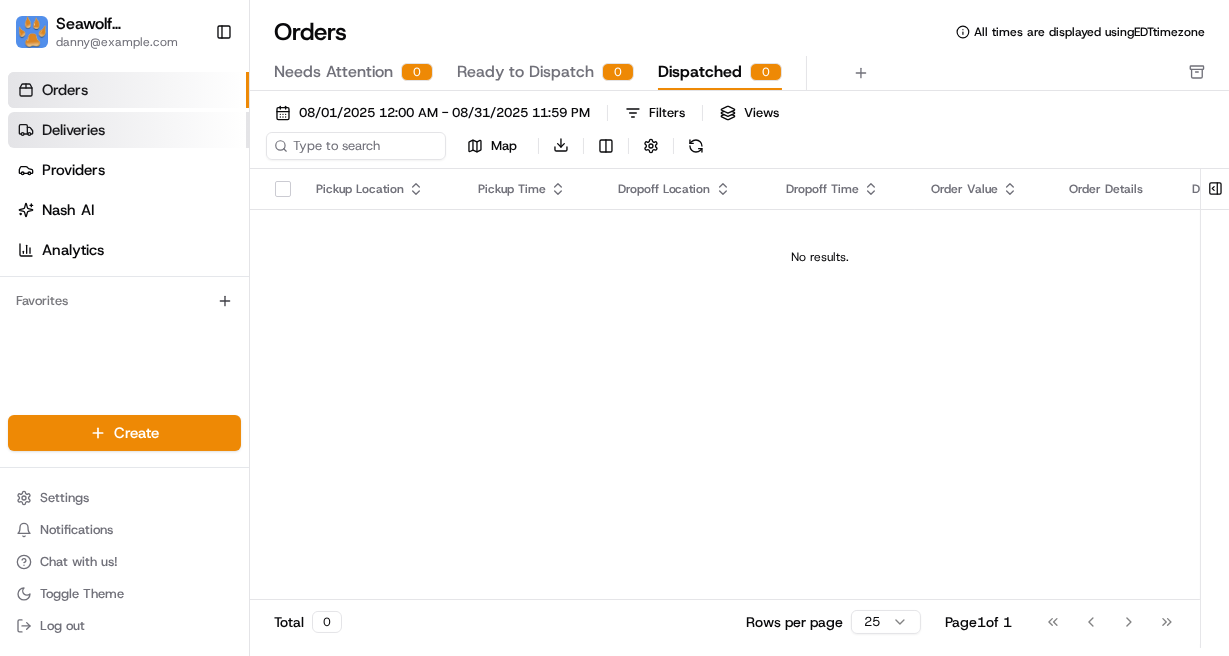 click on "Deliveries" at bounding box center (73, 130) 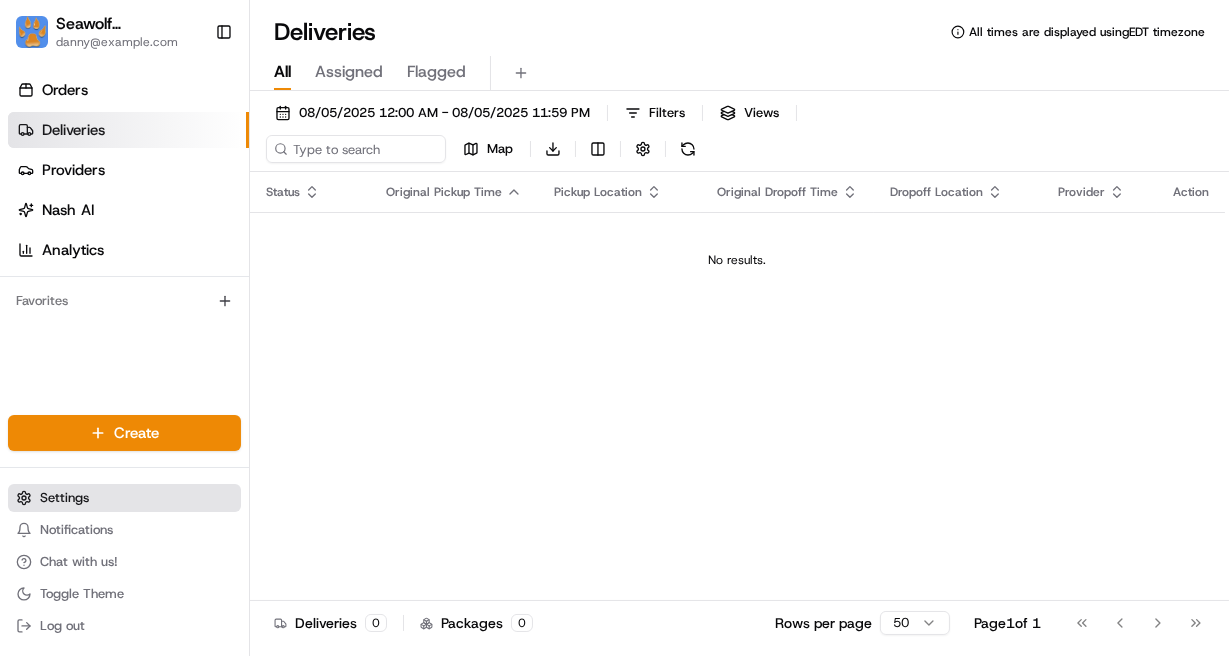 click on "Settings" at bounding box center (64, 498) 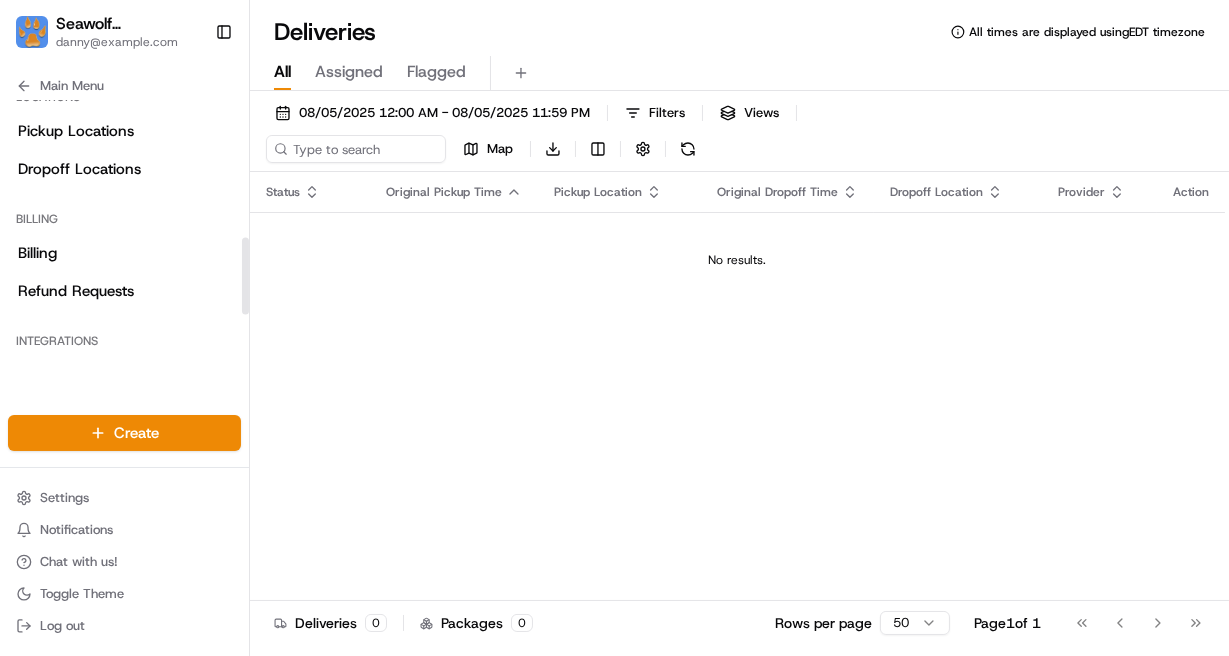 scroll, scrollTop: 476, scrollLeft: 0, axis: vertical 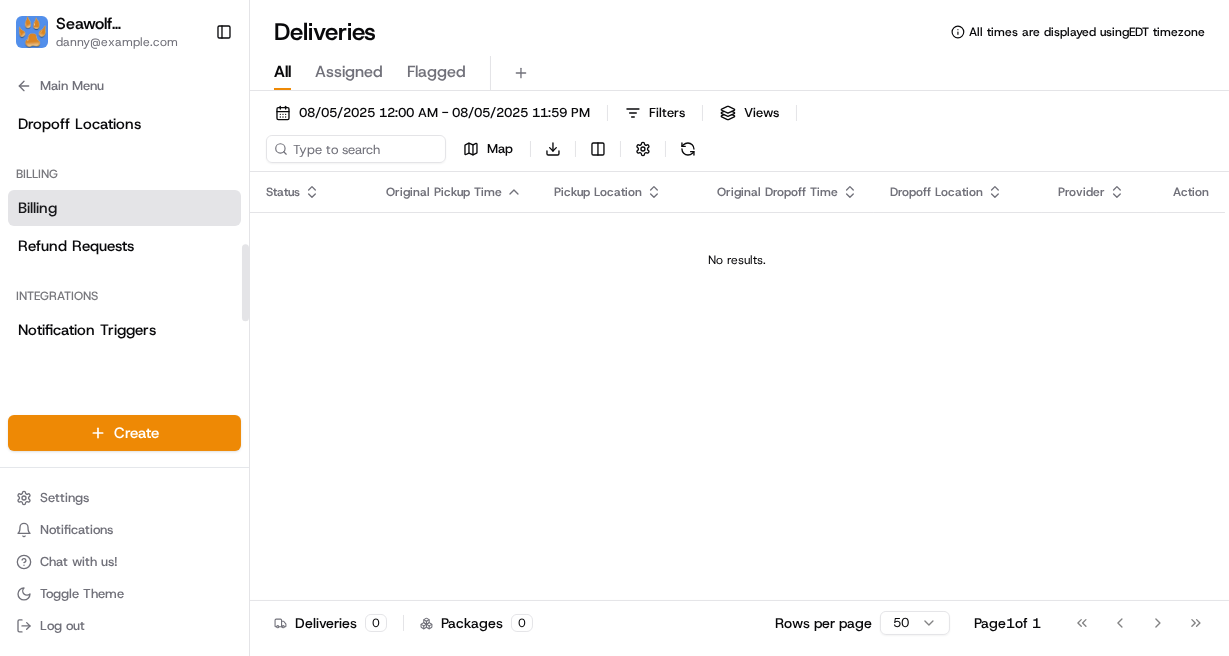 click on "Billing" at bounding box center (124, 208) 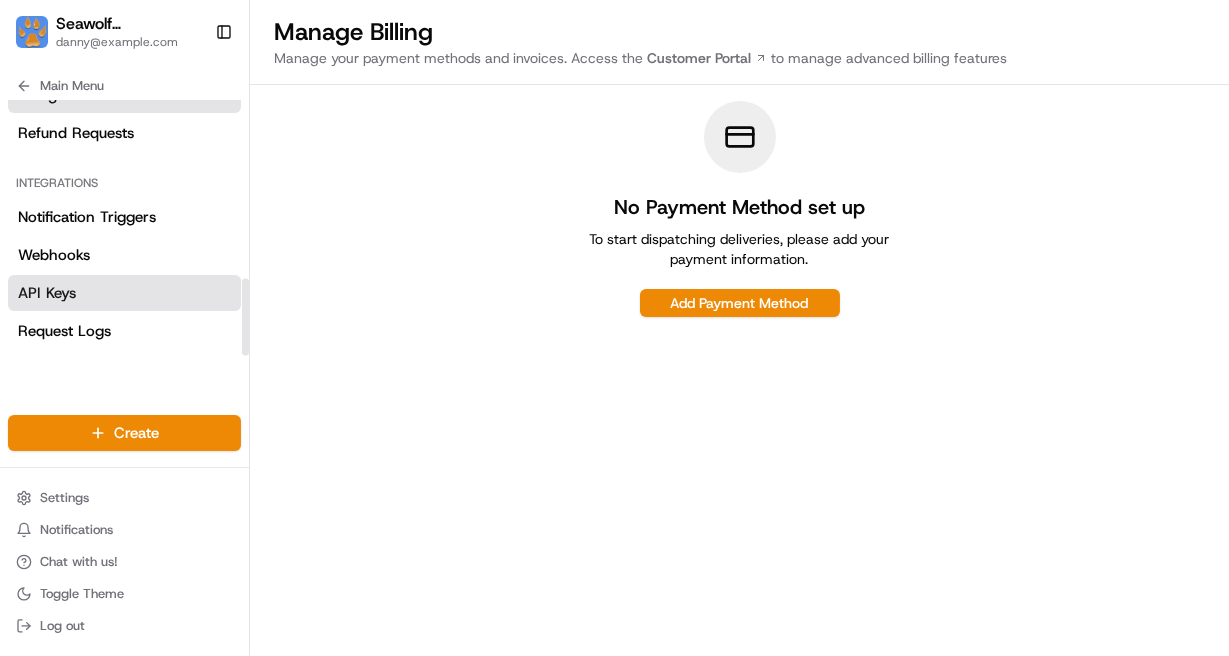 scroll, scrollTop: 0, scrollLeft: 0, axis: both 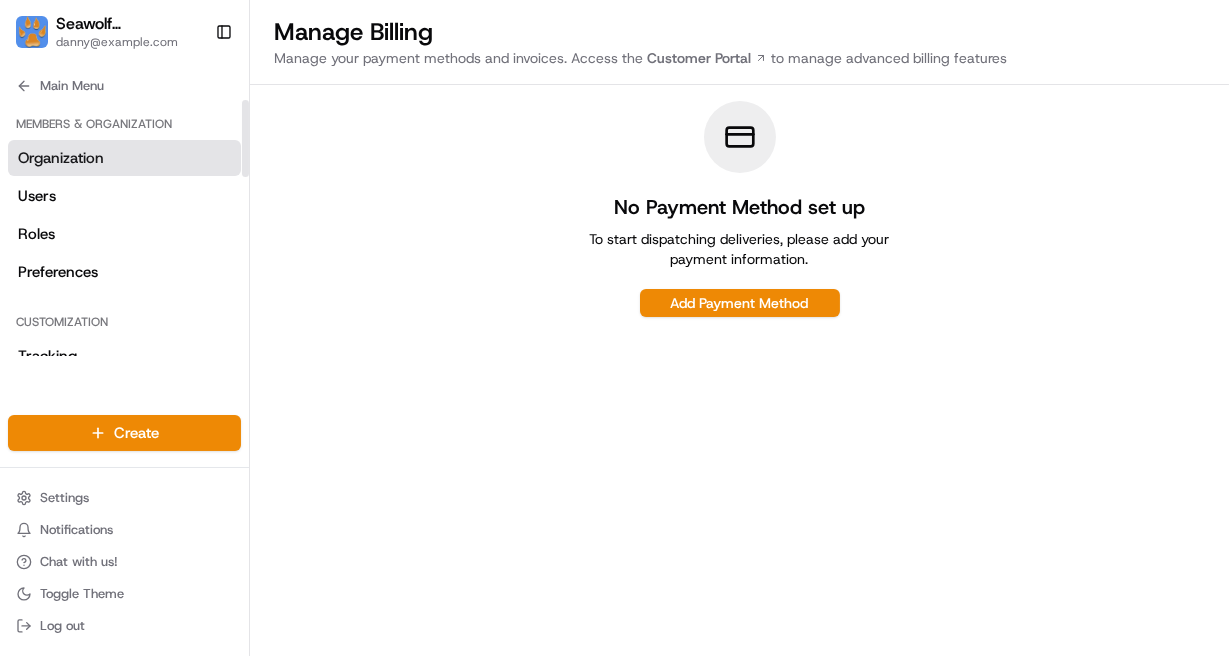 click on "Organization" at bounding box center (124, 158) 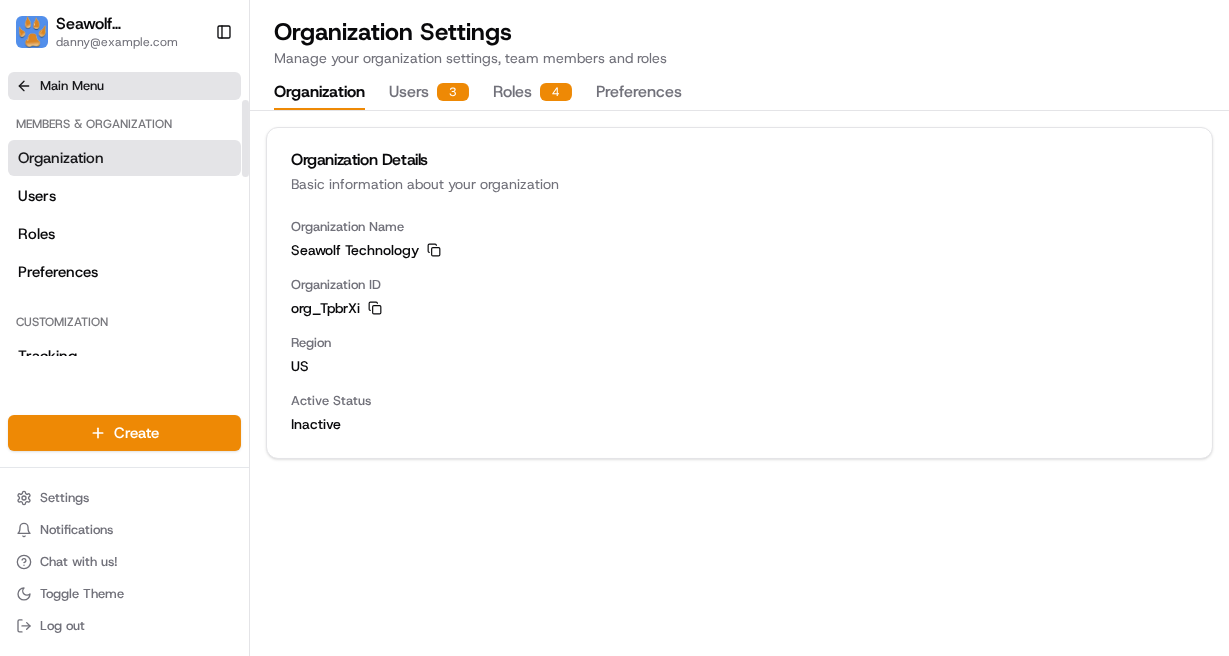 click on "Main Menu" at bounding box center [124, 86] 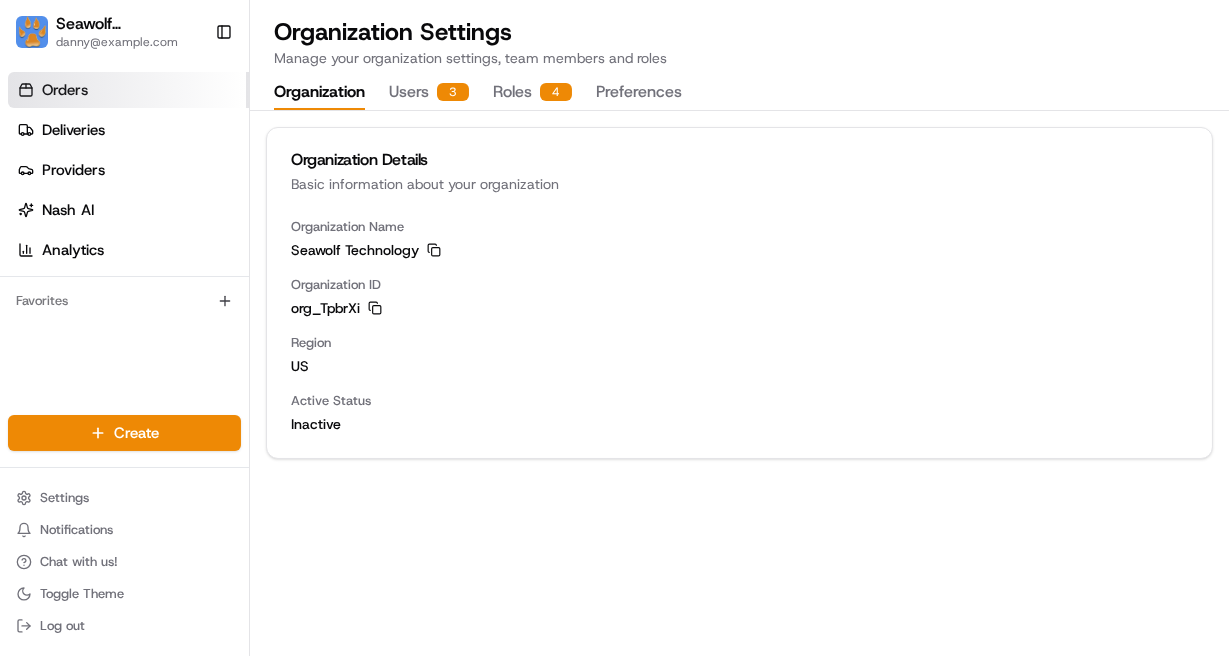 click on "Orders" at bounding box center (128, 90) 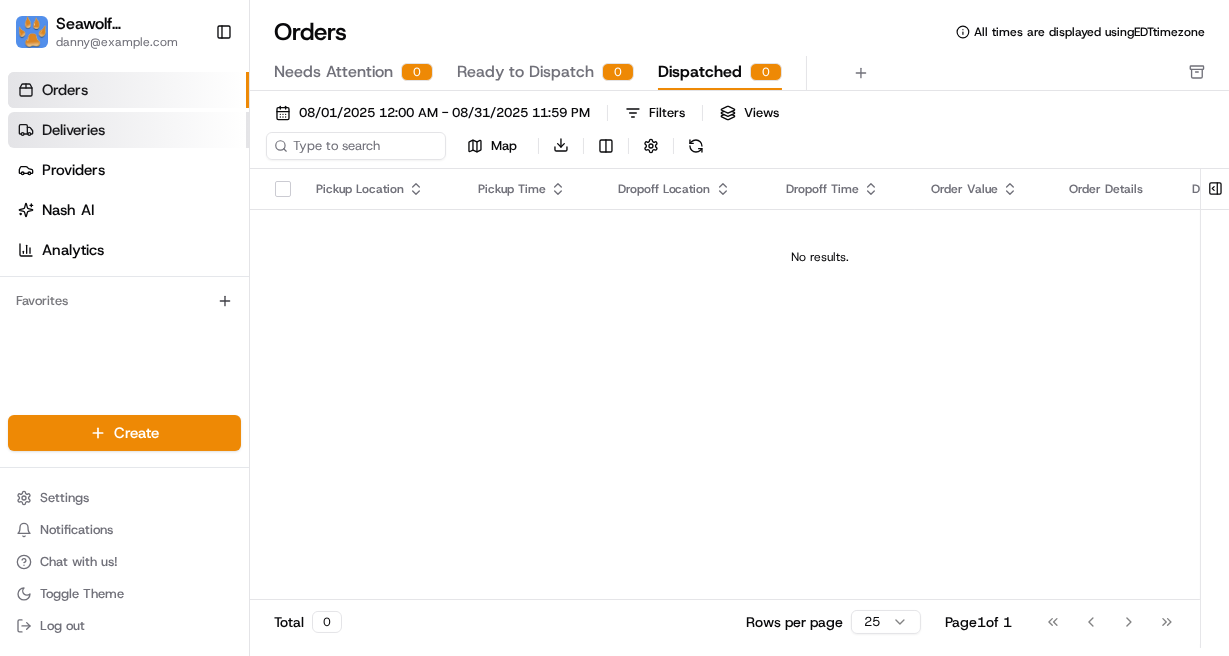 click on "Deliveries" at bounding box center (73, 130) 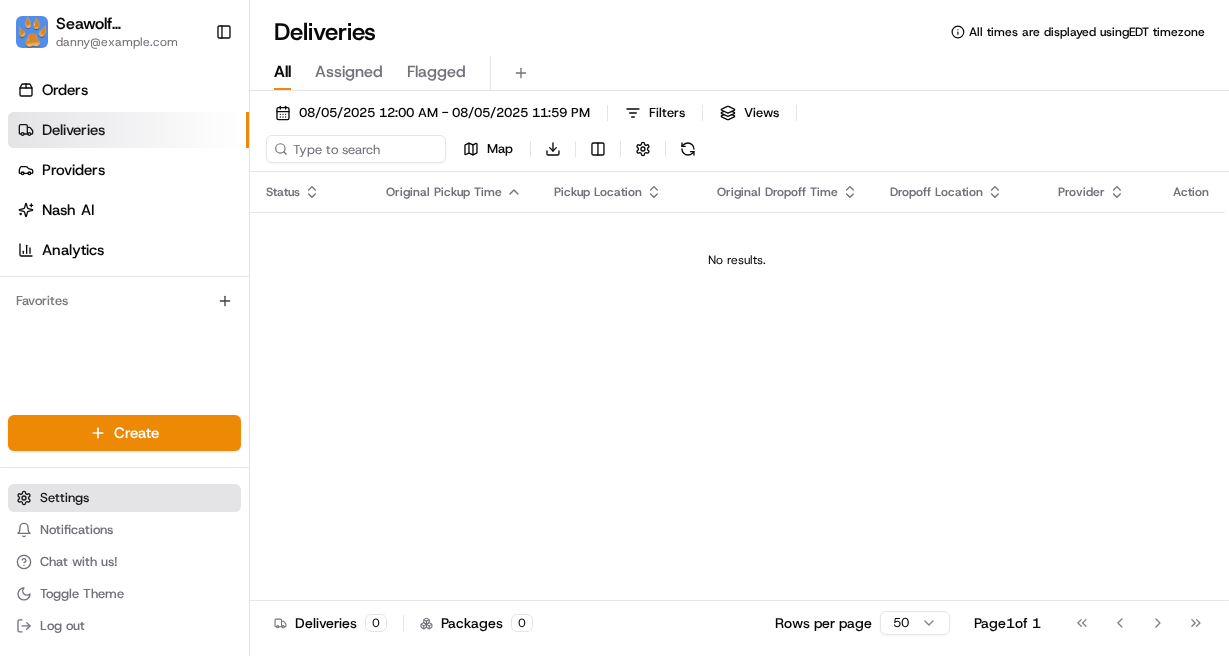 click on "Settings" at bounding box center (124, 498) 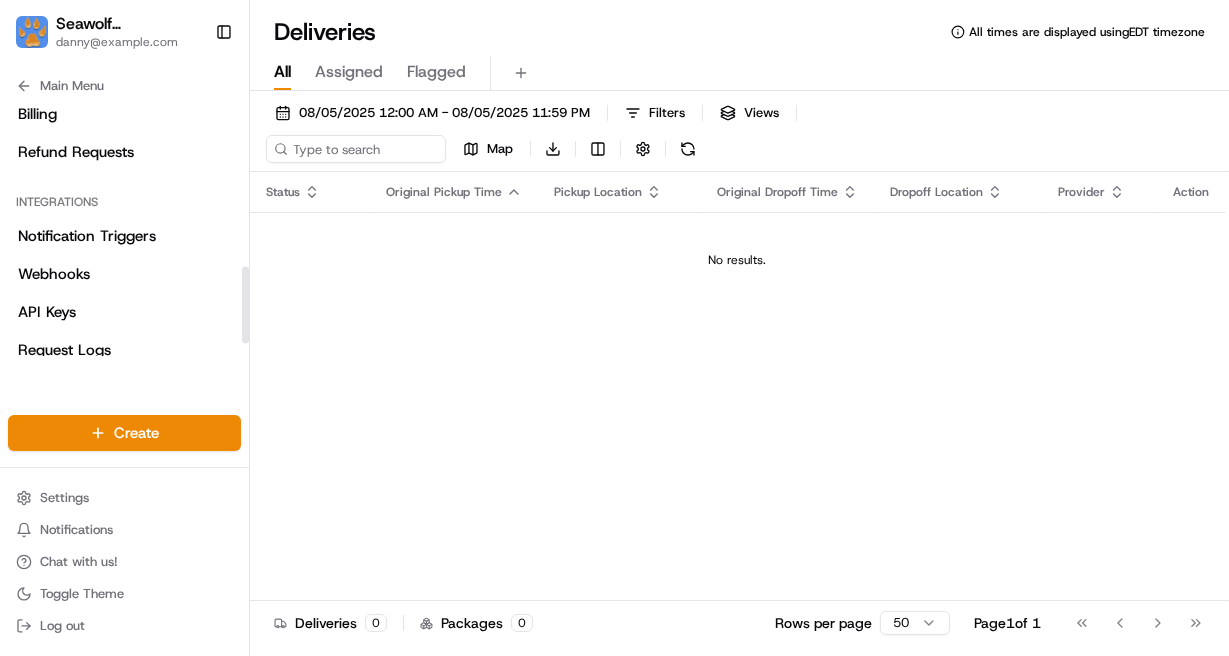 scroll, scrollTop: 589, scrollLeft: 0, axis: vertical 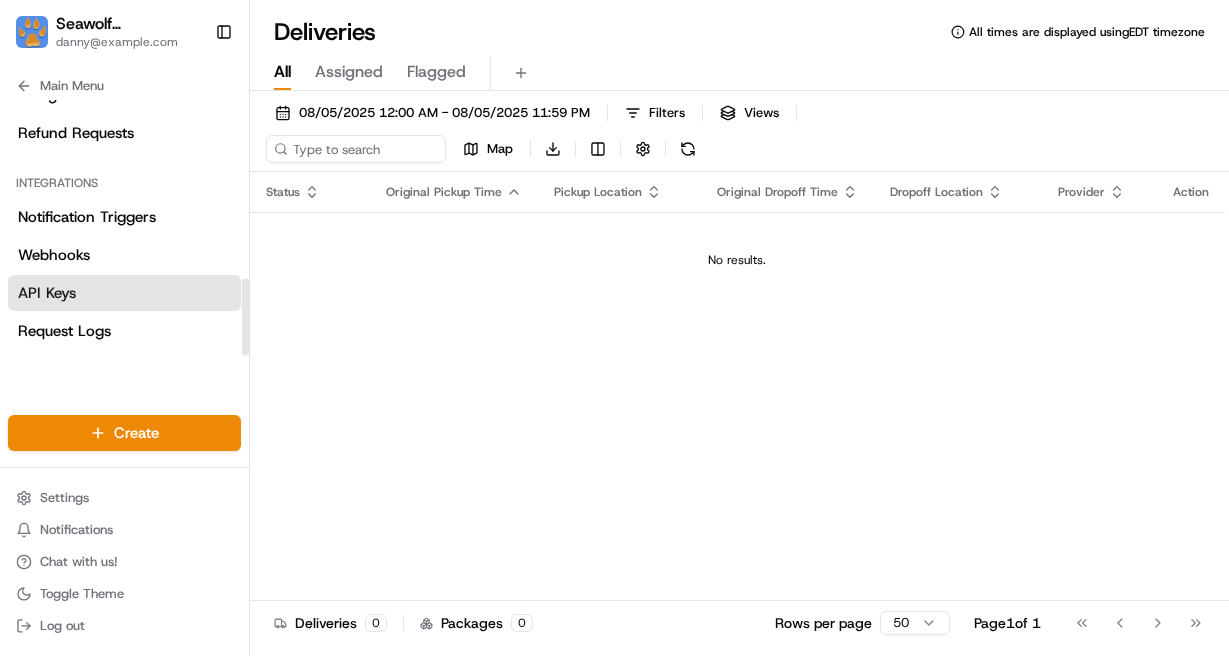 click on "API Keys" at bounding box center [124, 293] 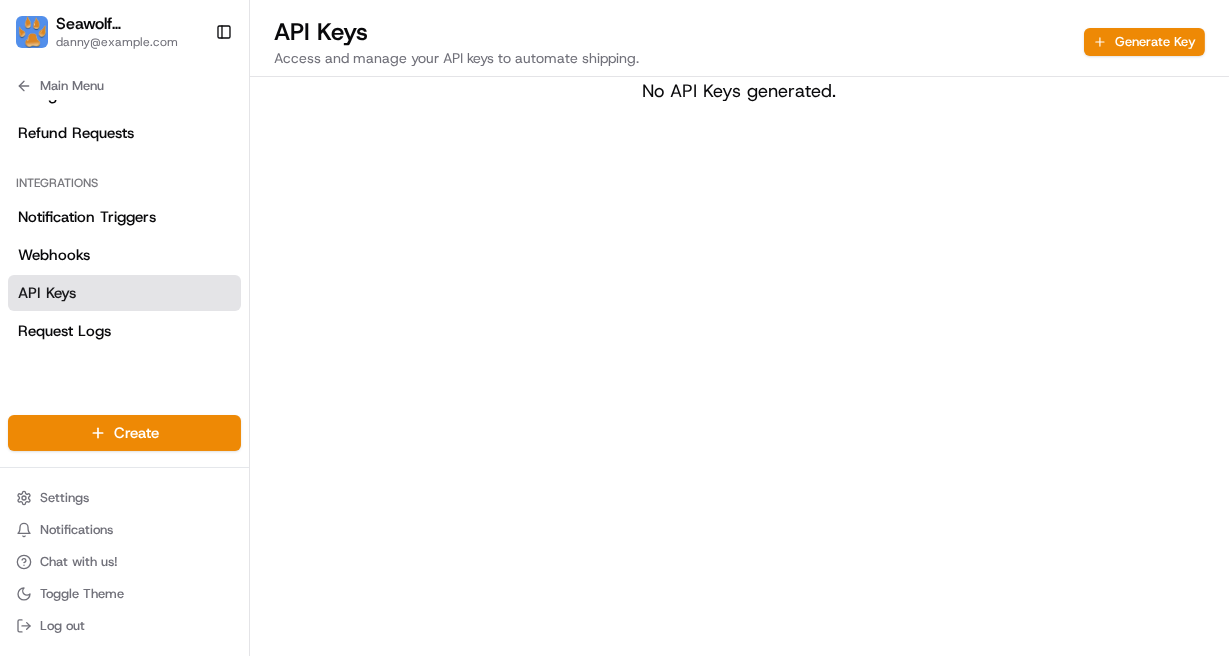 scroll, scrollTop: 0, scrollLeft: 0, axis: both 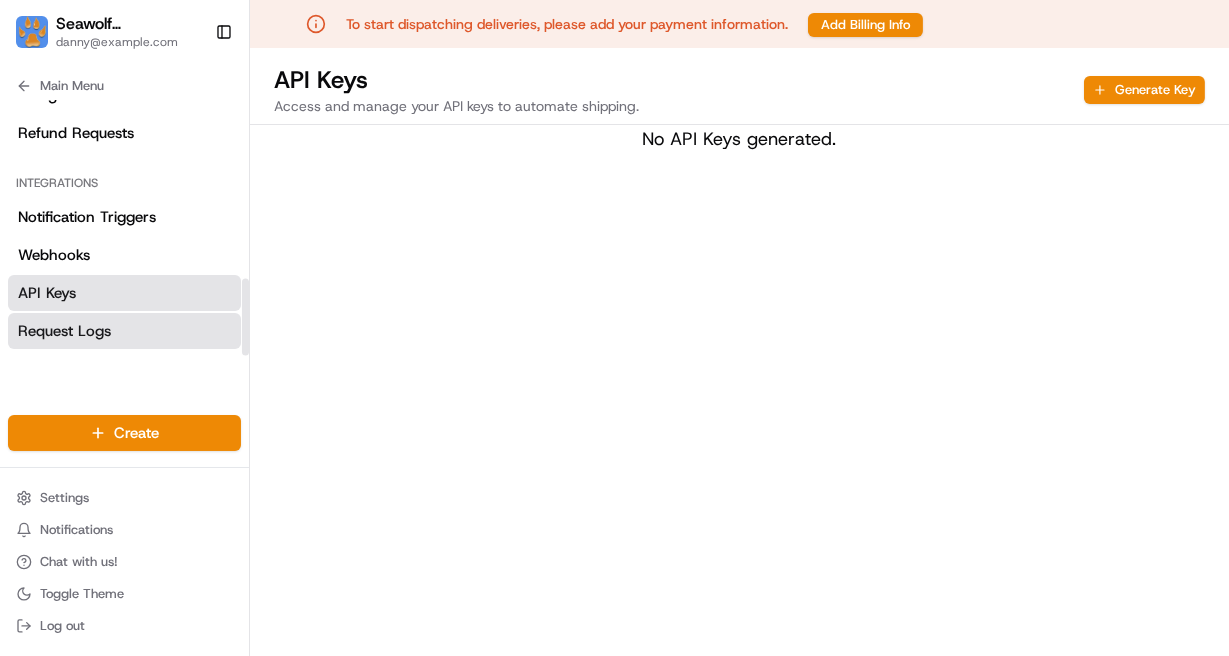 click on "Request Logs" at bounding box center (64, 331) 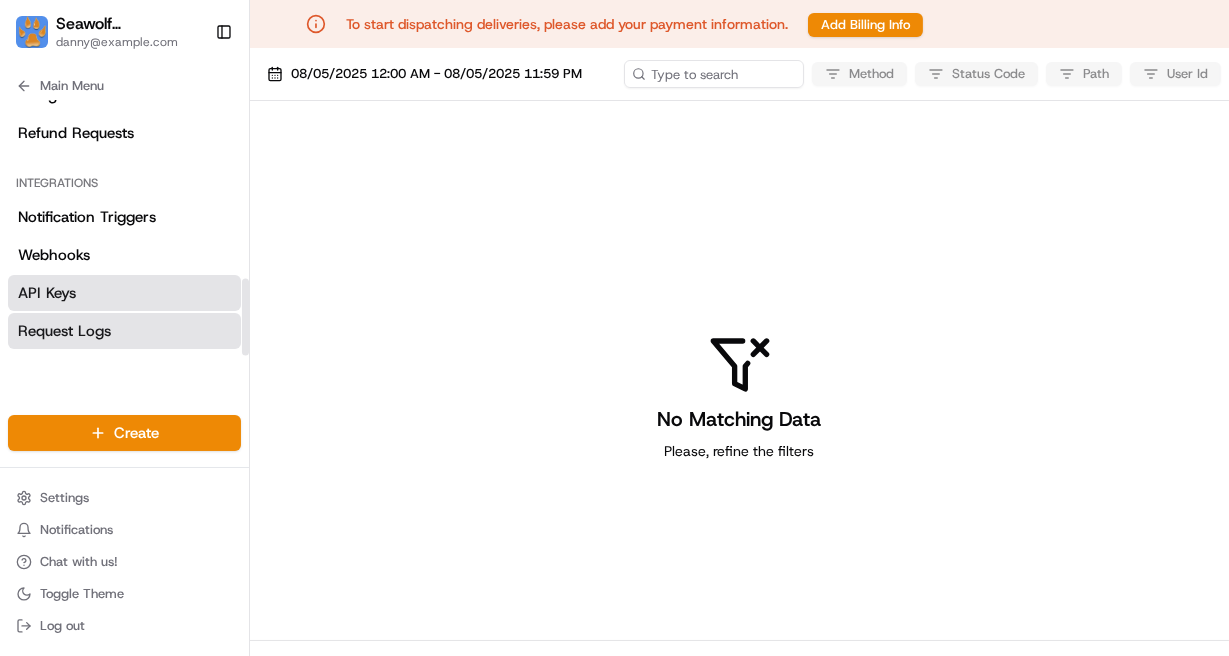 click on "API Keys" at bounding box center [124, 293] 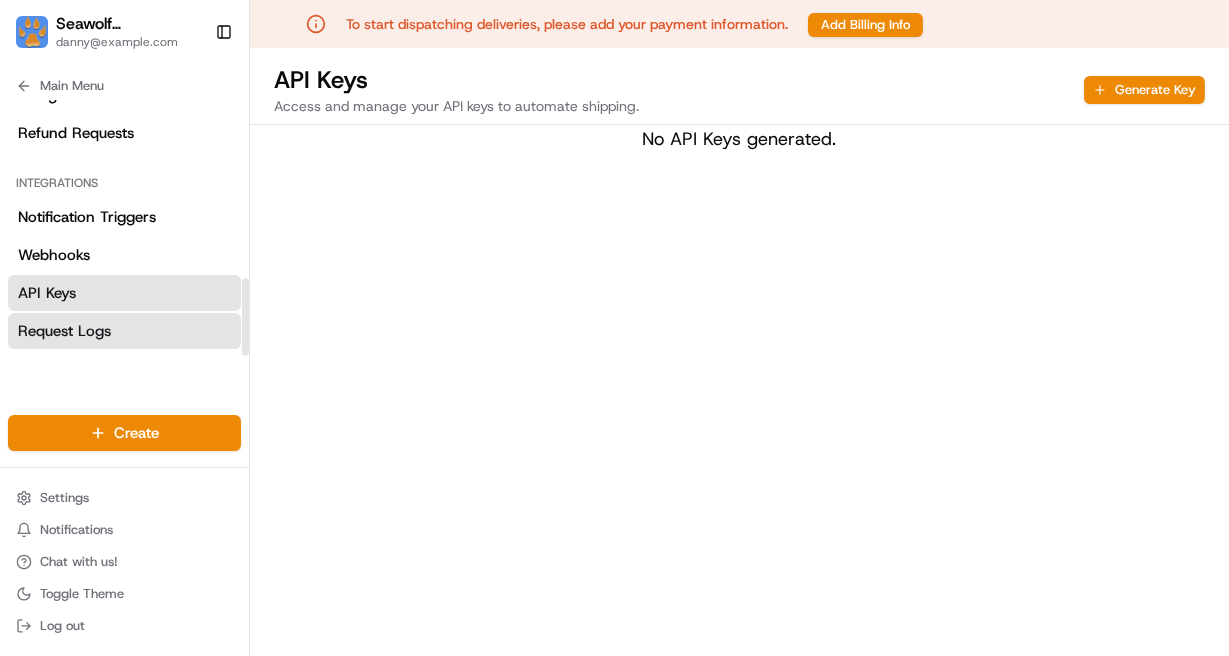 click on "Request Logs" at bounding box center [124, 331] 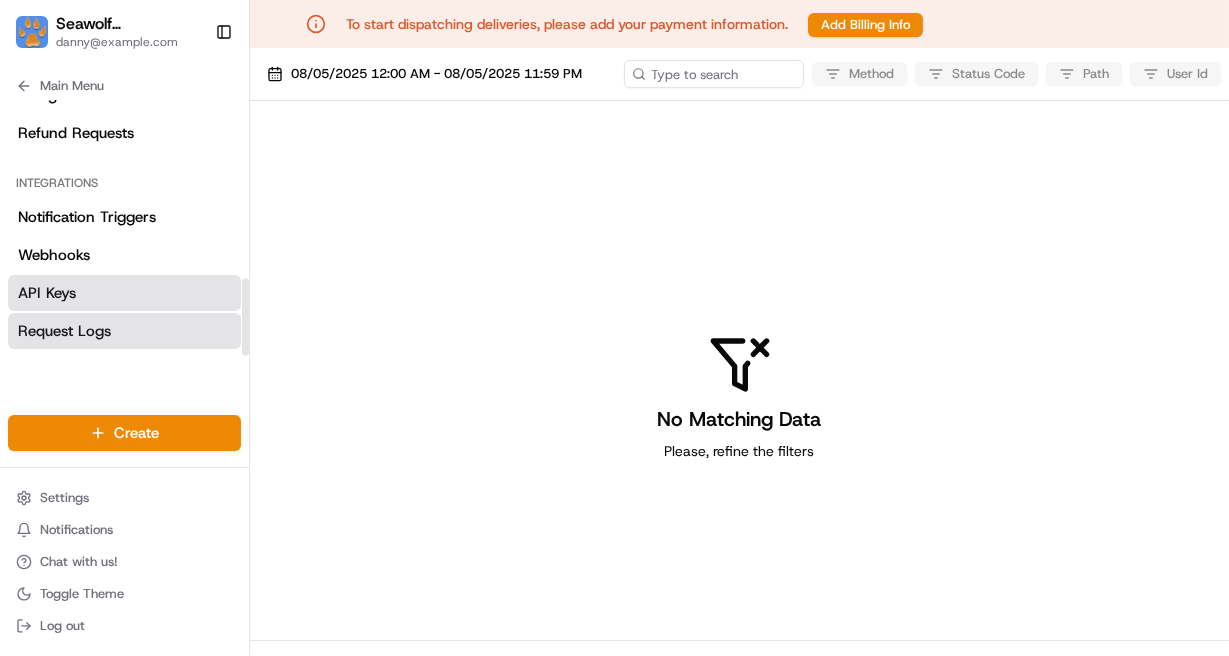 scroll, scrollTop: 48, scrollLeft: 0, axis: vertical 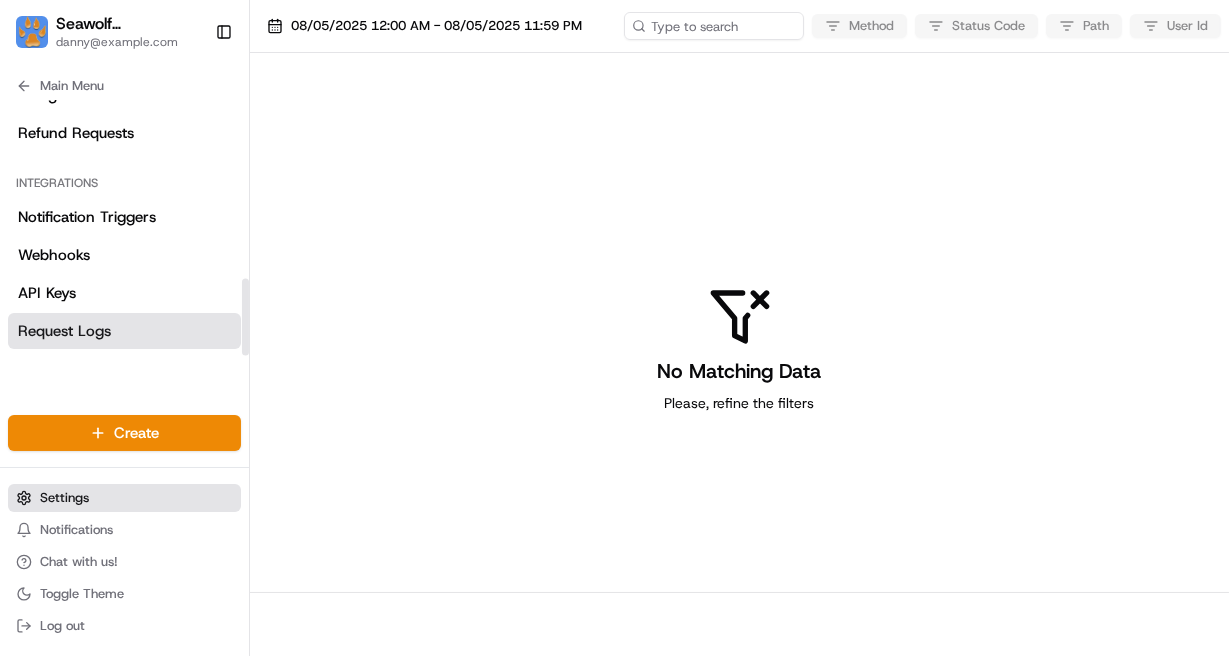 click on "Settings" at bounding box center (124, 498) 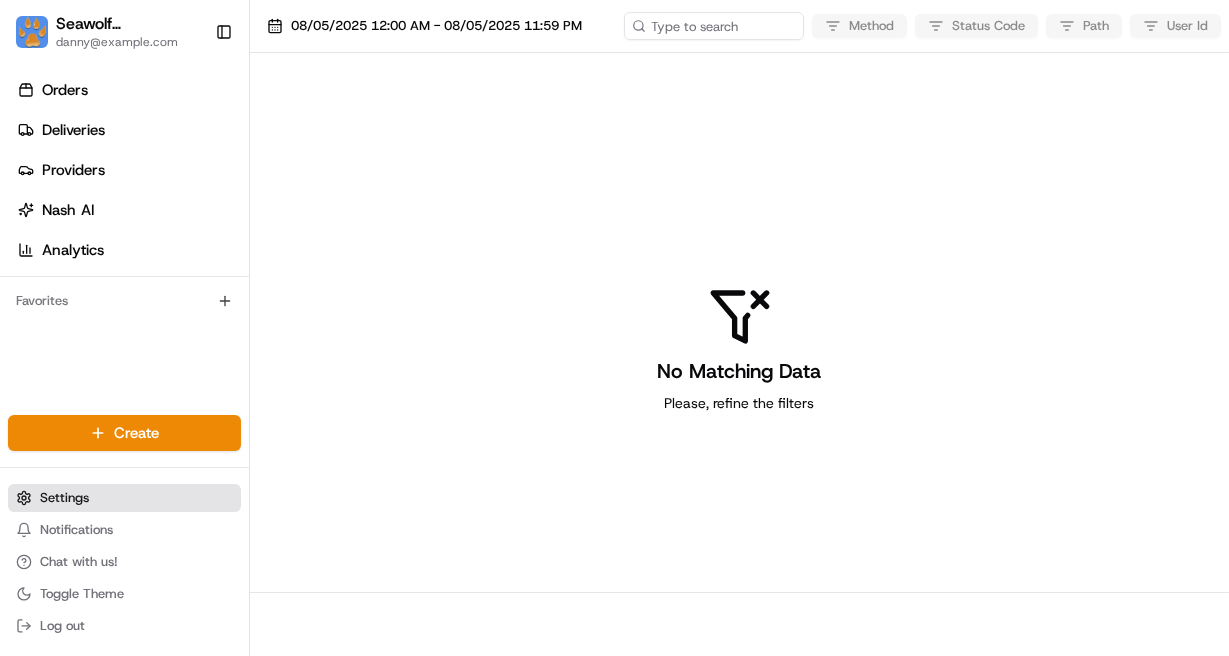 click on "Settings" at bounding box center (124, 498) 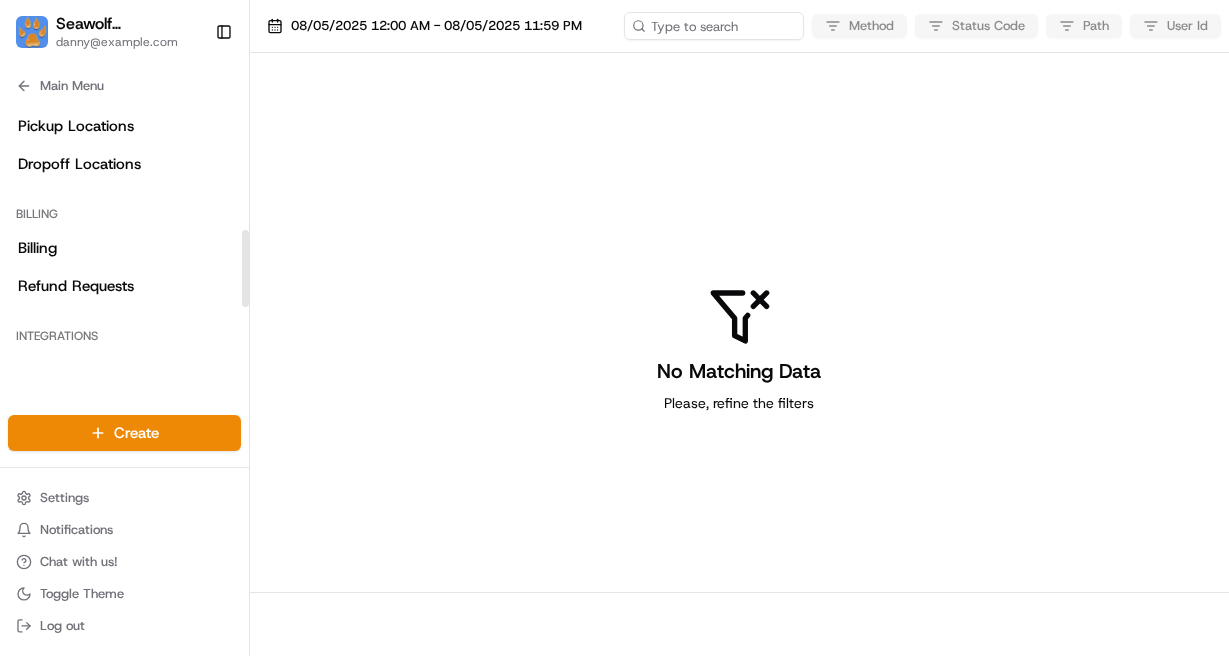 scroll, scrollTop: 429, scrollLeft: 0, axis: vertical 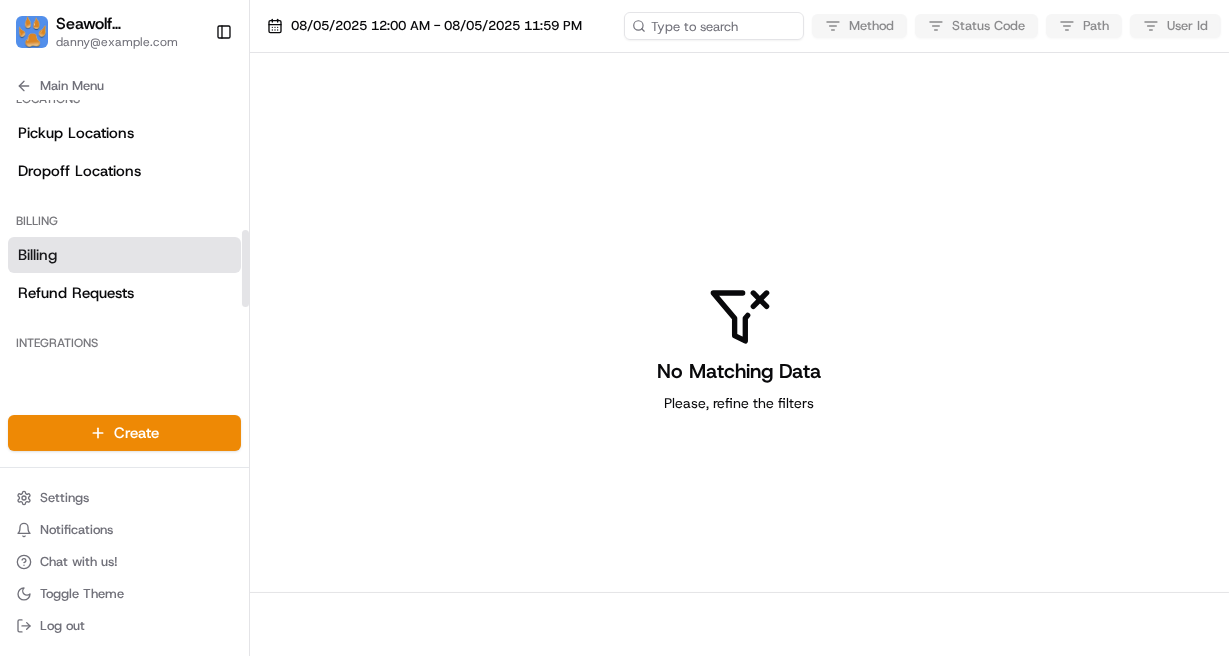 click on "Billing" at bounding box center (124, 255) 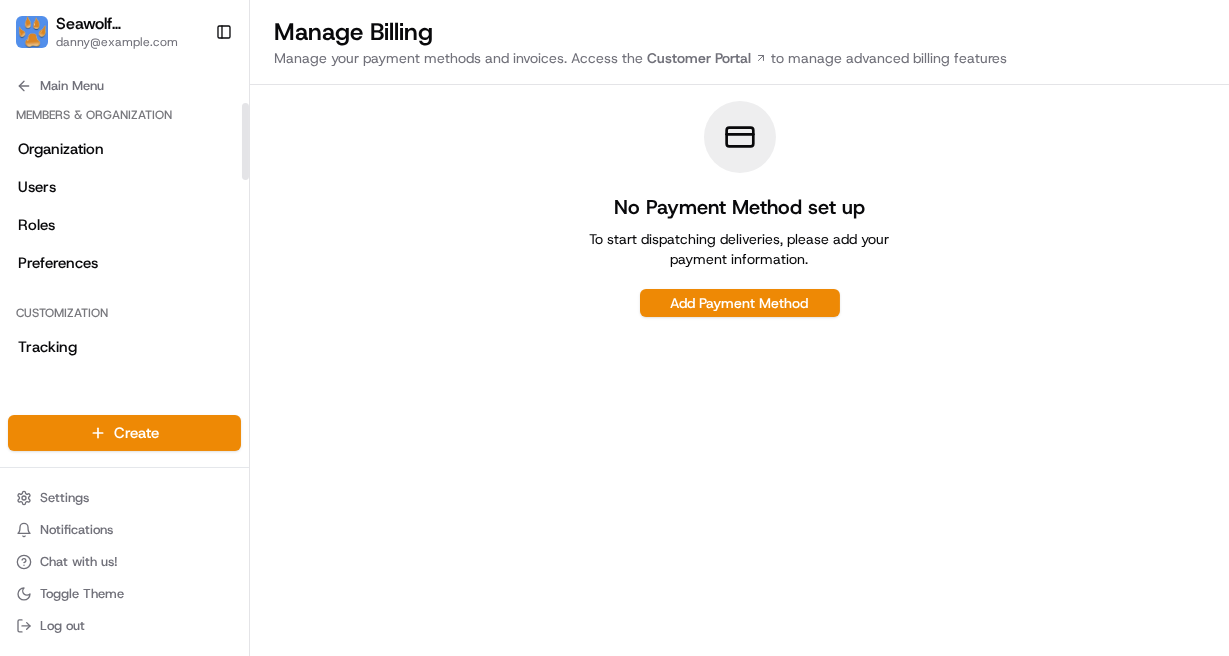 scroll, scrollTop: 0, scrollLeft: 0, axis: both 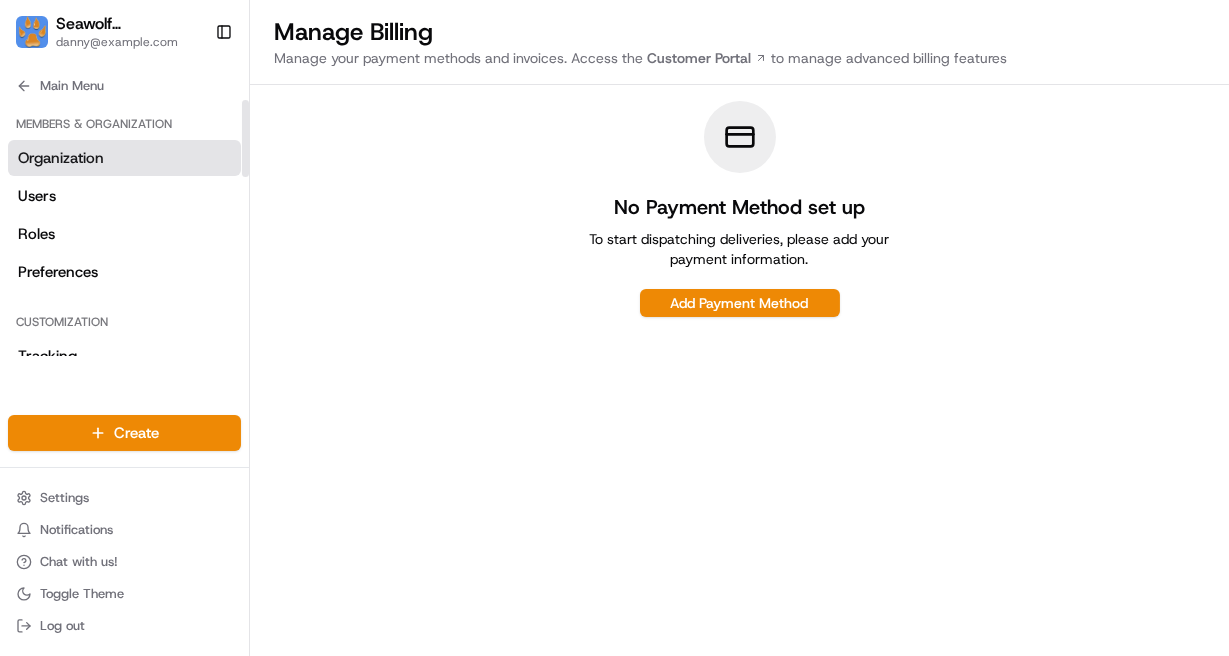 click on "Organization" at bounding box center [61, 158] 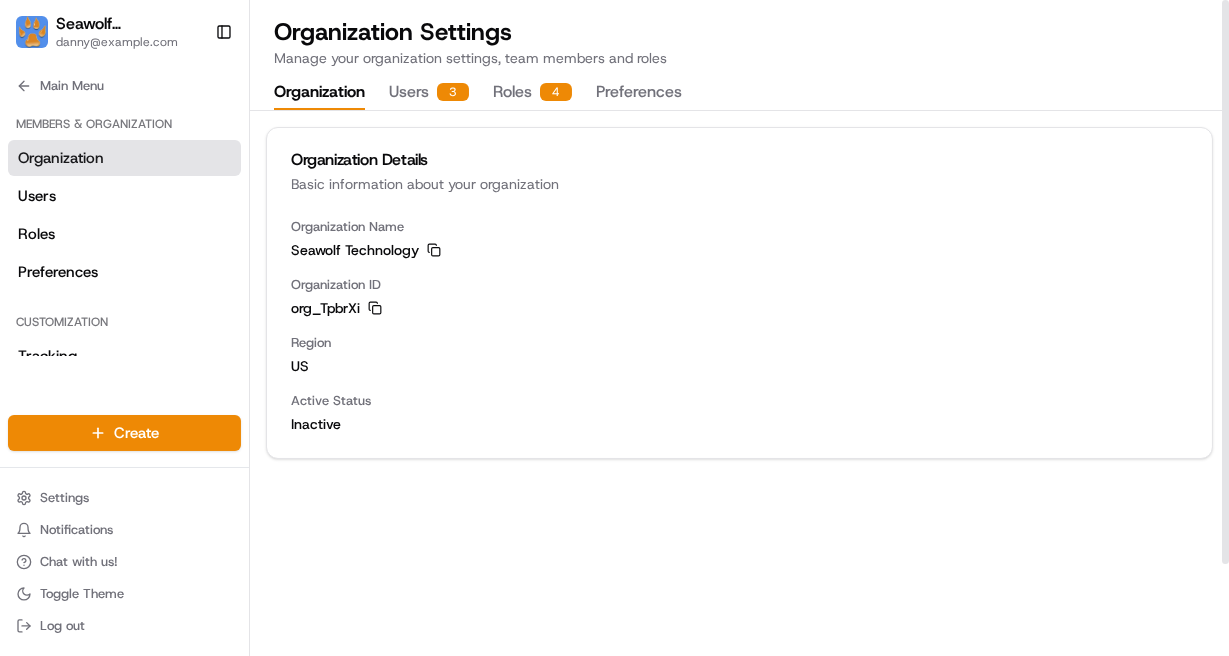 click on "Users 3" at bounding box center (429, 93) 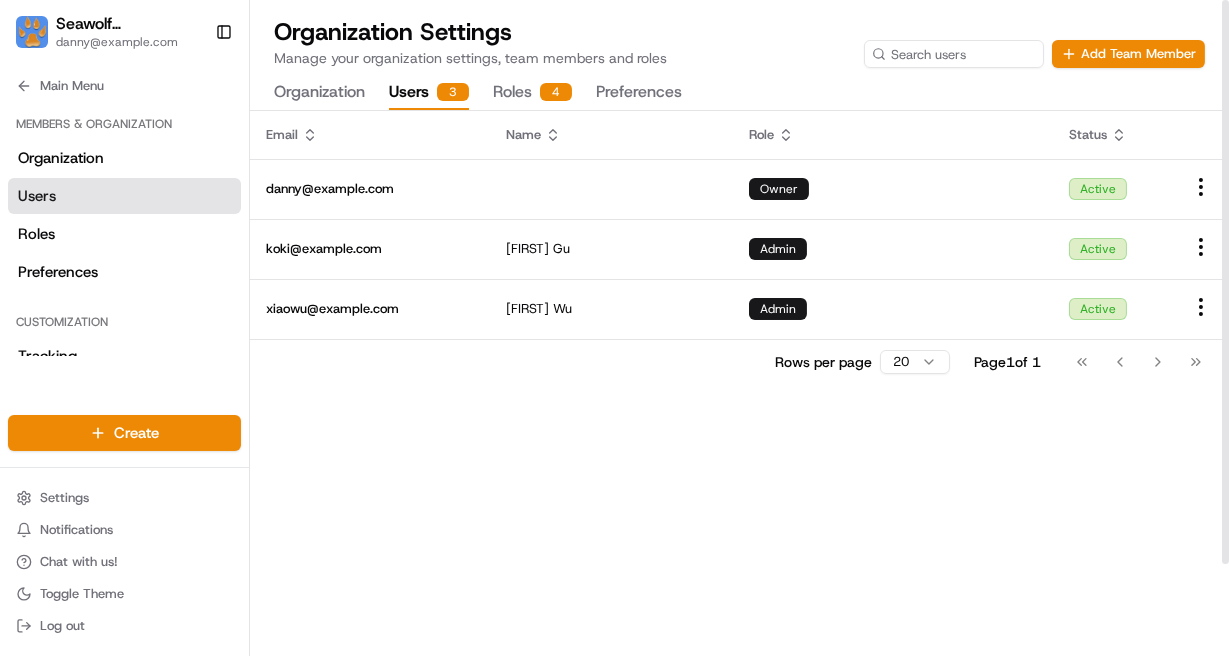 click on "4" at bounding box center [556, 92] 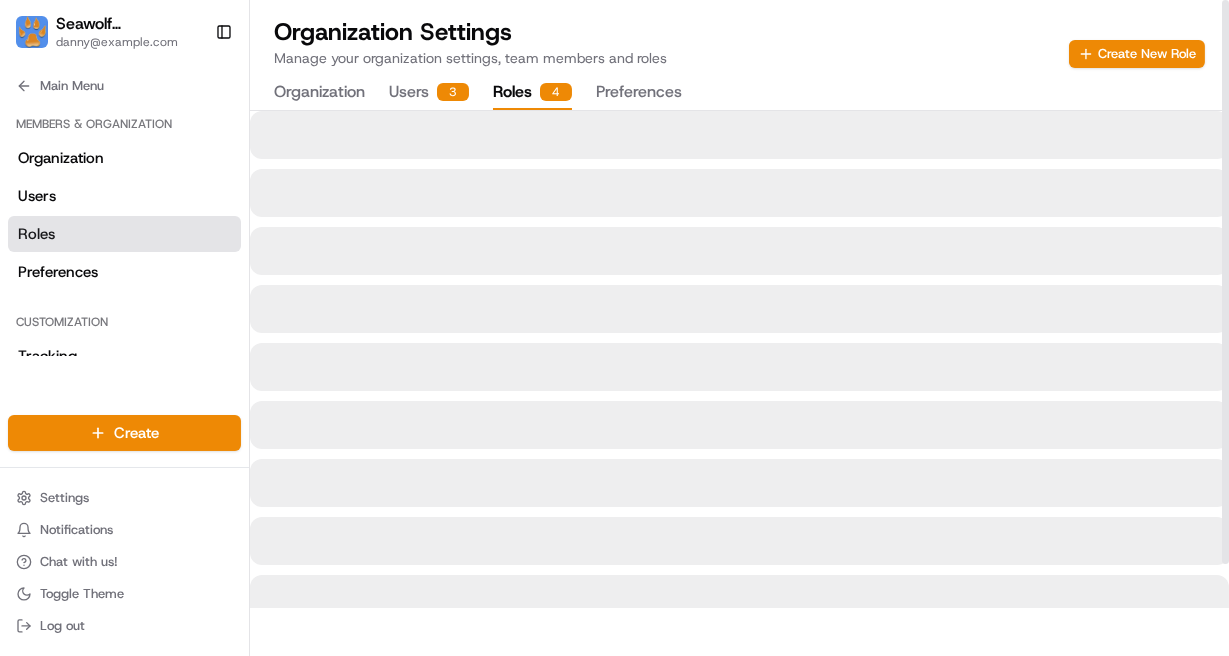 click on "Users 3" at bounding box center [429, 93] 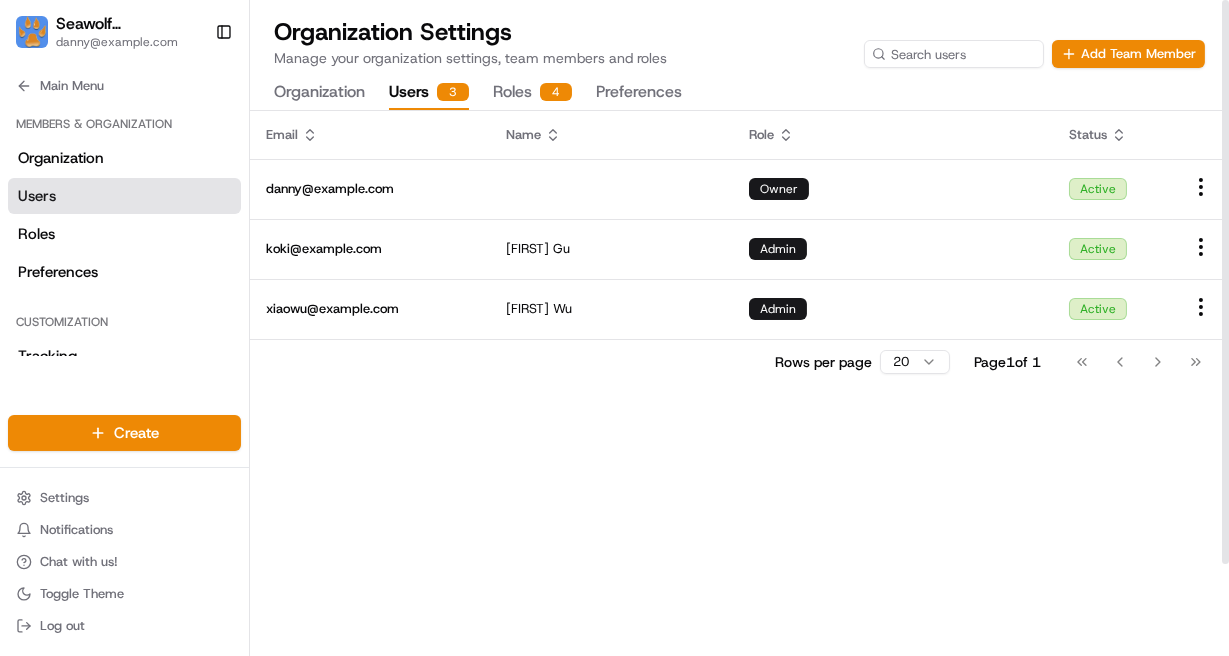 click on "Organization" at bounding box center [319, 93] 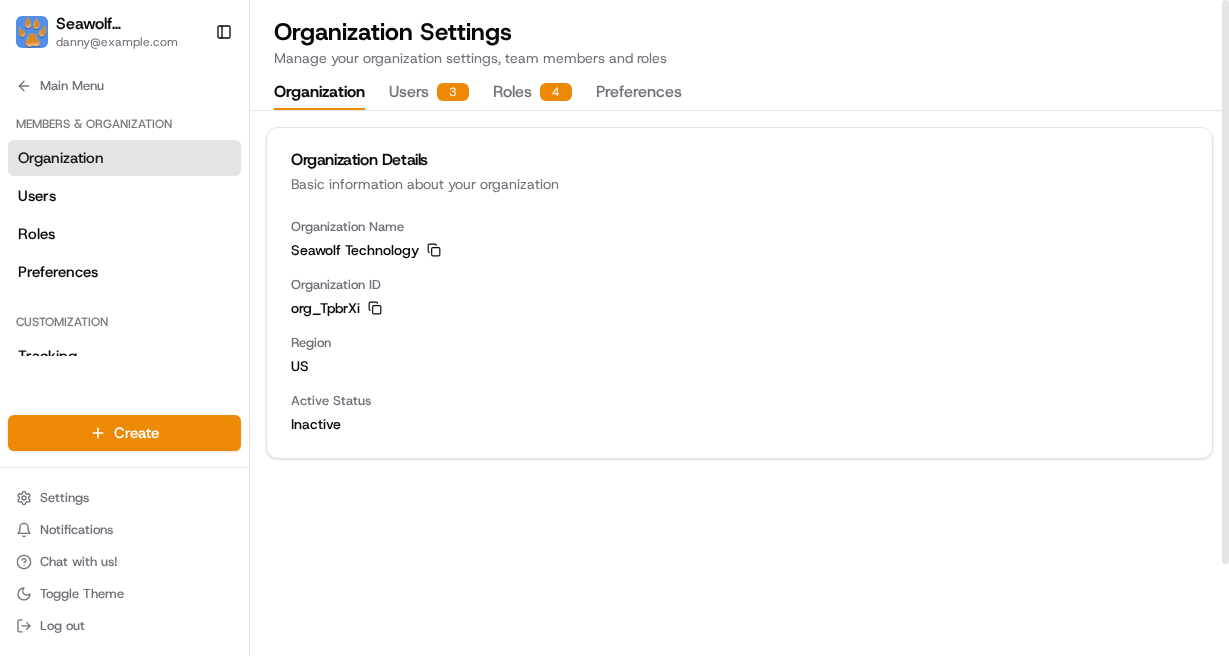click on "Users 3" at bounding box center [429, 93] 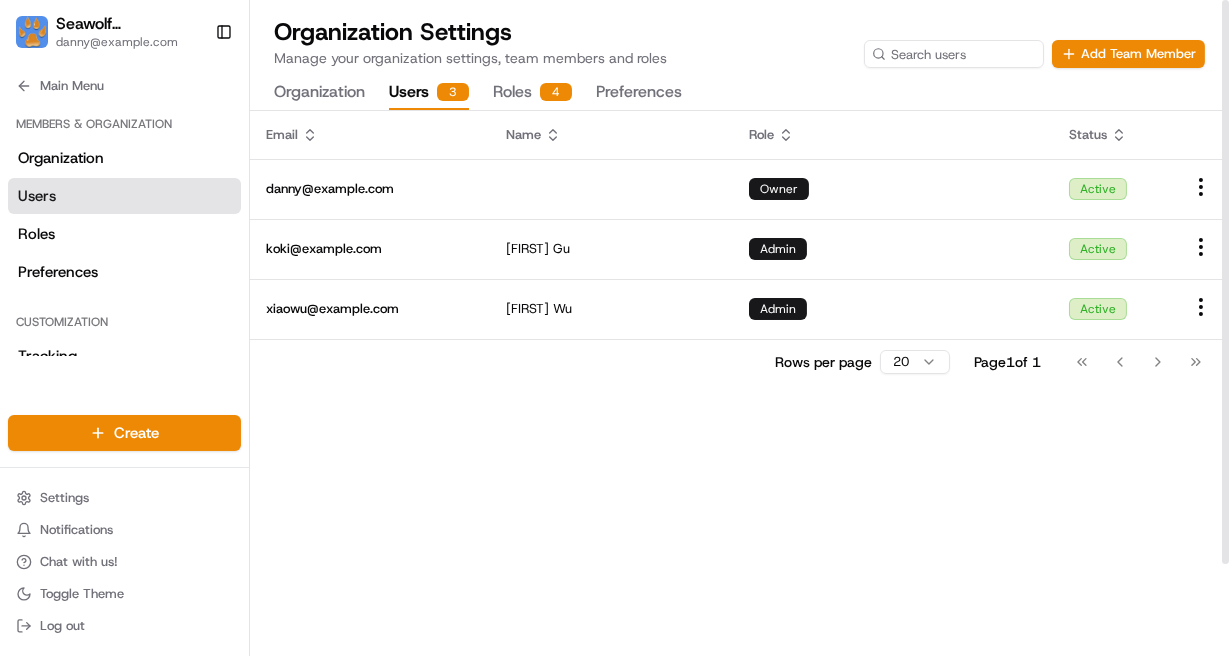 click on "Roles 4" at bounding box center (532, 93) 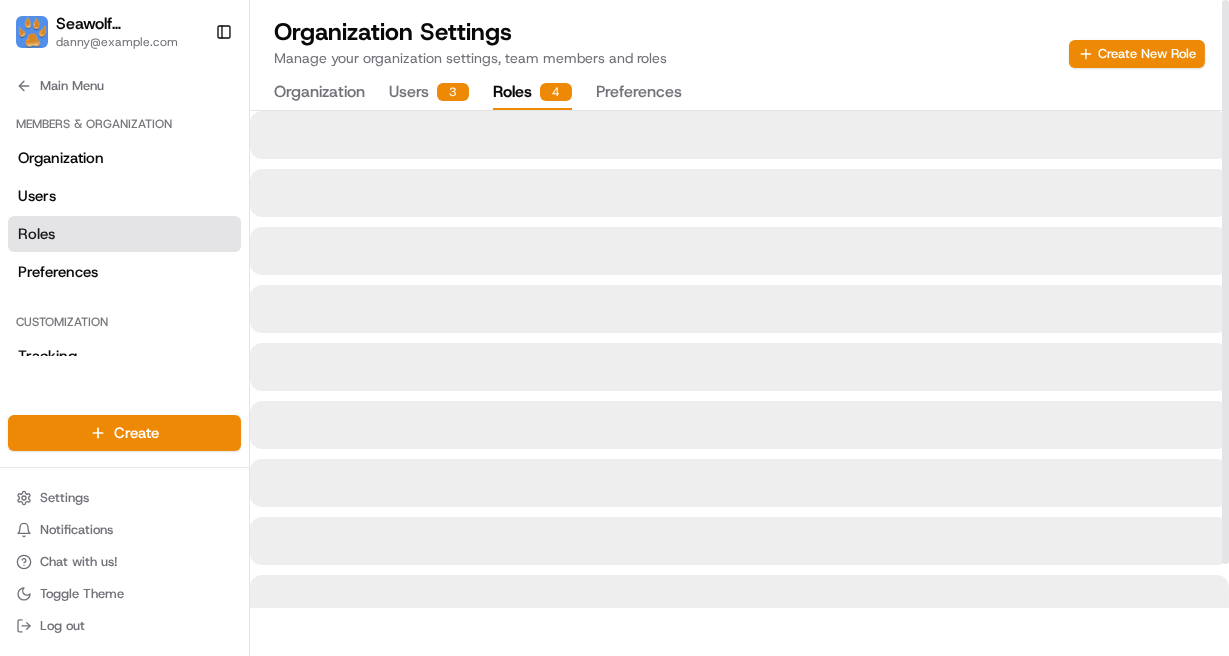 click on "Preferences" at bounding box center [639, 93] 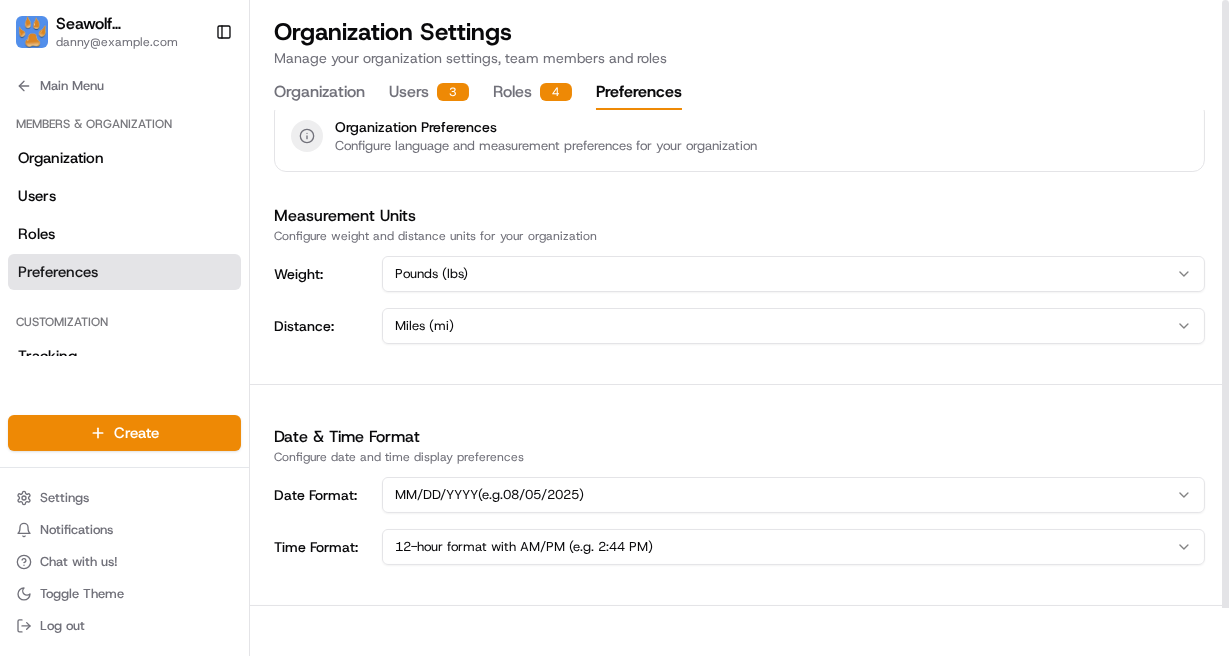 scroll, scrollTop: 0, scrollLeft: 0, axis: both 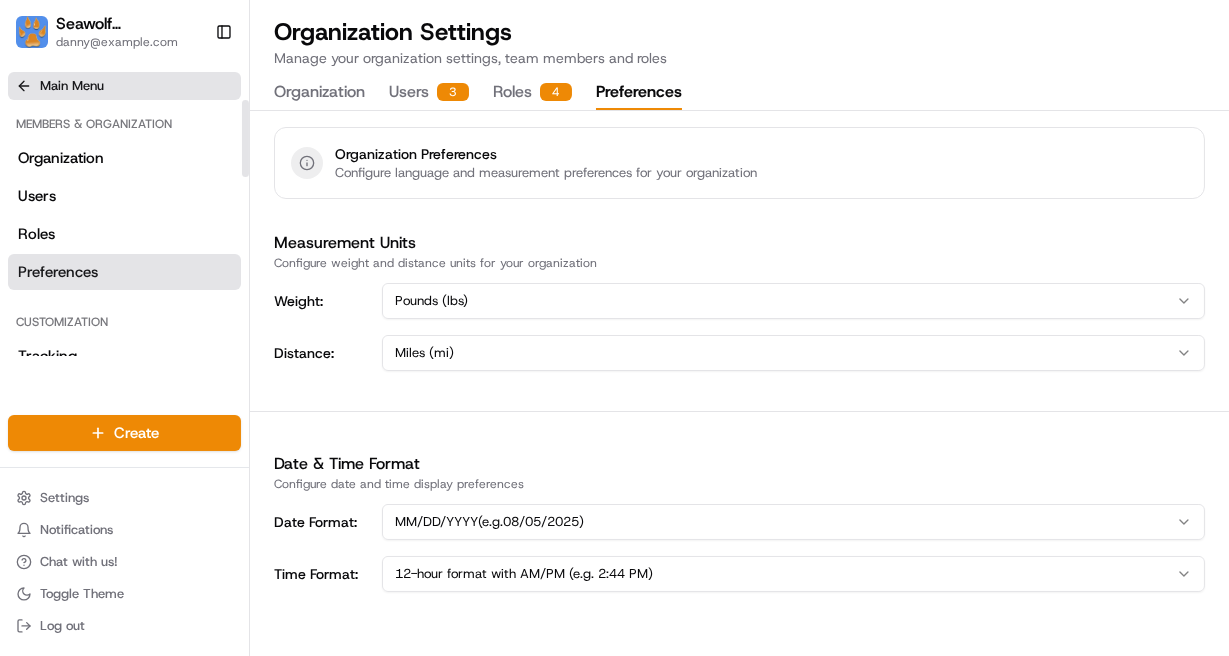 click on "Main Menu" at bounding box center [72, 86] 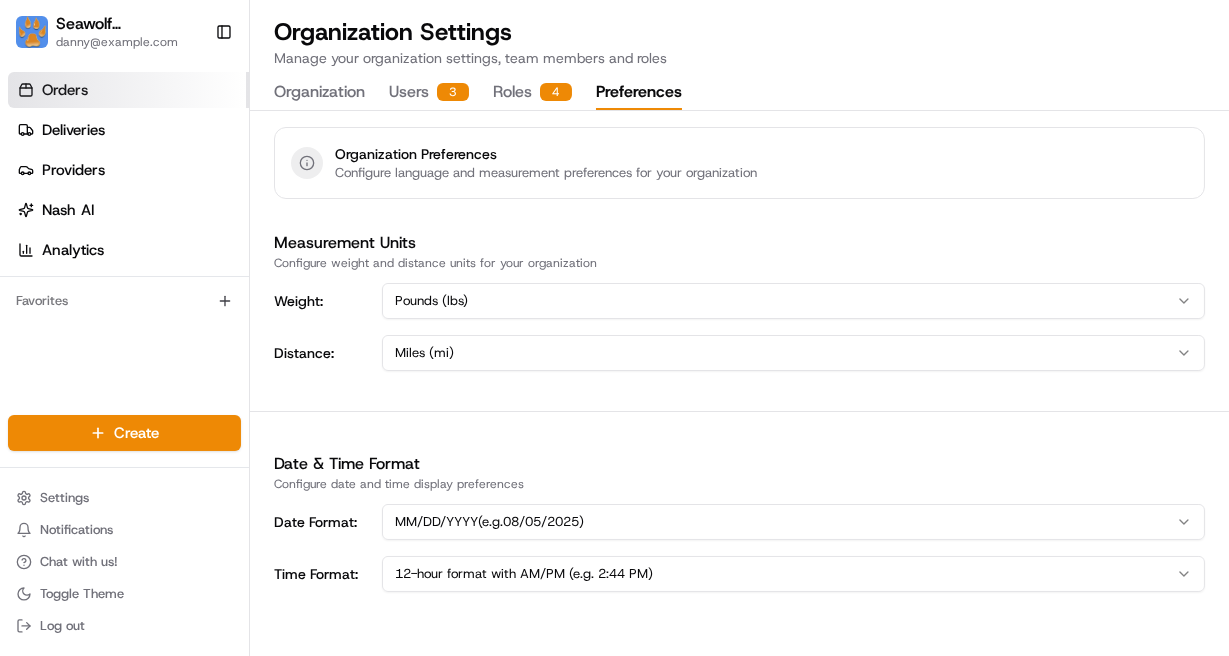 click on "Orders" at bounding box center [65, 90] 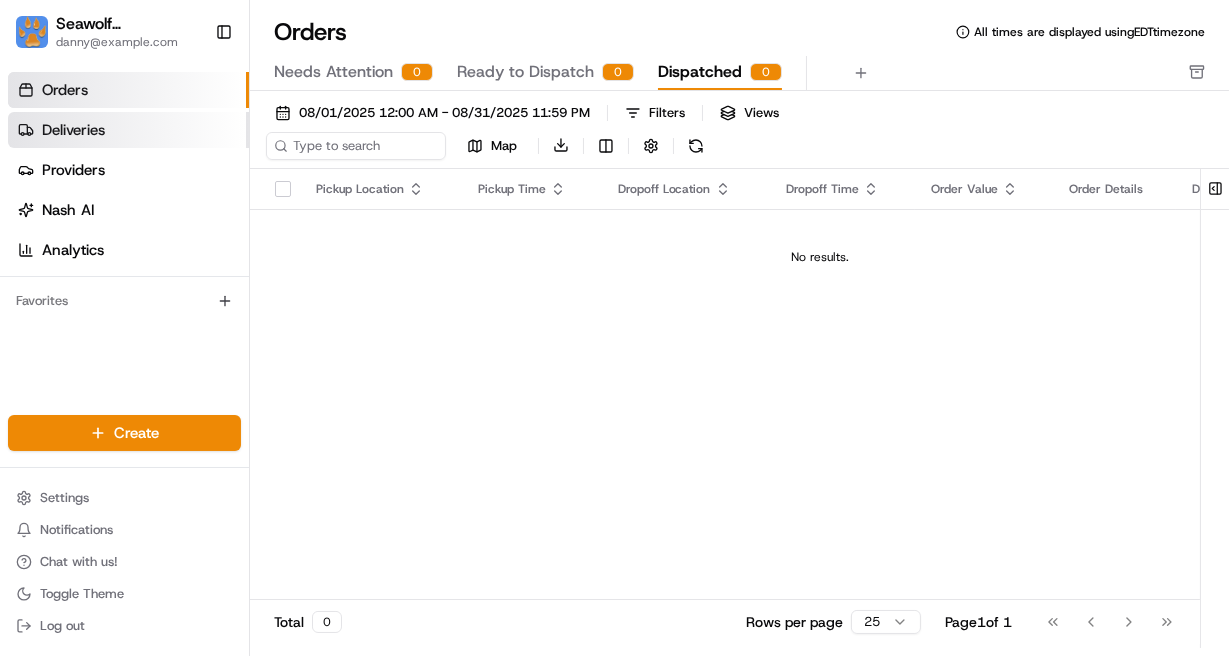 click on "Deliveries" at bounding box center (73, 130) 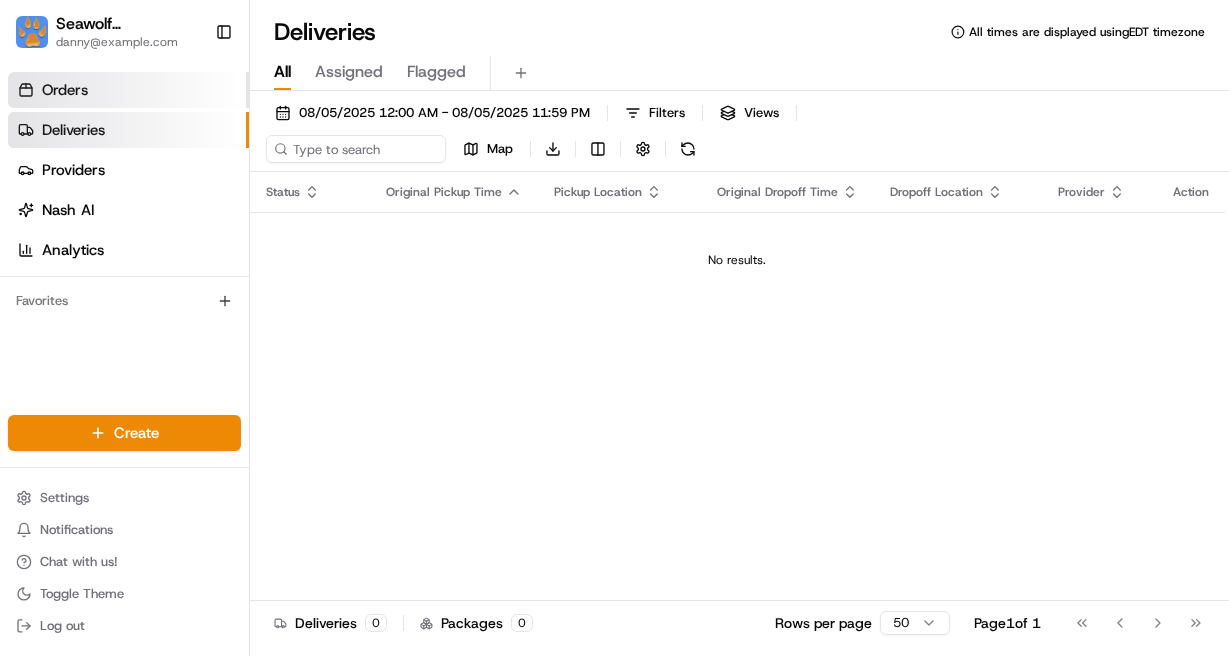 click on "Orders" at bounding box center (128, 90) 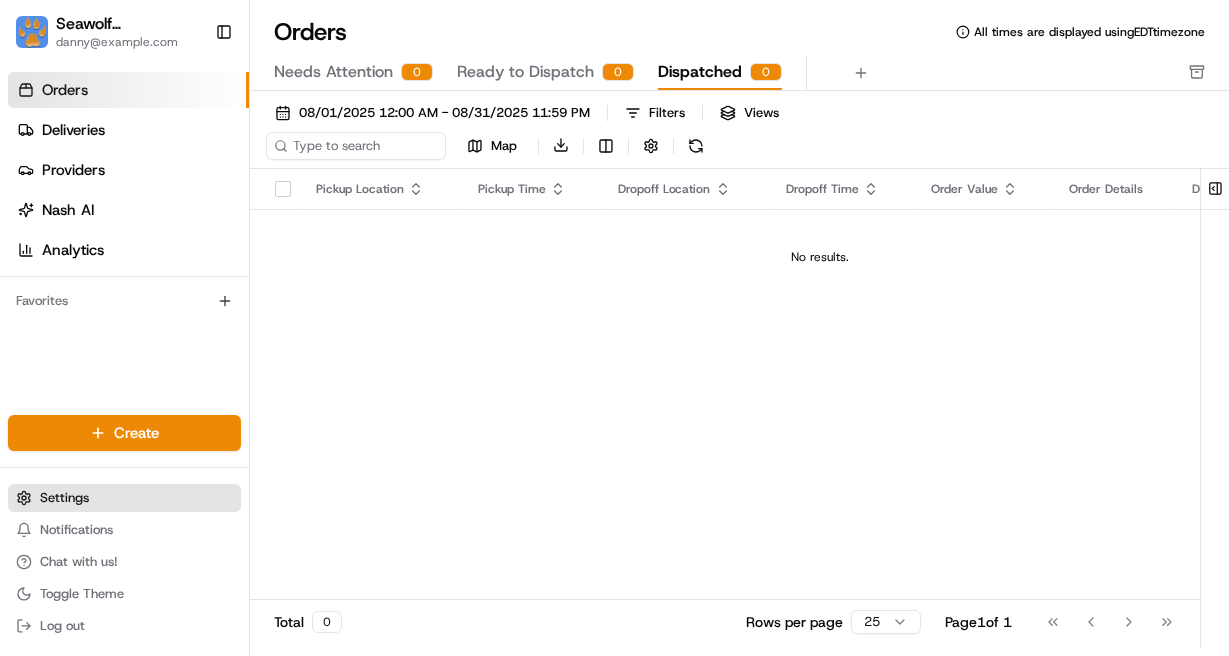 click on "Settings" at bounding box center [124, 498] 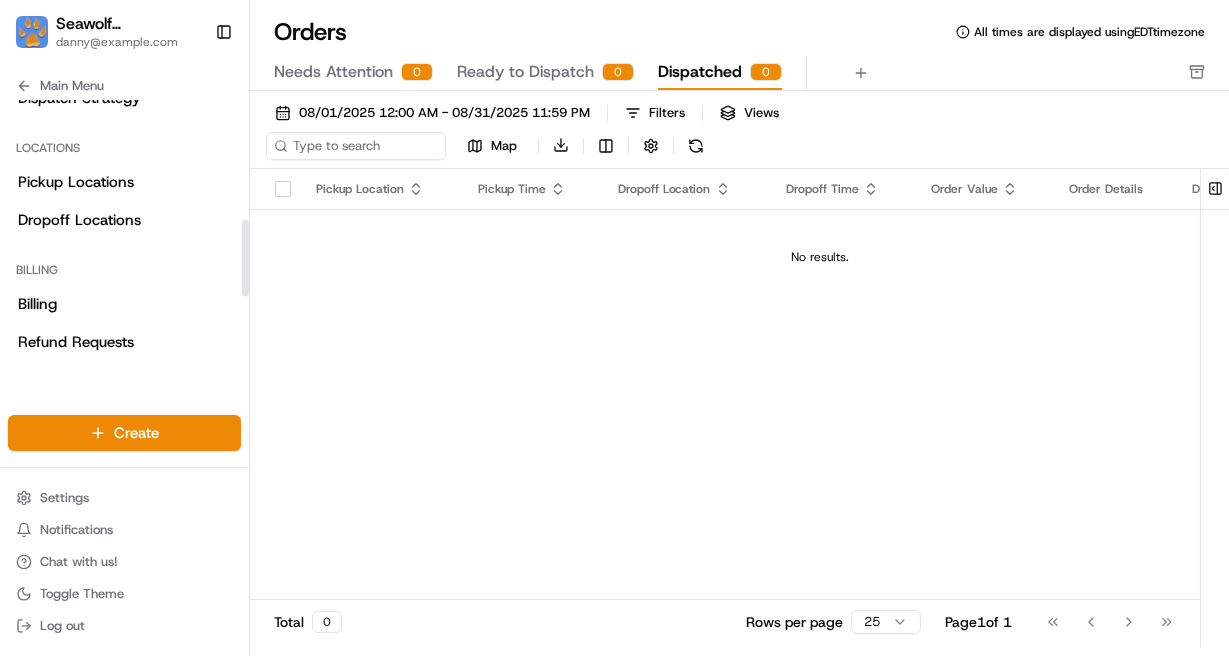 scroll, scrollTop: 365, scrollLeft: 0, axis: vertical 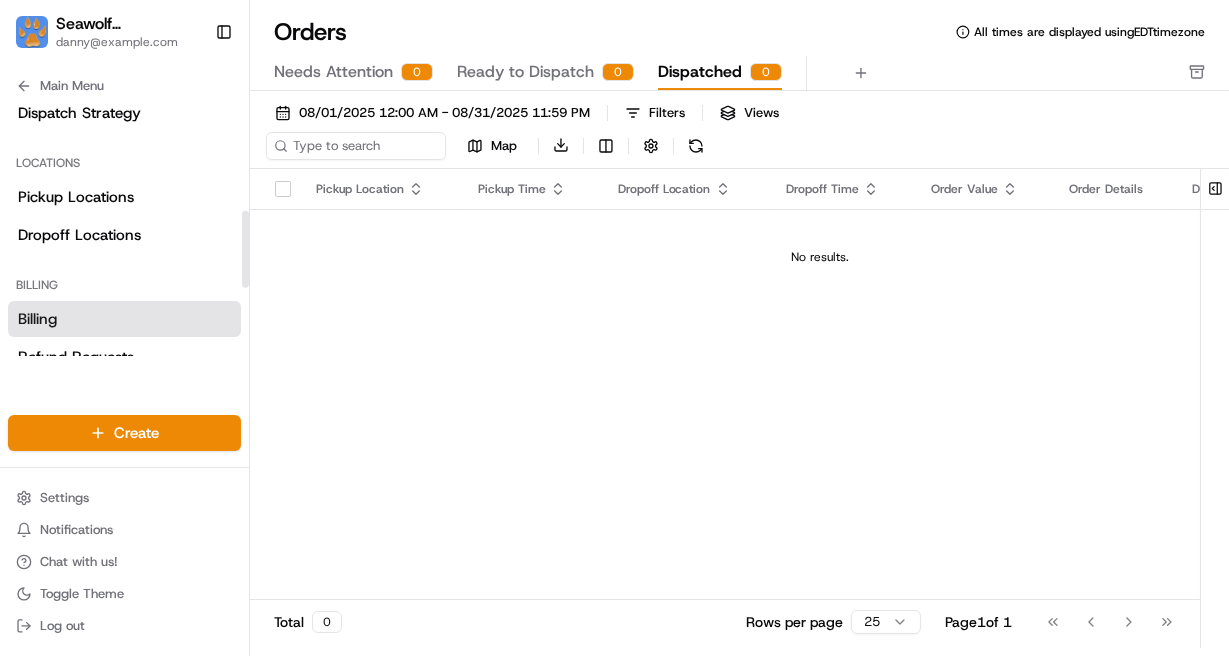 click on "Billing" at bounding box center (124, 319) 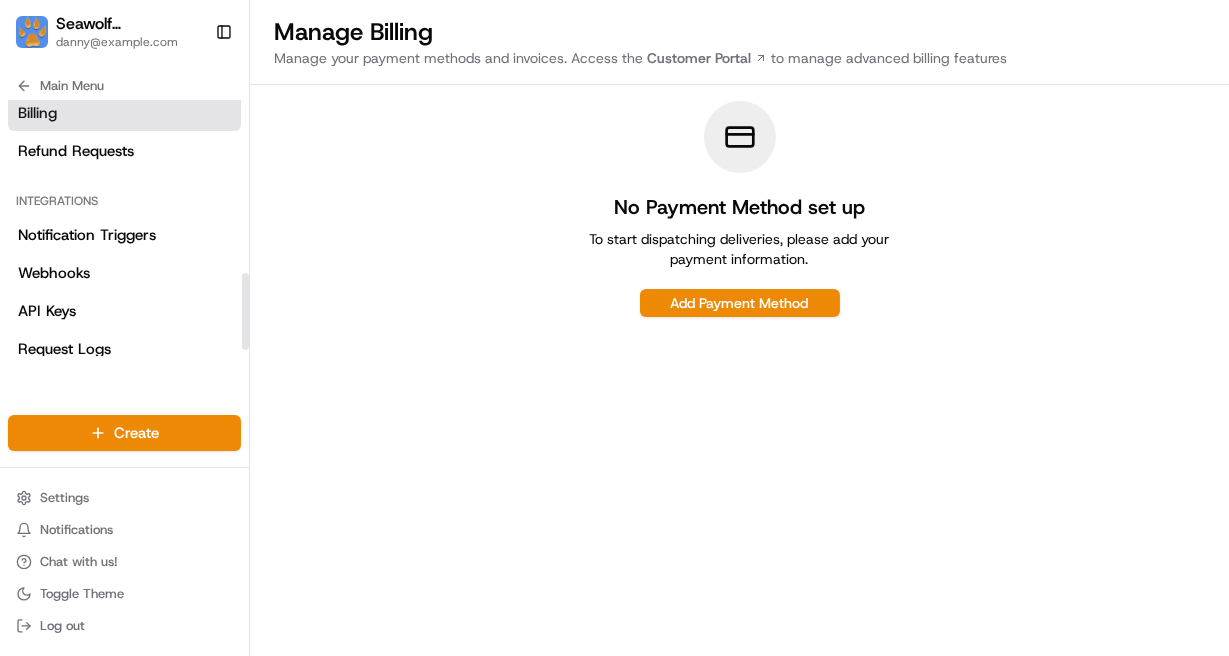 scroll, scrollTop: 589, scrollLeft: 0, axis: vertical 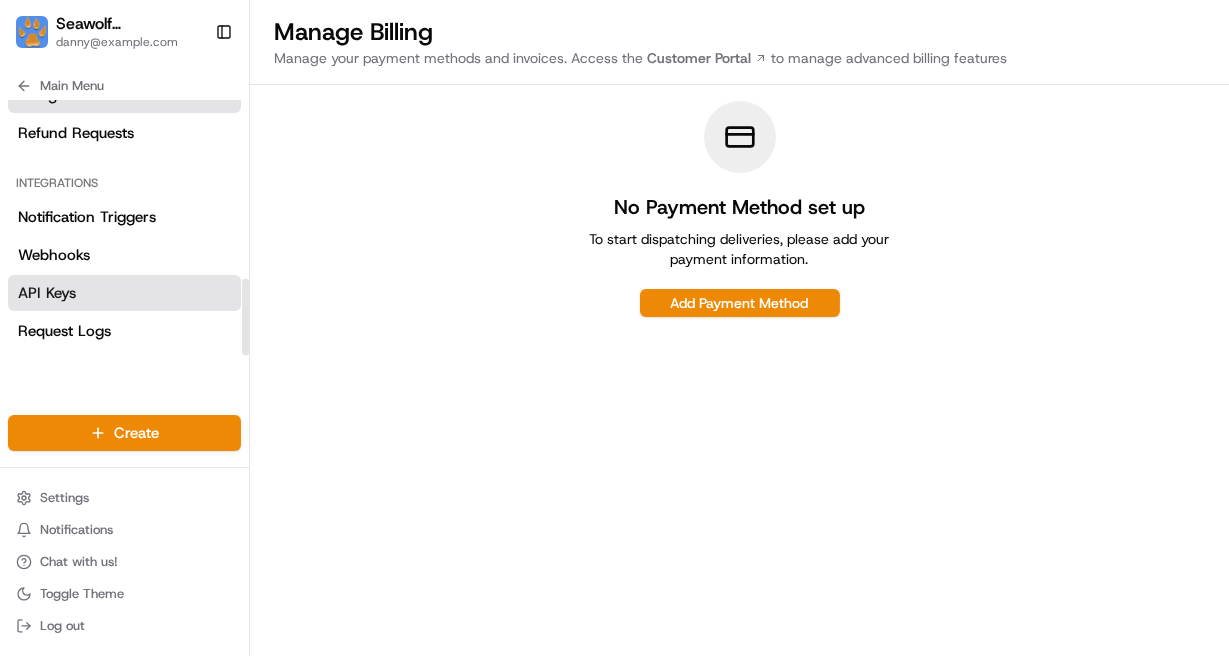 click on "API Keys" at bounding box center (47, 293) 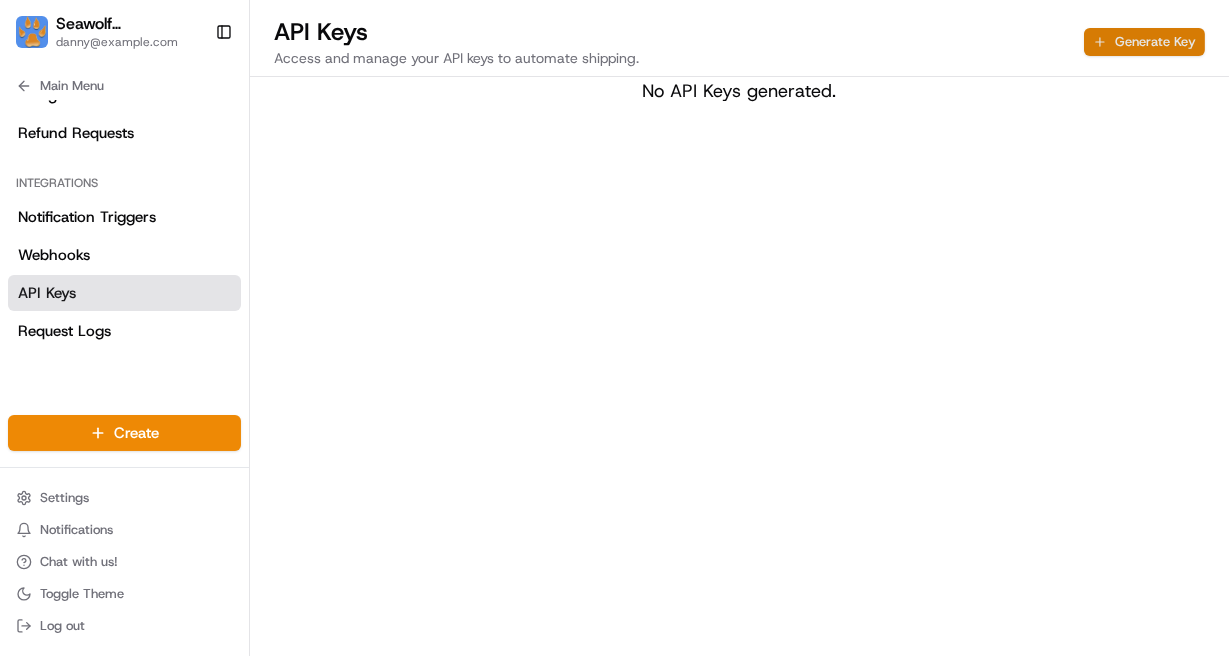 click on "Generate Key" at bounding box center [1144, 42] 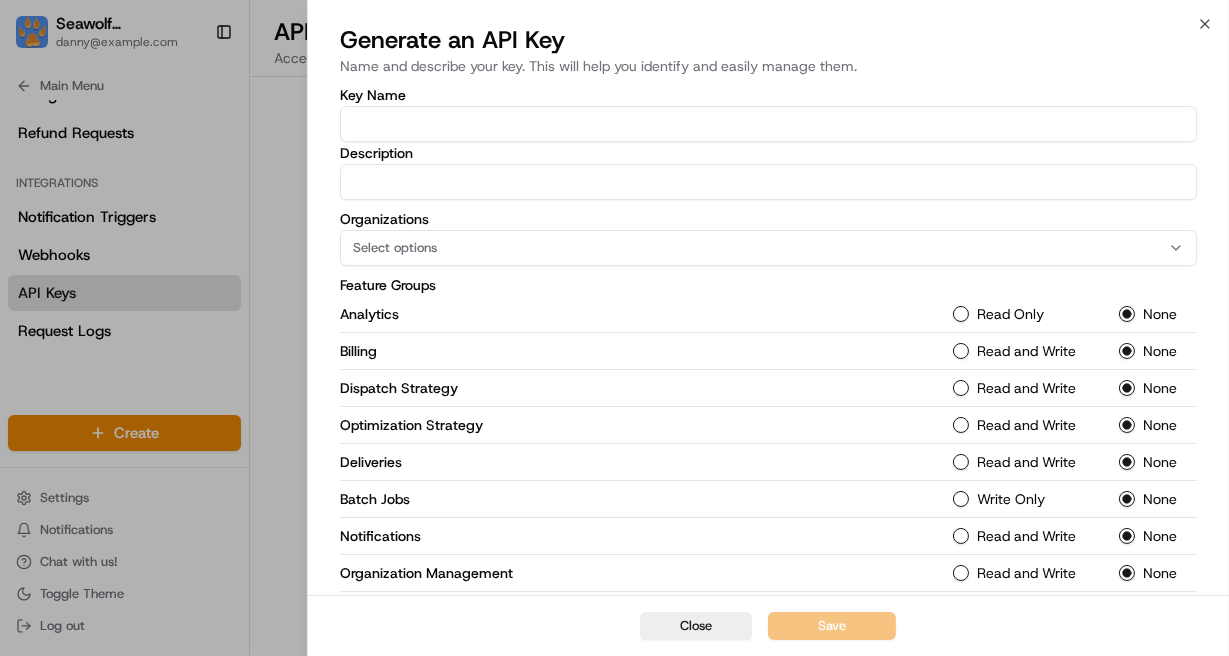 click on "Key Name" at bounding box center (768, 124) 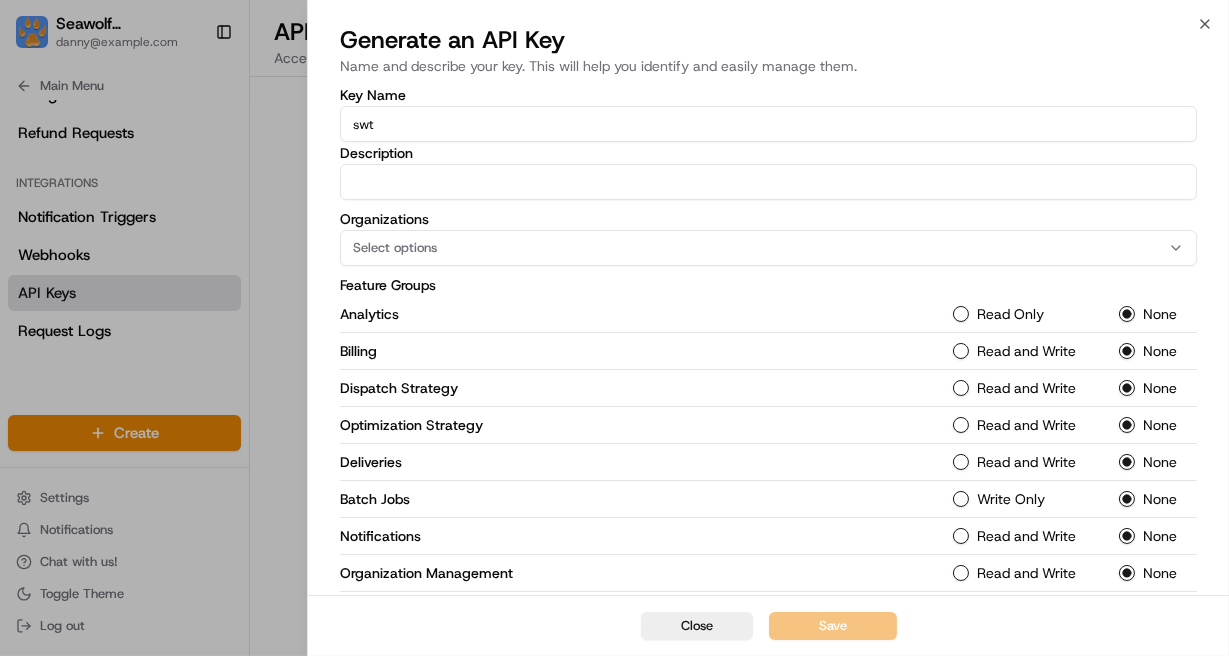 type on "swt" 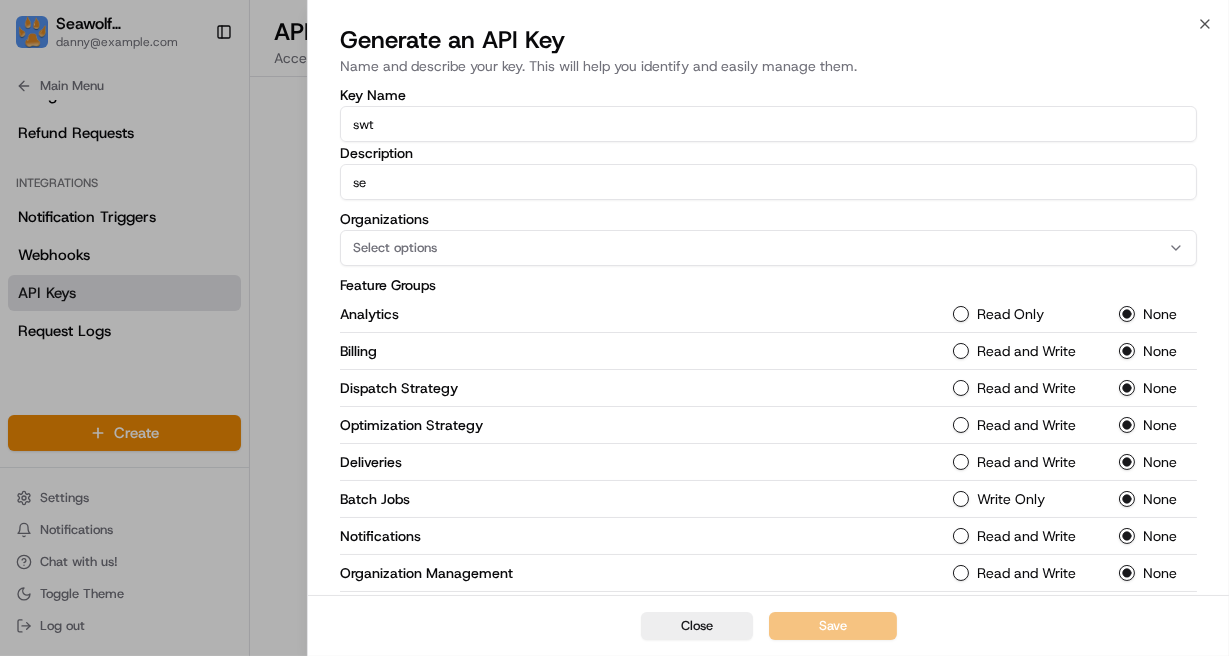 type on "s" 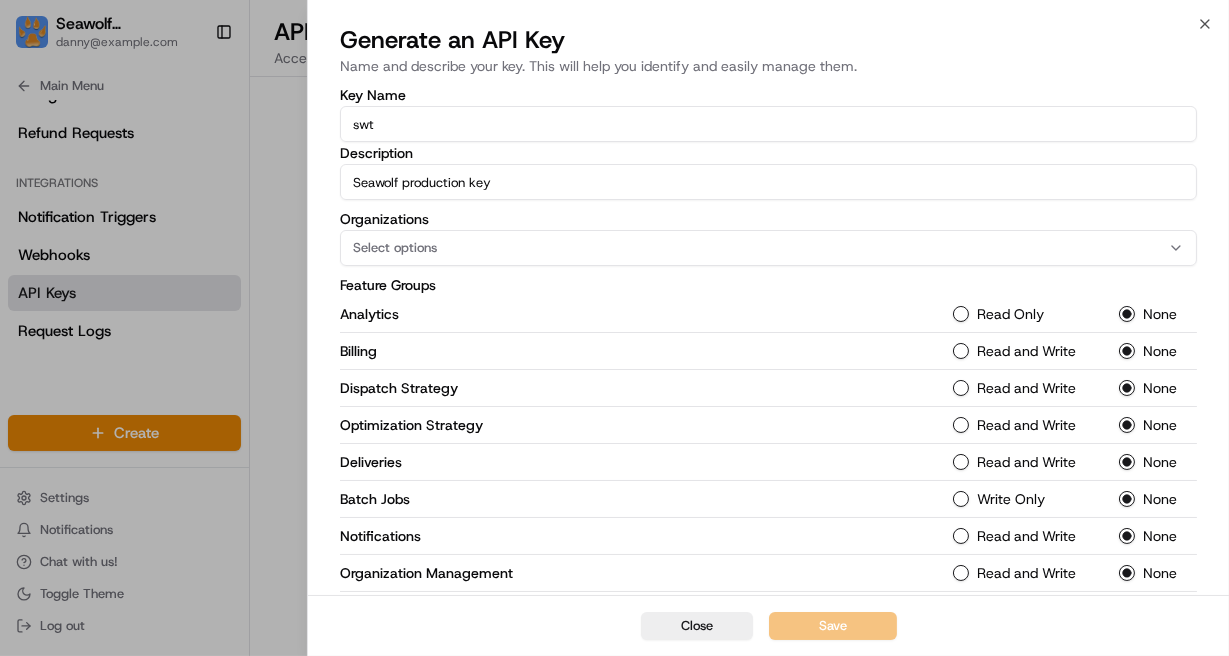 type on "Seawolf production key" 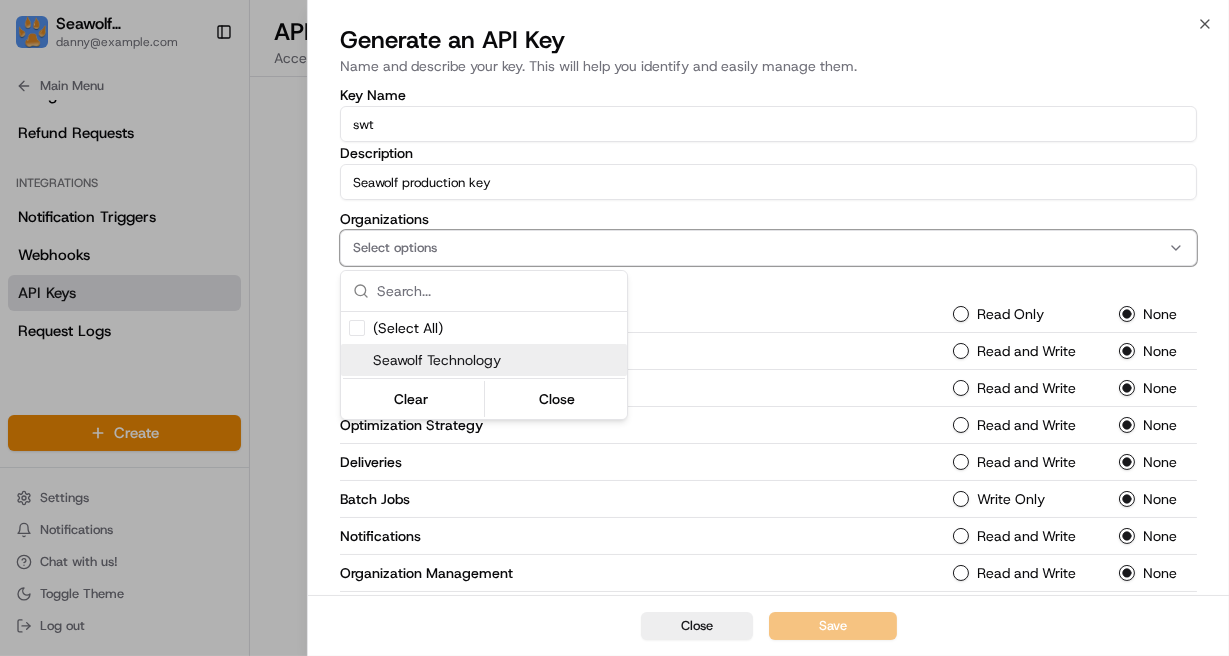 click on "Seawolf Technology" at bounding box center [496, 360] 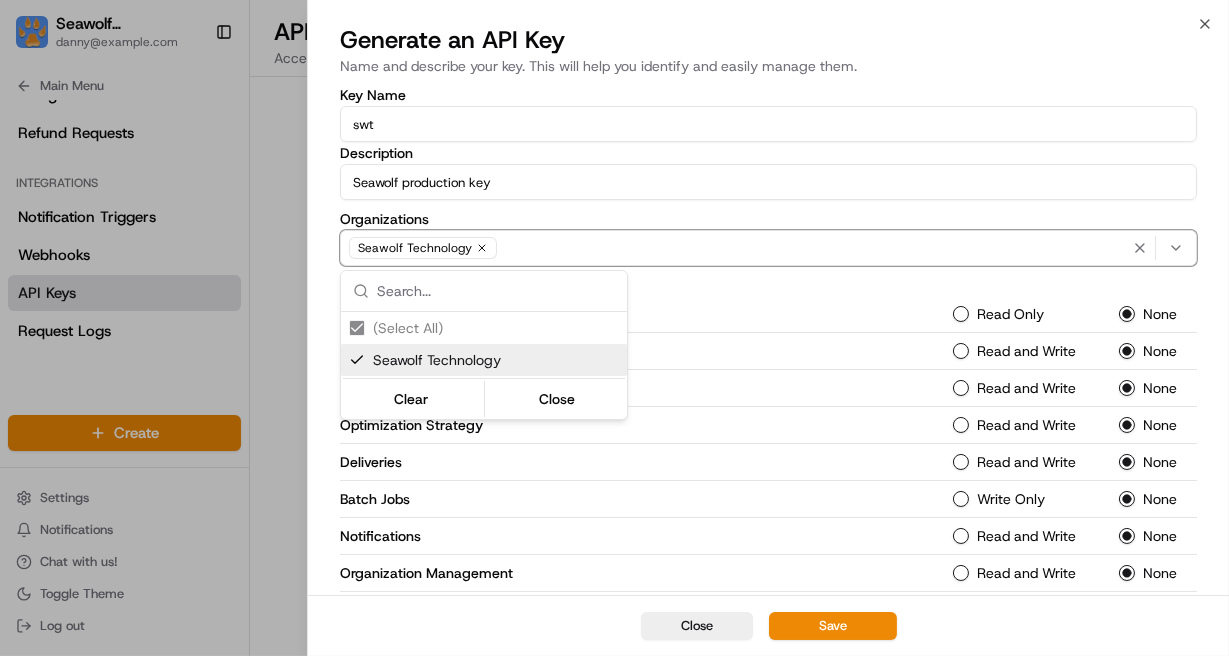 click at bounding box center (614, 328) 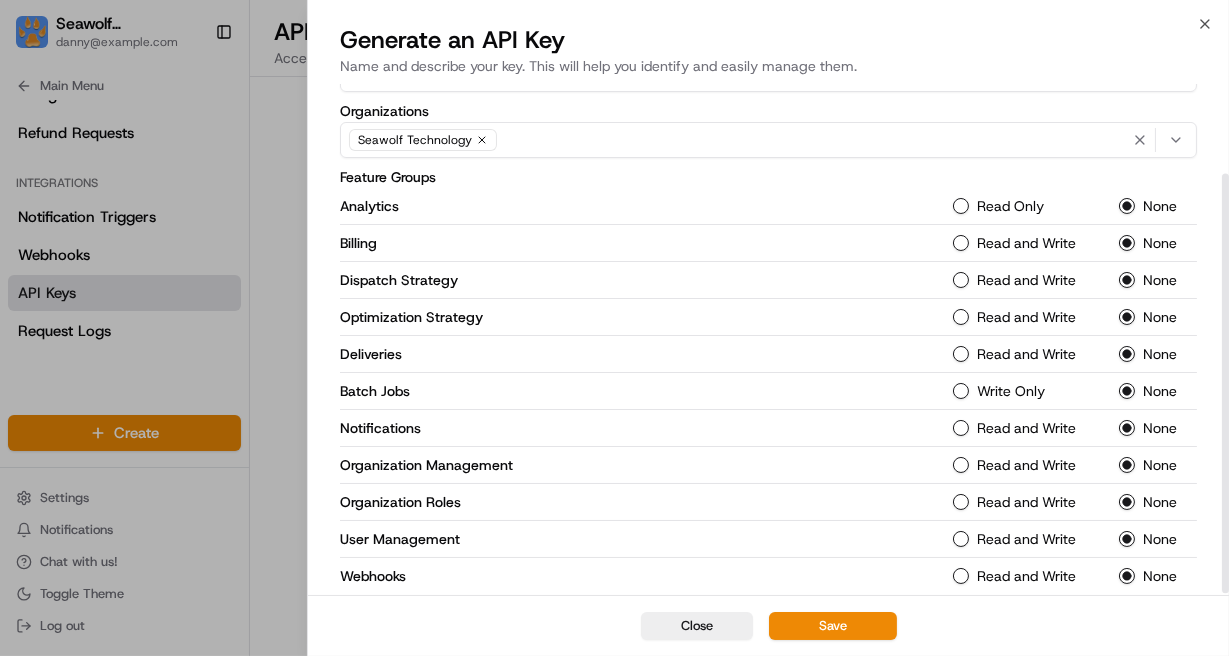scroll, scrollTop: 109, scrollLeft: 0, axis: vertical 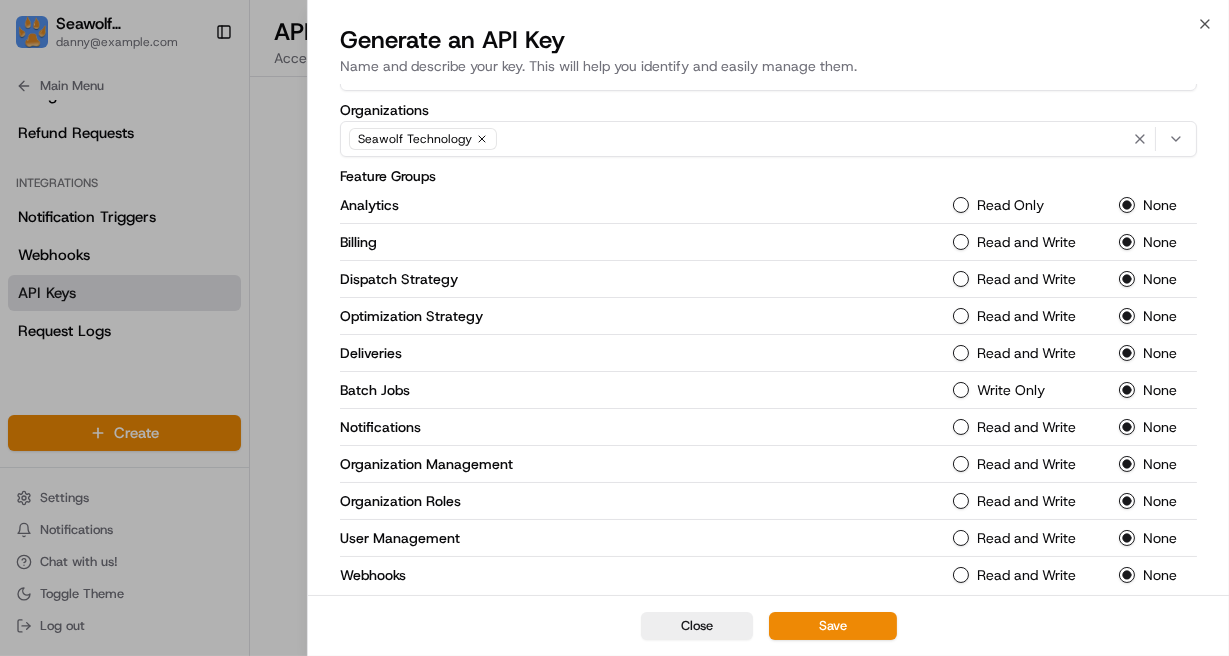 click on "Read Only" at bounding box center (961, 205) 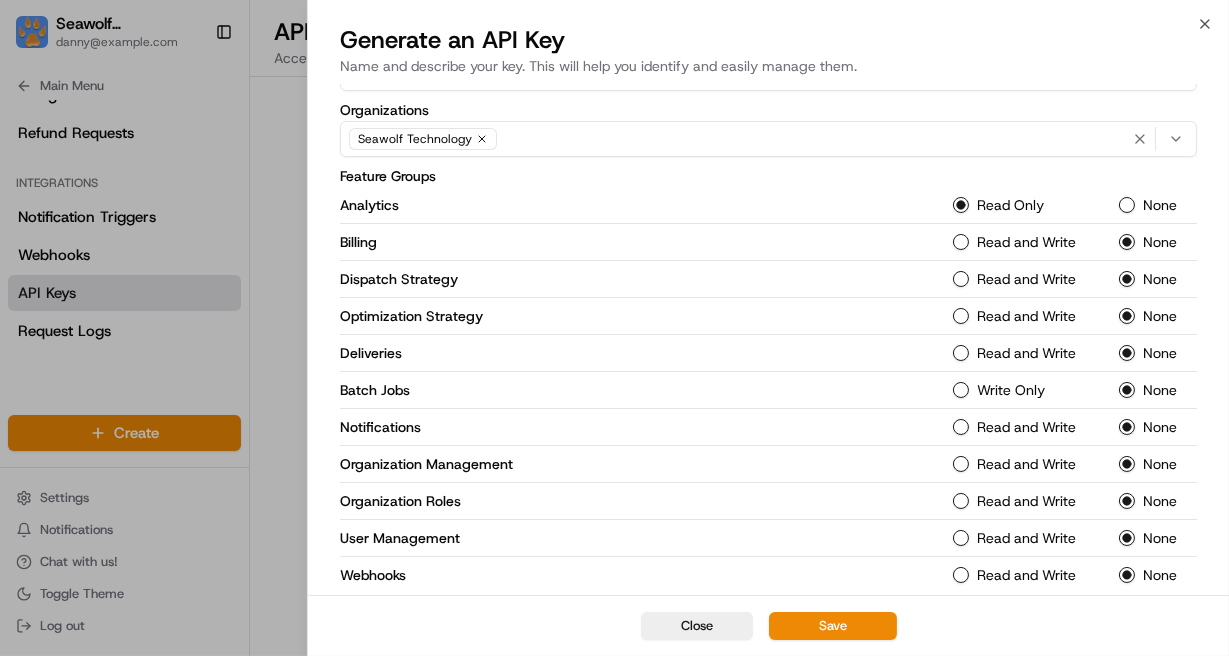 click on "Read and Write" at bounding box center [961, 242] 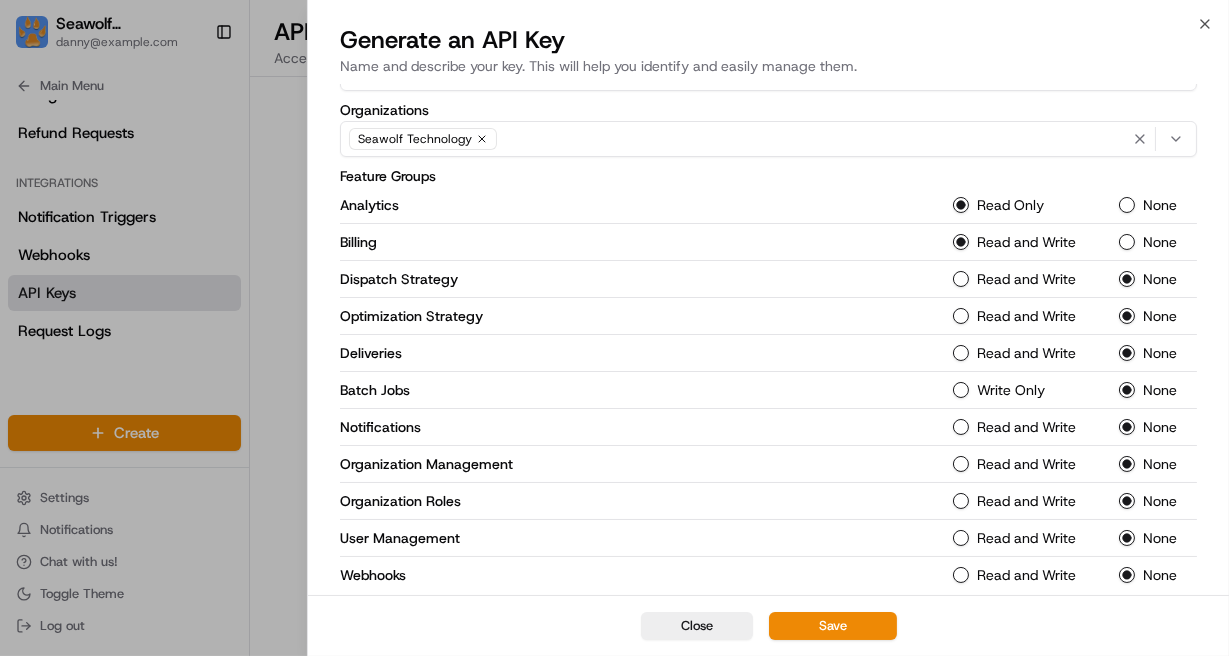 click on "Read and Write" at bounding box center (961, 279) 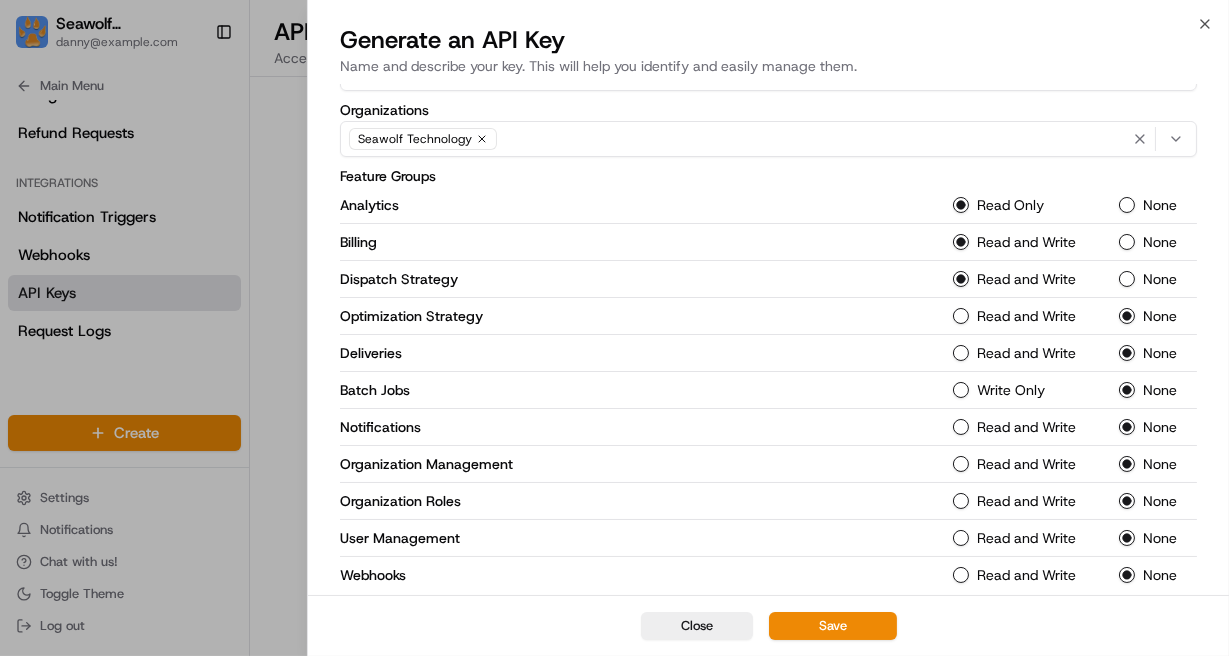 click on "Read and Write" at bounding box center [961, 316] 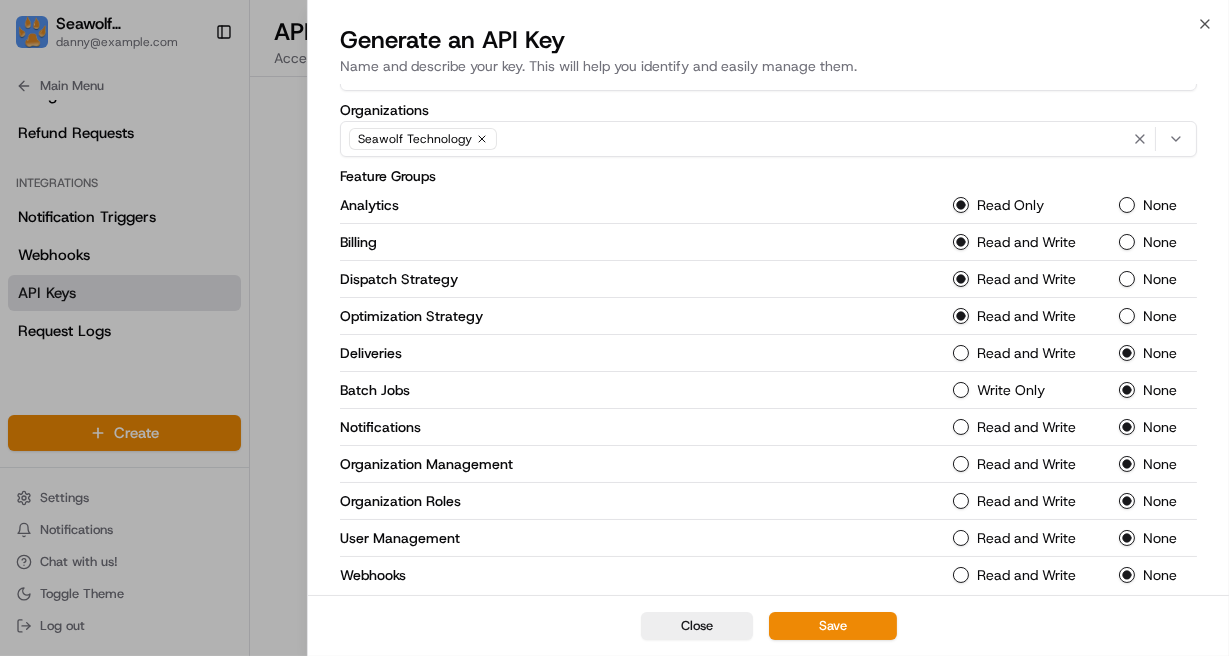 click on "Read and Write" at bounding box center [961, 353] 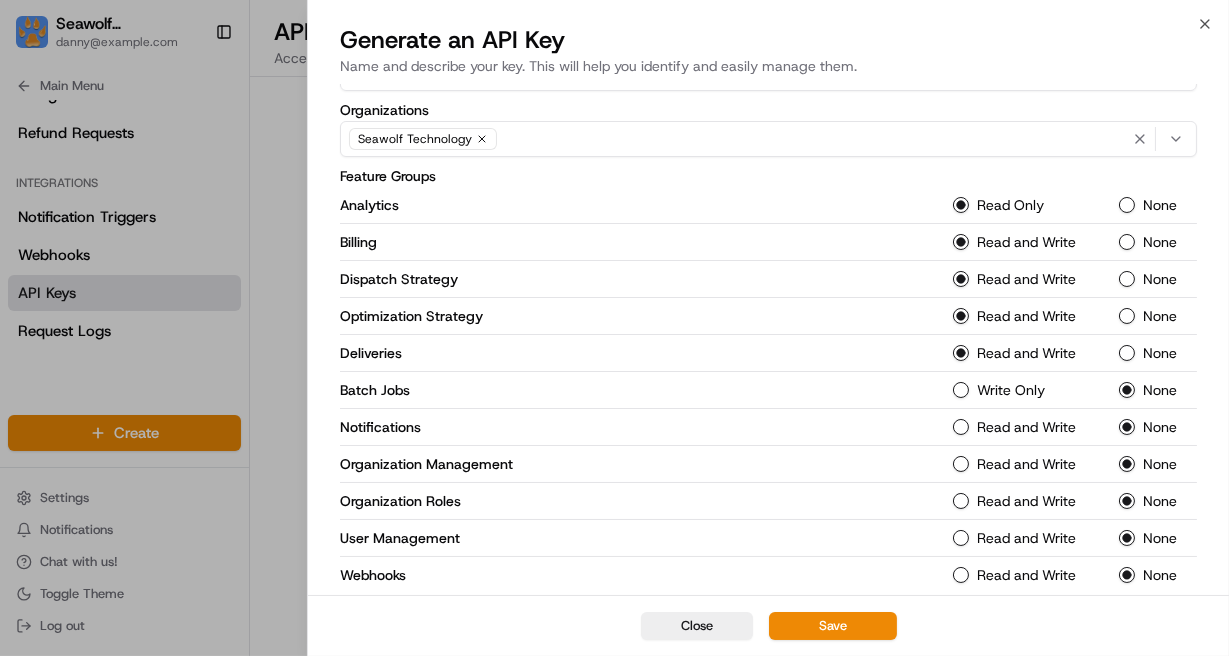 click on "Write Only" at bounding box center [1024, 390] 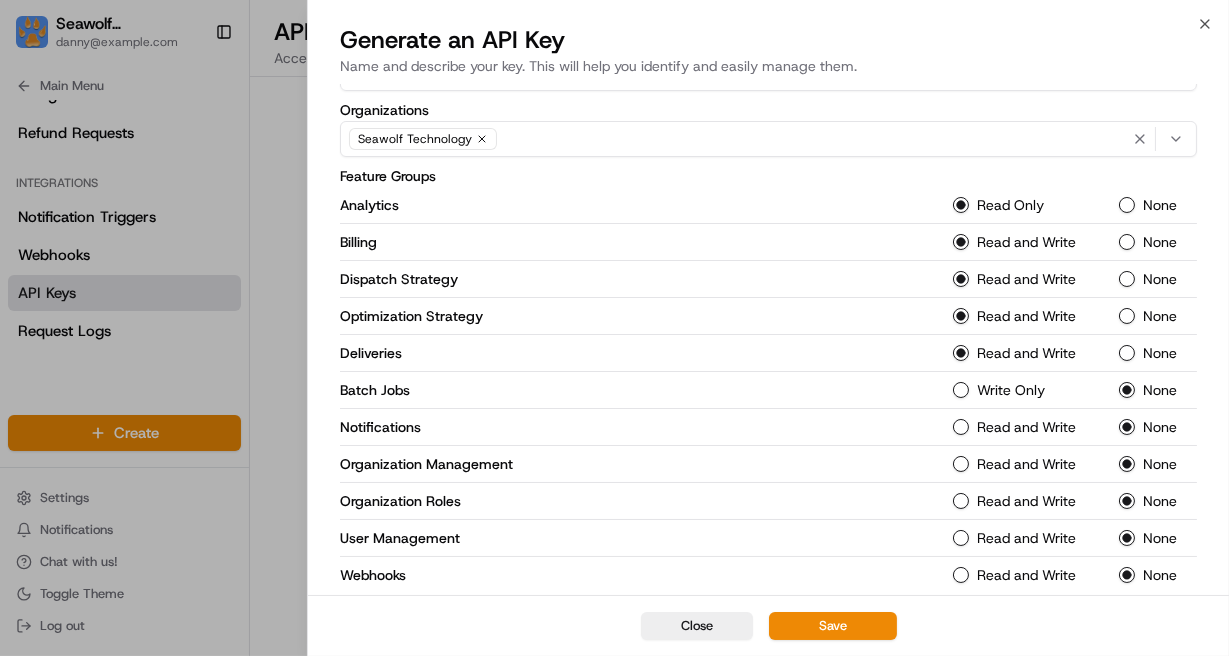 click on "Read and Write" at bounding box center (961, 427) 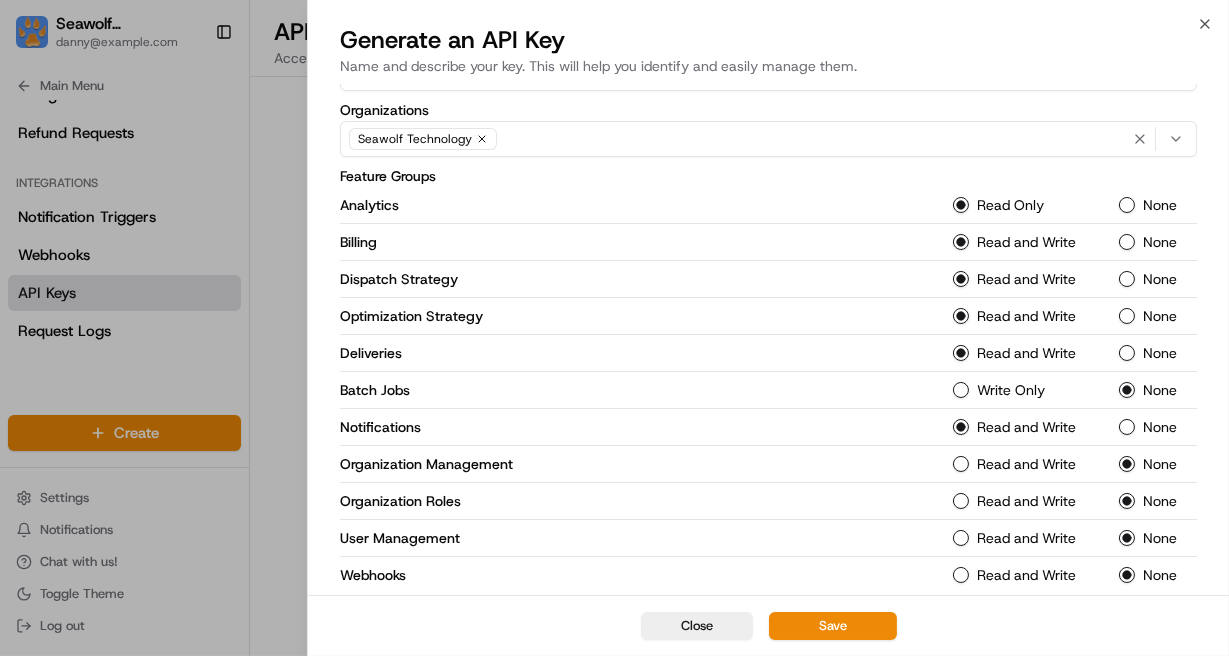 click on "Read and Write" at bounding box center (961, 464) 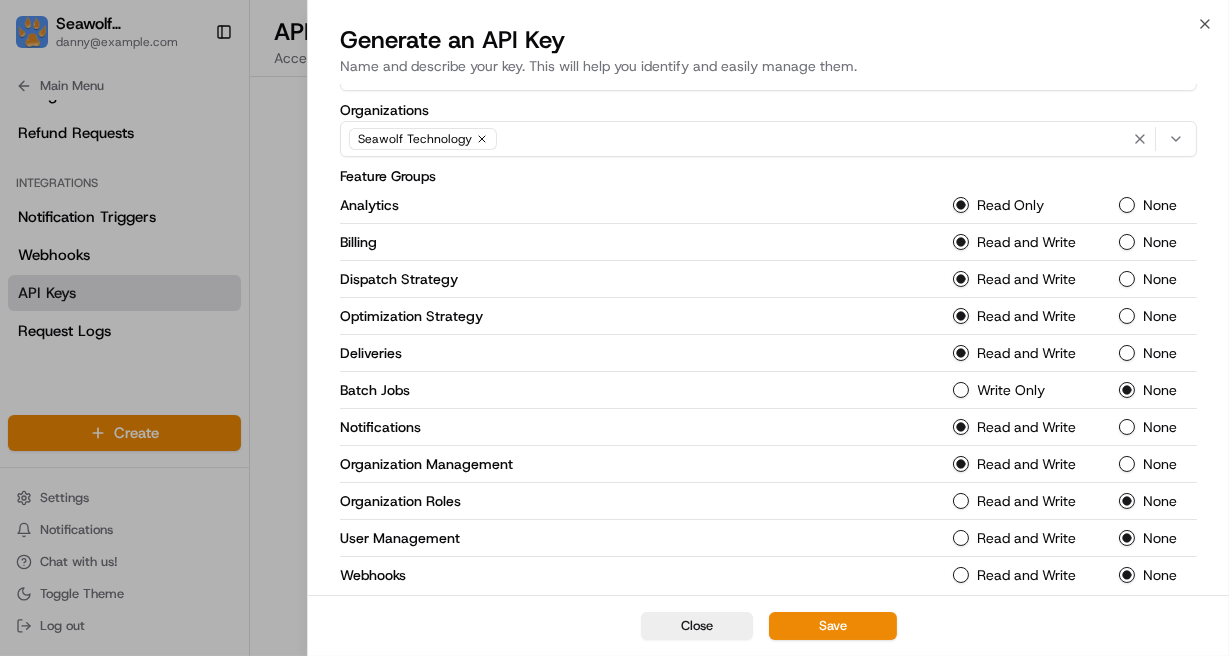click on "Write Only" at bounding box center [961, 390] 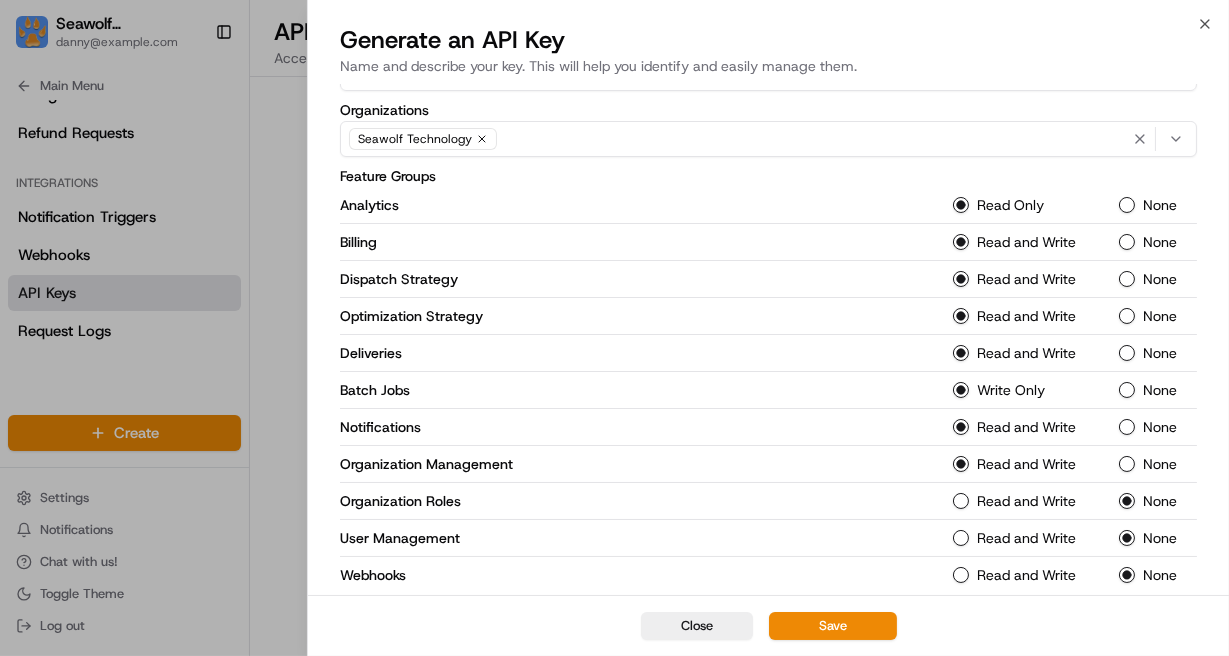 click on "Read and Write" at bounding box center [961, 501] 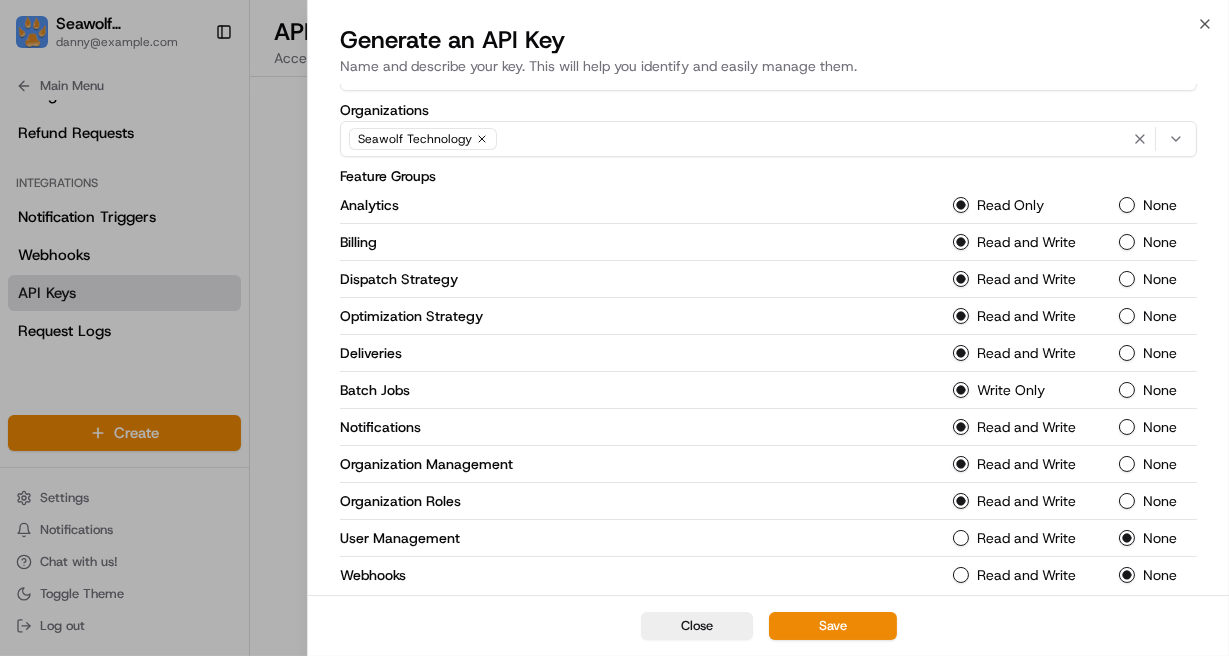 click on "Read and Write" at bounding box center [961, 538] 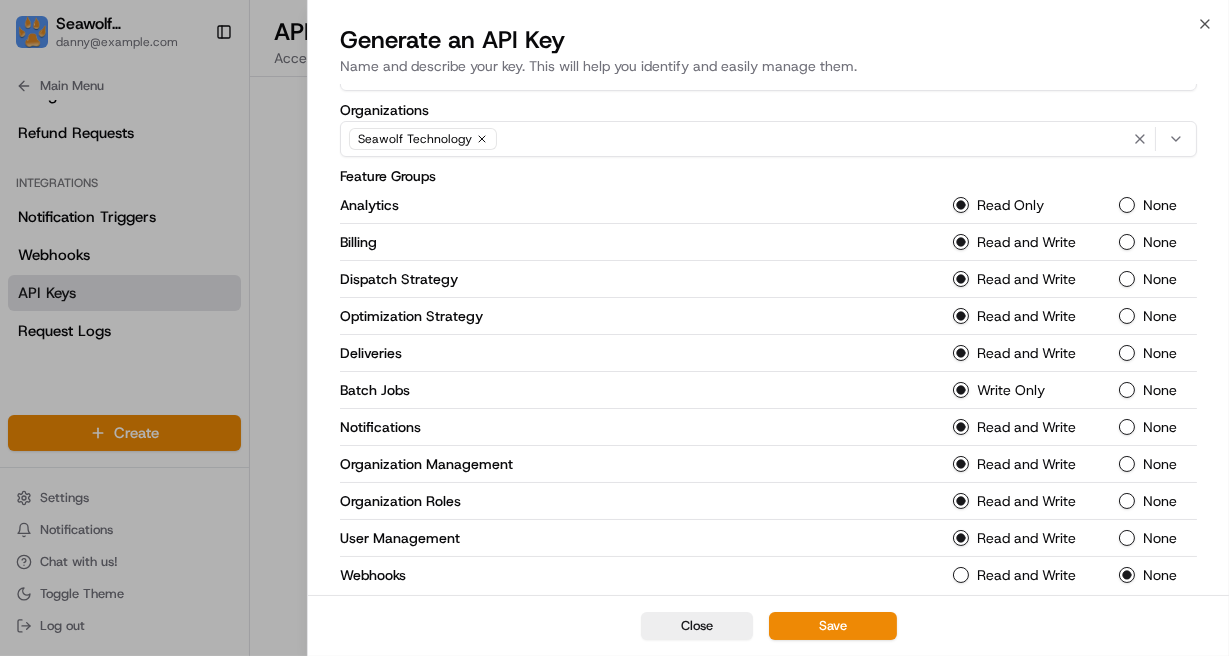 click on "Webhooks Read and Write None" at bounding box center (768, 575) 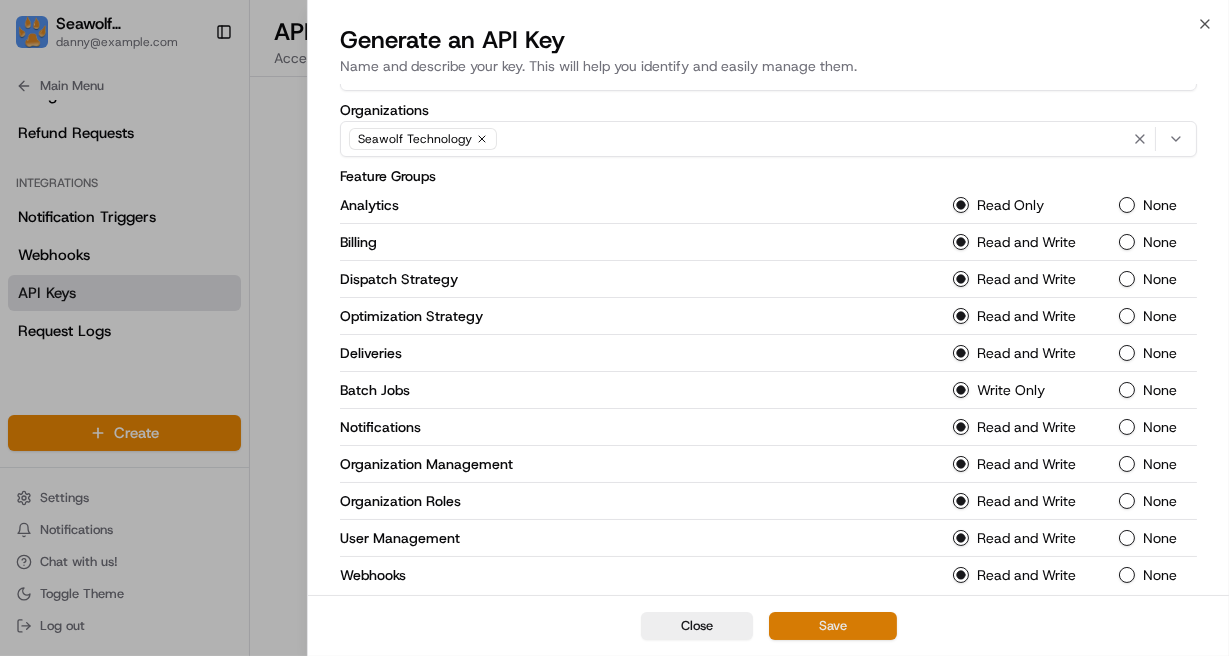 click on "Save" at bounding box center [833, 626] 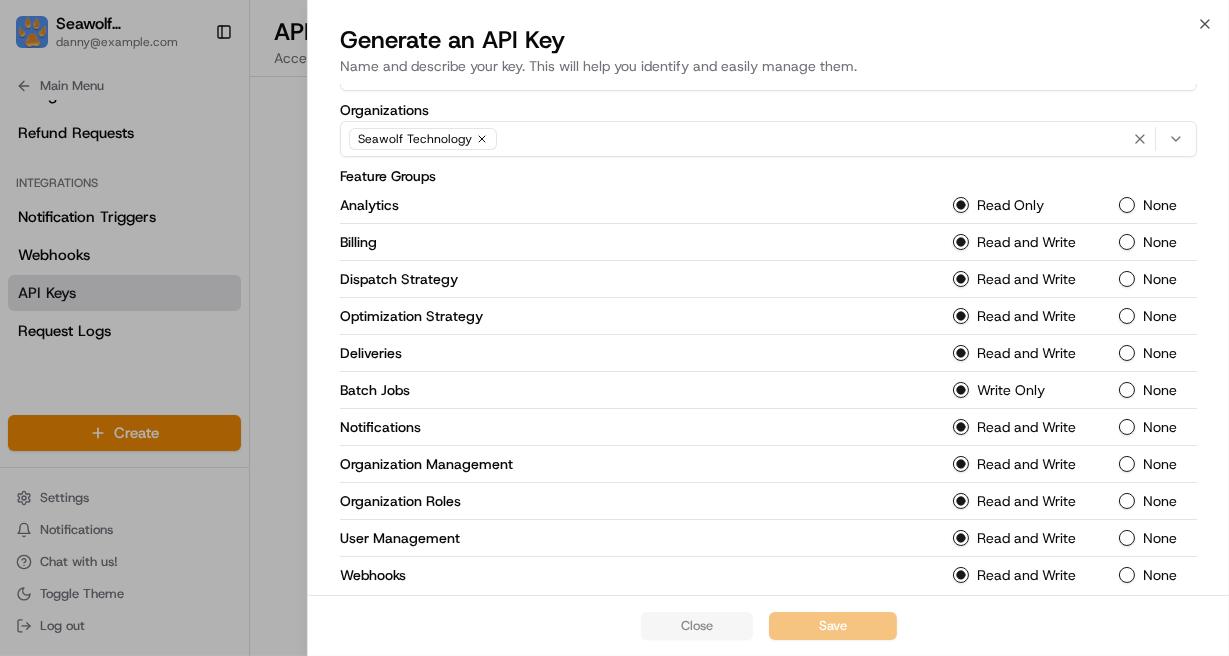 scroll, scrollTop: 0, scrollLeft: 0, axis: both 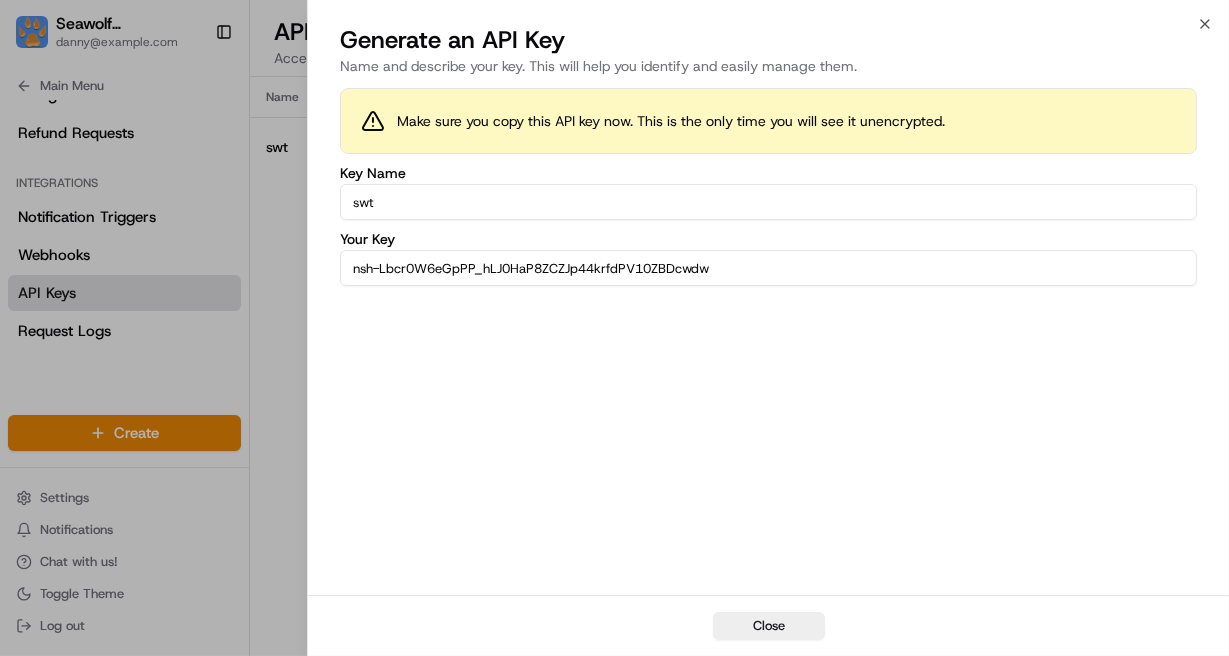 click on "nsh-Lbcr0W6eGpPP_hLJ0HaP8ZCZJp44krfdPV10ZBDcwdw" at bounding box center [768, 268] 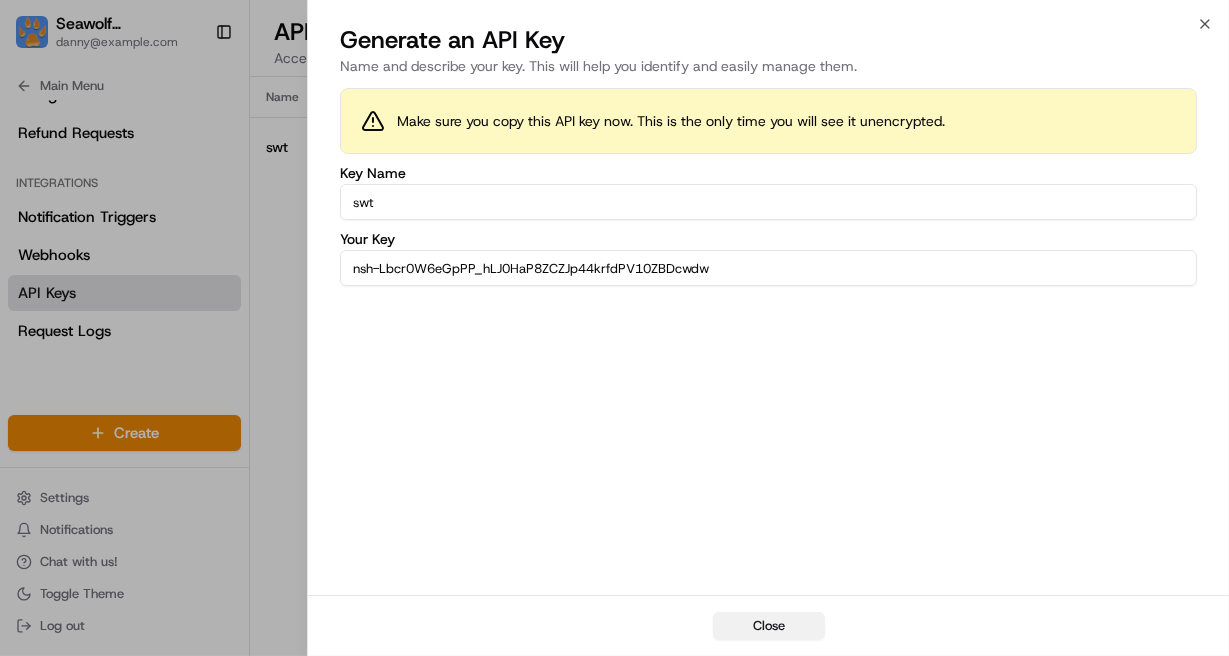 click on "Close" at bounding box center (769, 626) 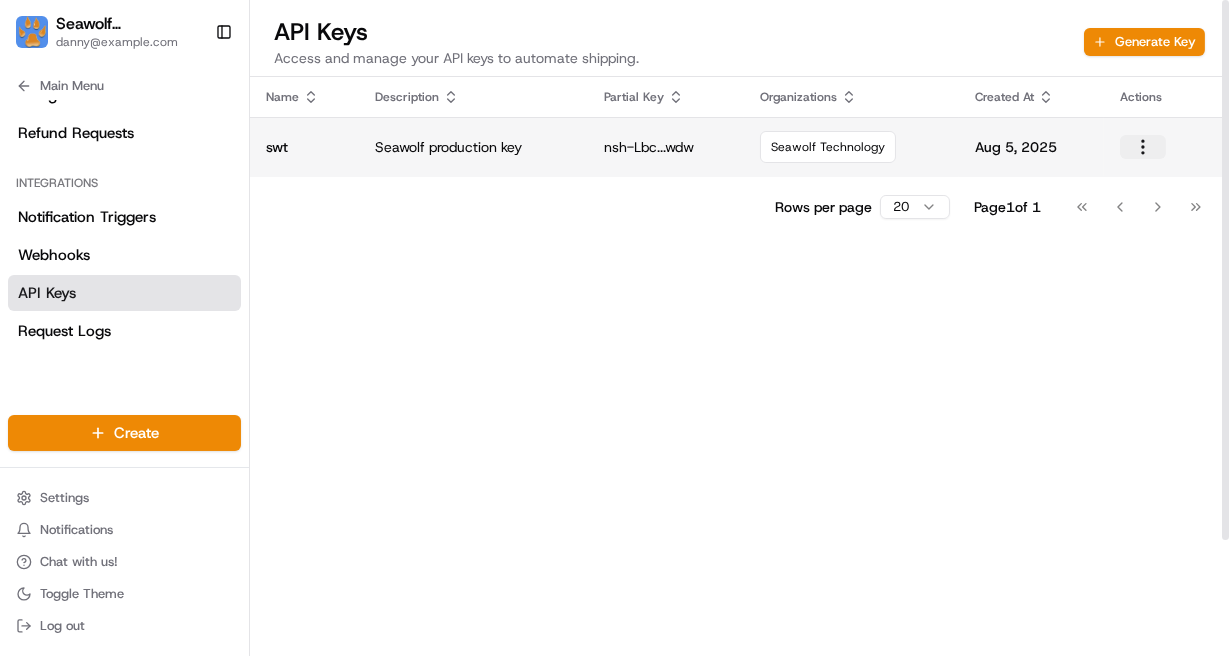click at bounding box center [1143, 147] 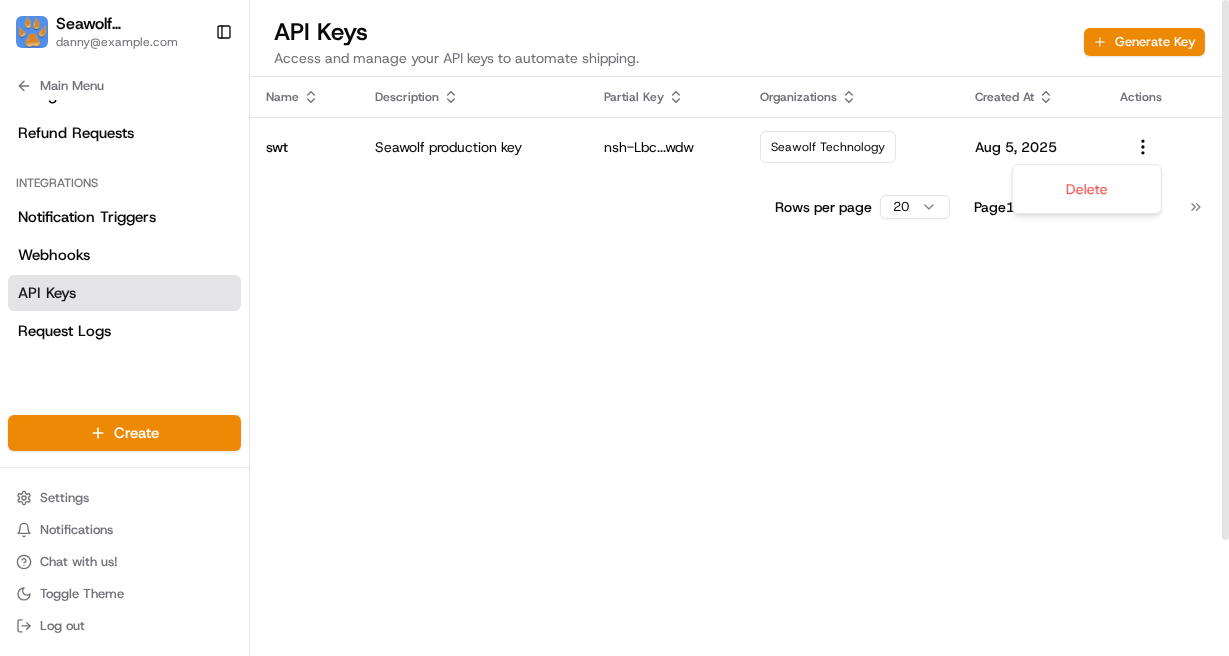click on "Name Description Partial Key Organizations Created At Actions swt Seawolf production key nsh-Lbc...wdw Seawolf Technology Aug 5, 2025 Rows per page 20 Page 1 of 1 Go to first page Go to previous page Go to next page Go to last page" at bounding box center [739, 381] 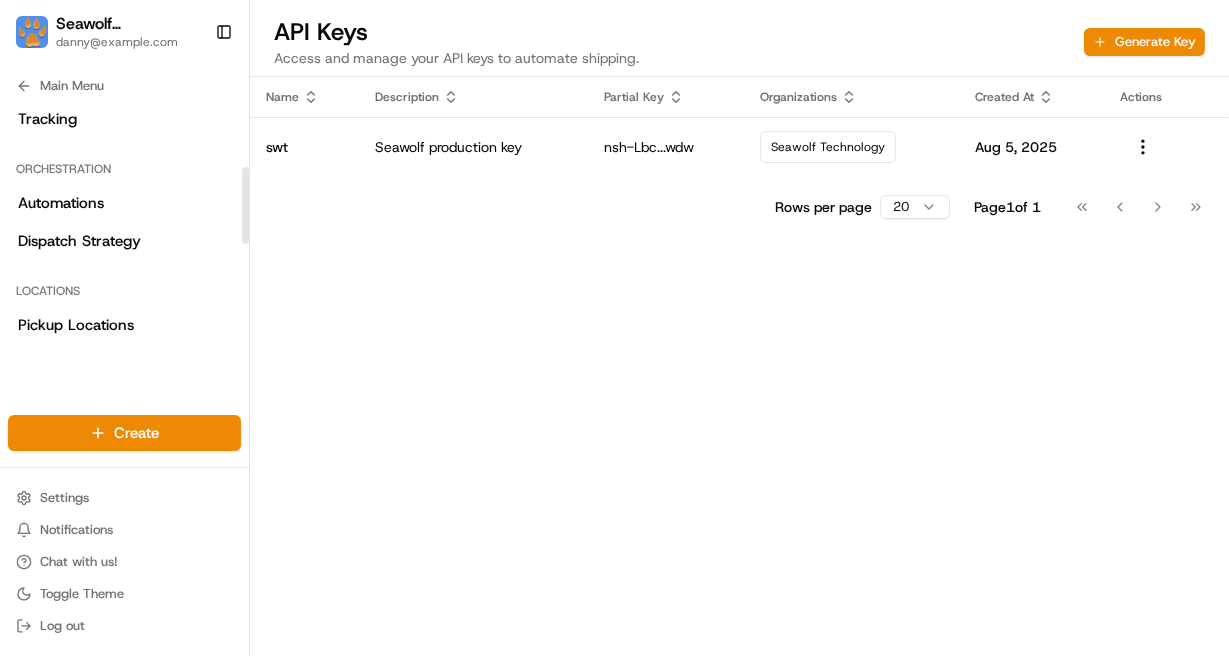 scroll, scrollTop: 243, scrollLeft: 0, axis: vertical 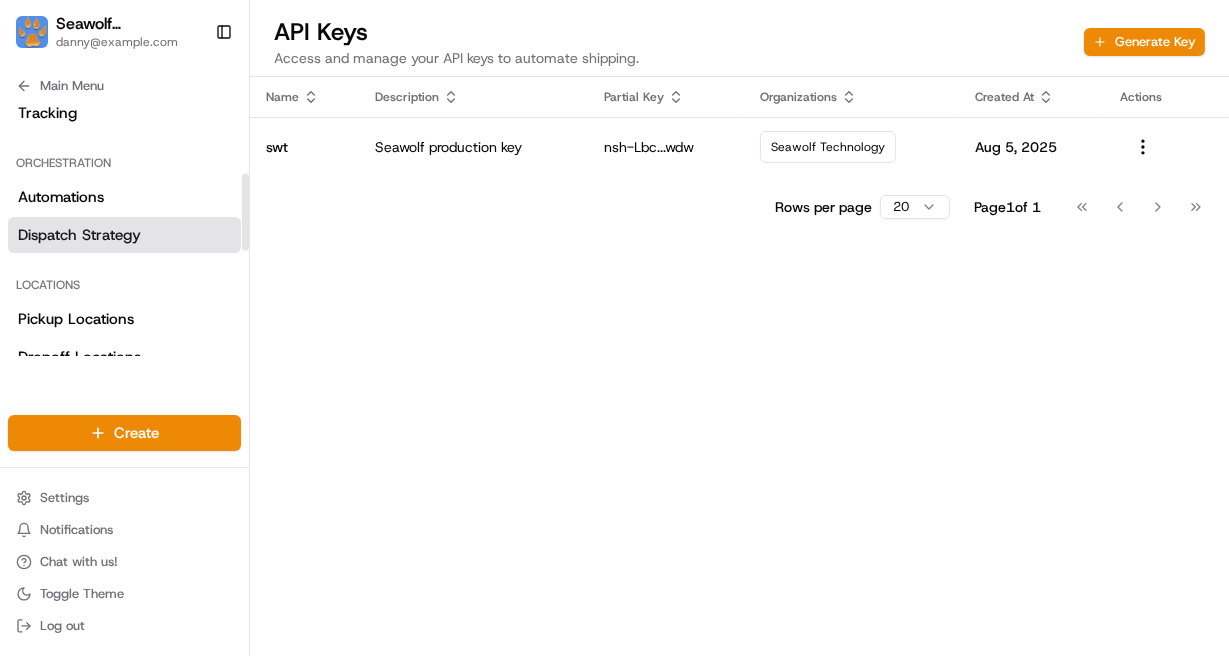click on "Dispatch Strategy" at bounding box center [79, 235] 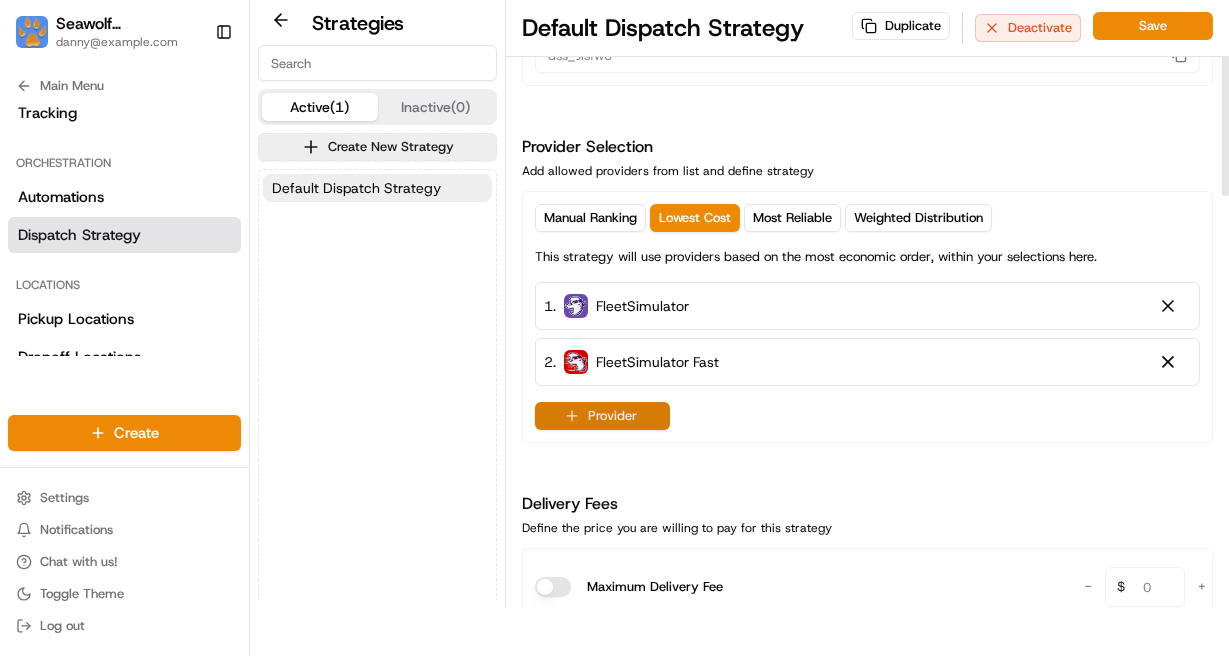 scroll, scrollTop: 167, scrollLeft: 0, axis: vertical 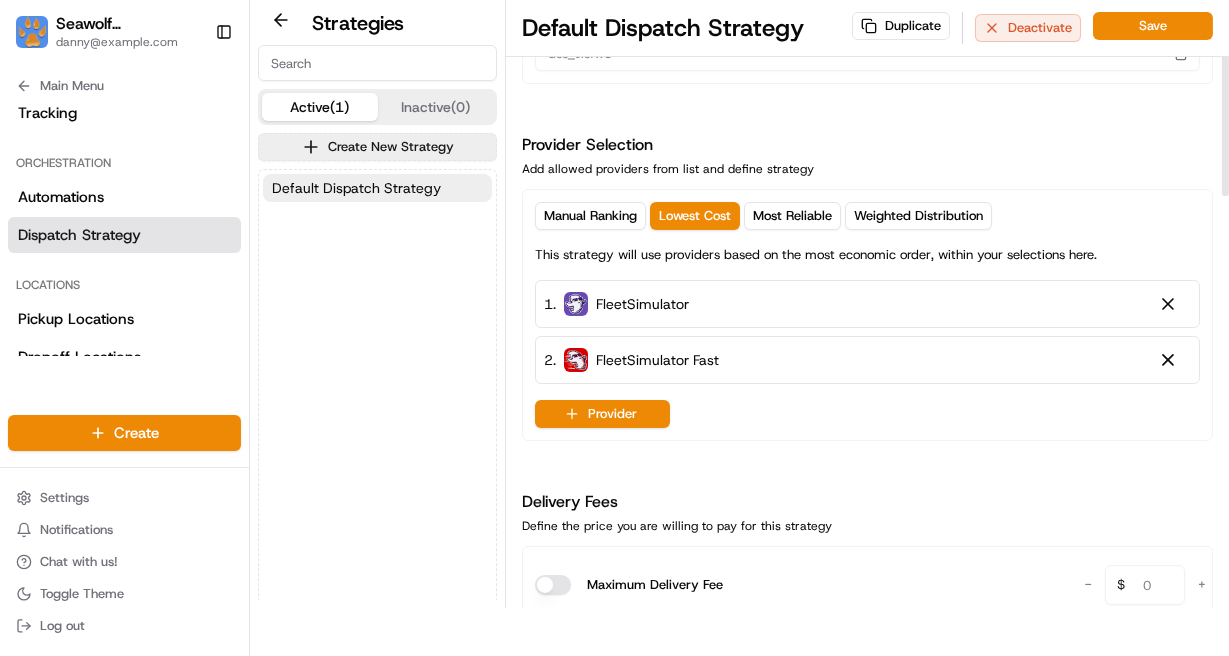 click on "Manual Ranking Lowest Cost Most Reliable Weighted Distribution This strategy will use providers based on the most economic order, within your selections here. 1 .     FleetSimulator 2 .     FleetSimulator Fast  Provider" at bounding box center (867, 315) 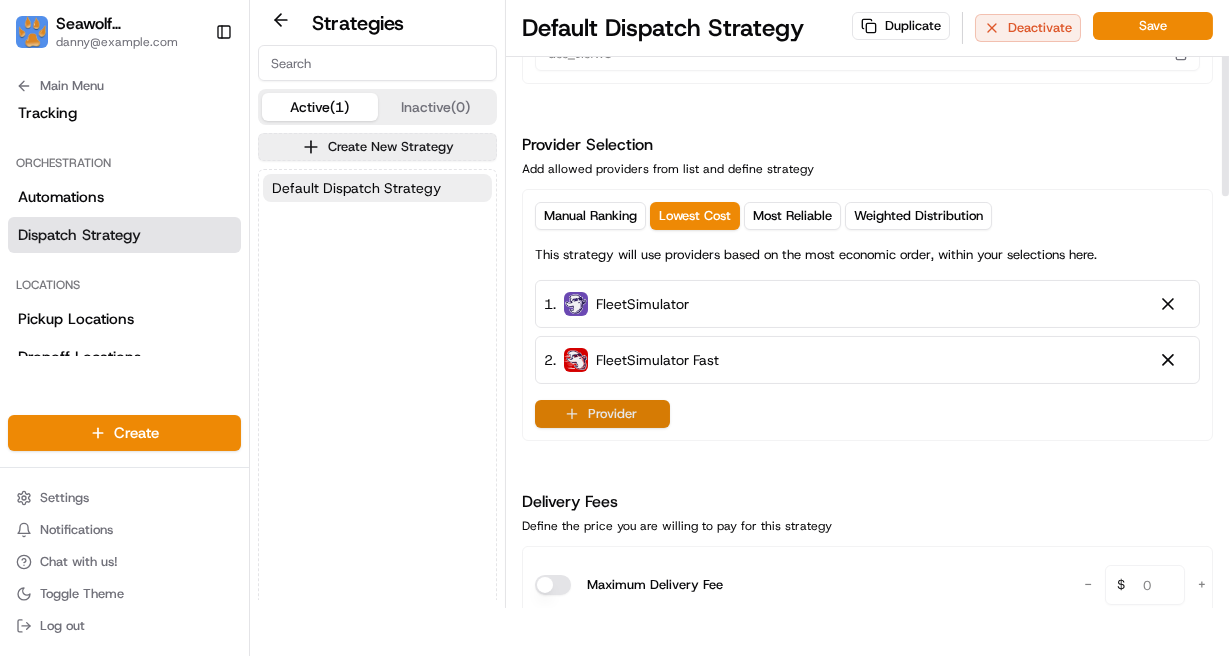 click on "Provider" at bounding box center (602, 414) 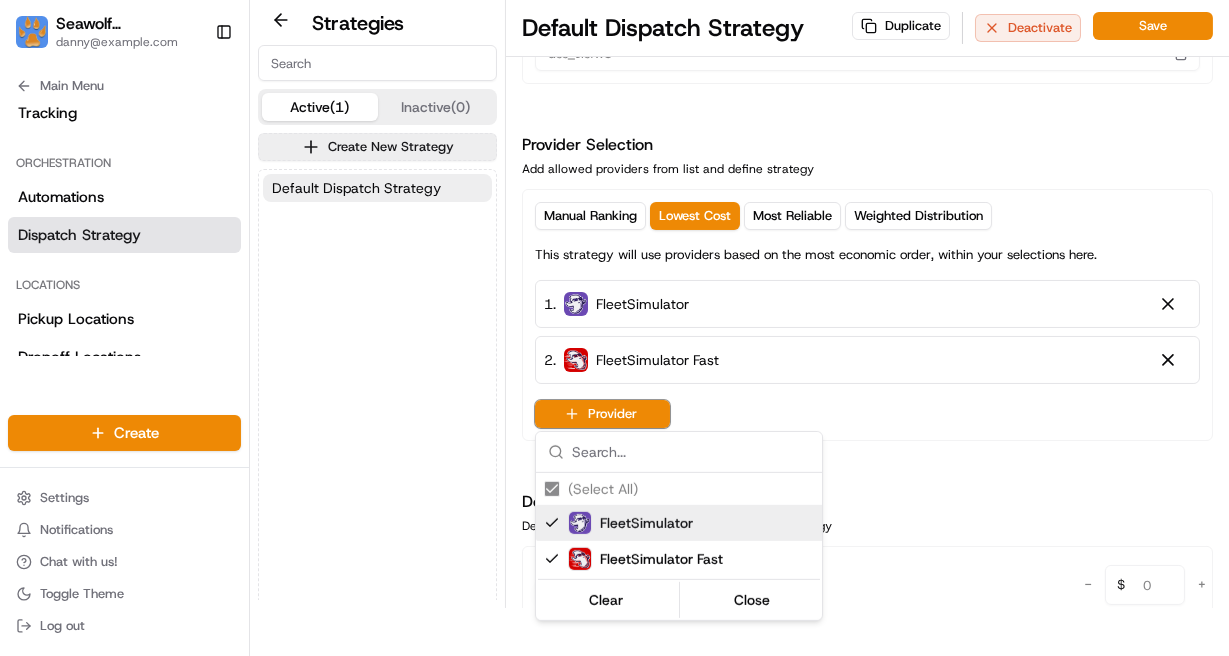 click on "To start dispatching deliveries, please add your payment information. Add Billing Info Seawolf Technology danny@example.com Toggle Sidebar Orders Deliveries Providers Nash AI Analytics Favorites Main Menu Members & Organization Organization Users Roles Preferences Customization Tracking Orchestration Automations Dispatch Strategy Locations Pickup Locations Dropoff Locations Billing Billing Refund Requests Integrations Notification Triggers Webhooks API Keys Request Logs Create Settings Notifications Chat with us! Toggle Theme Log out Strategies Active (1) Inactive (0) Create New Strategy Default Dispatch Strategy Default Dispatch Strategy Duplicate Deactivate Save Strategy Info Last edited Aug 04, 2025 10:51 PM Default Dispatch Strategy dss_JisfwU Provider Selection Add allowed providers from list and define strategy Manual Ranking Lowest Cost Most Reliable Weighted Distribution This strategy will use providers based on the most economic order, within your selections here. 1 . 2 ." at bounding box center (614, 280) 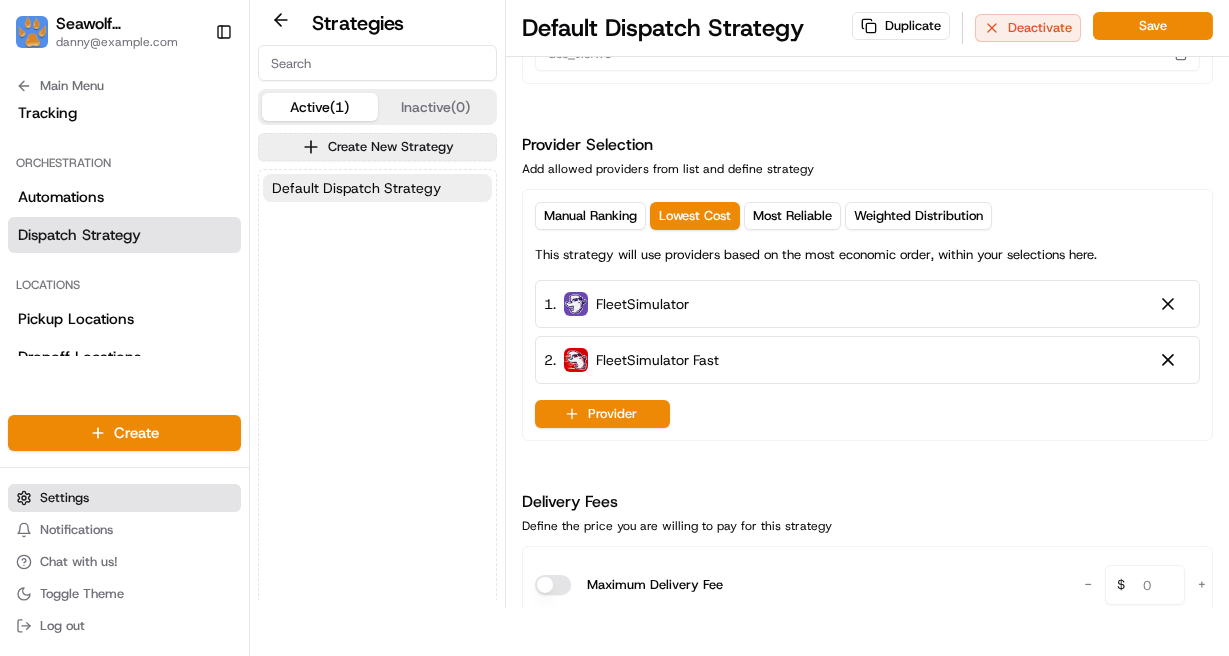 click on "Settings" at bounding box center [64, 498] 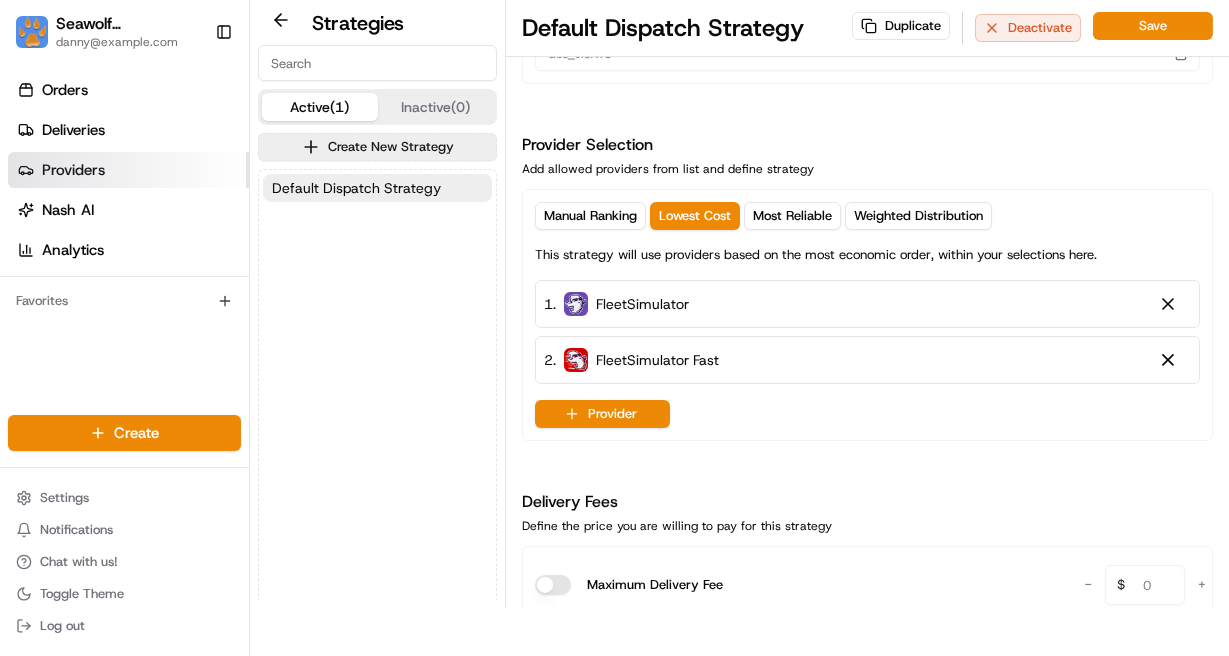 click on "Providers" at bounding box center (73, 170) 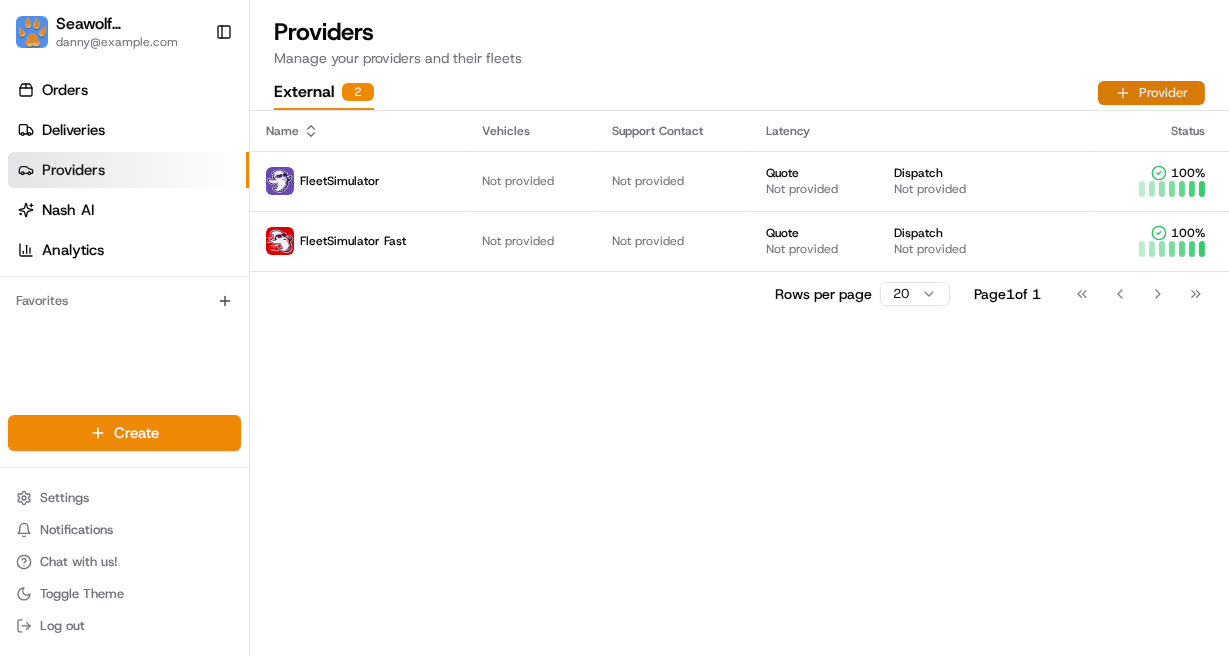 click on "Provider" at bounding box center [1151, 93] 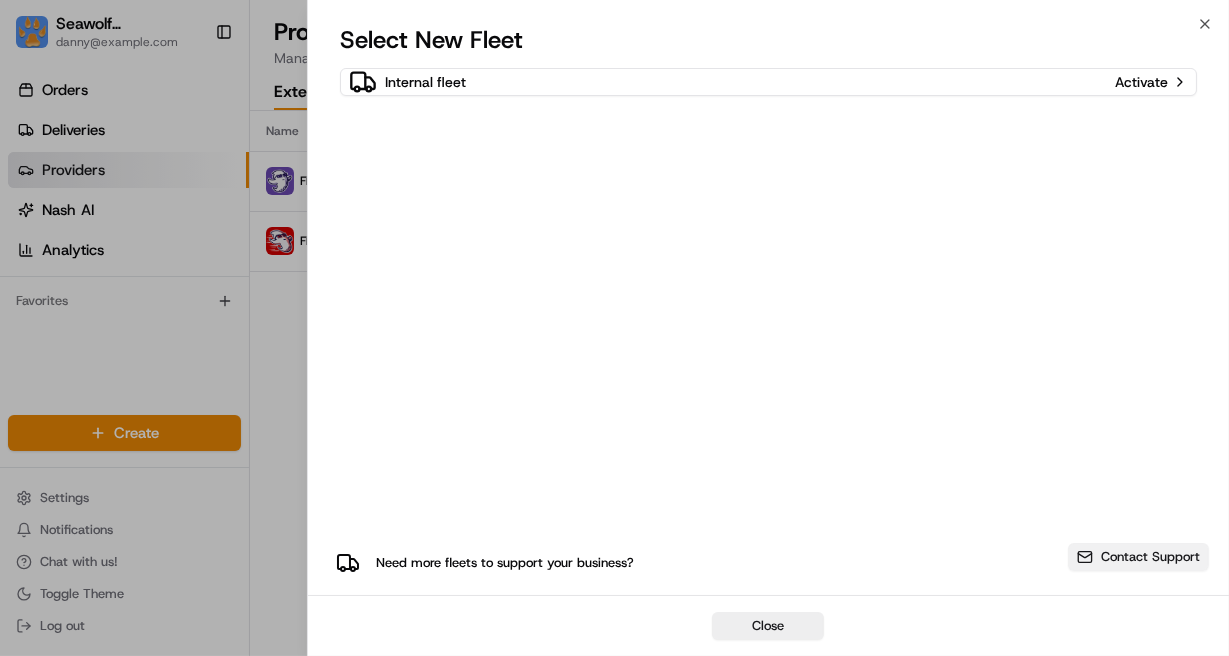 click on "Contact Support" at bounding box center (1138, 557) 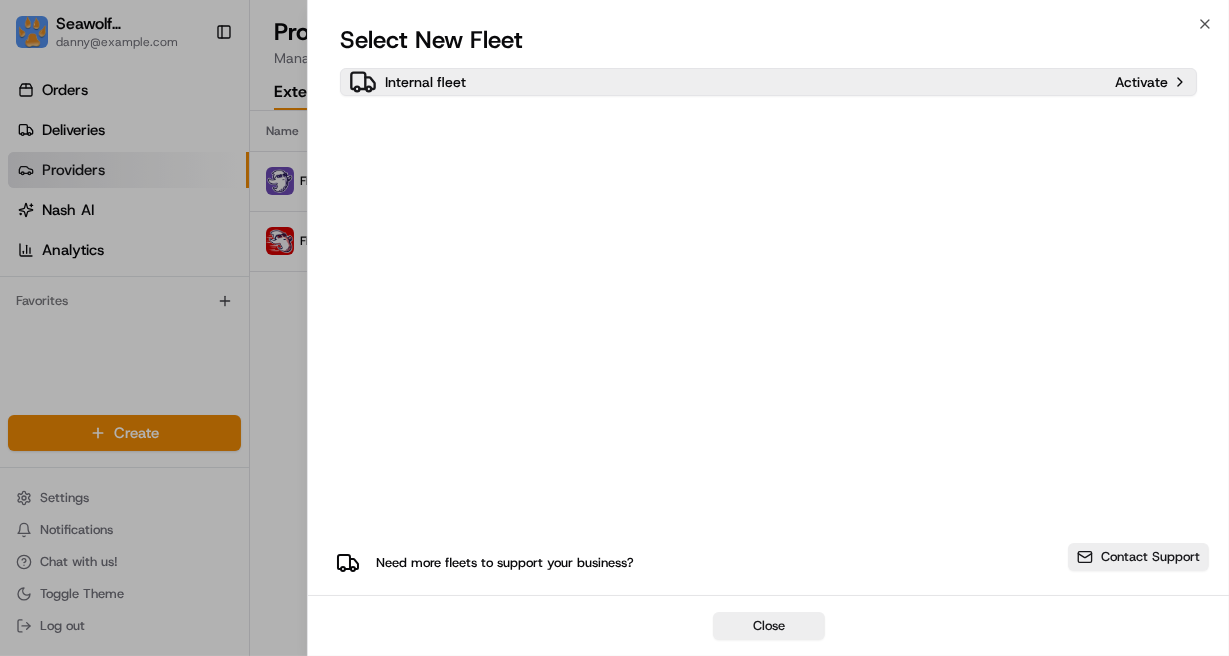 click on "Activate" at bounding box center (1141, 82) 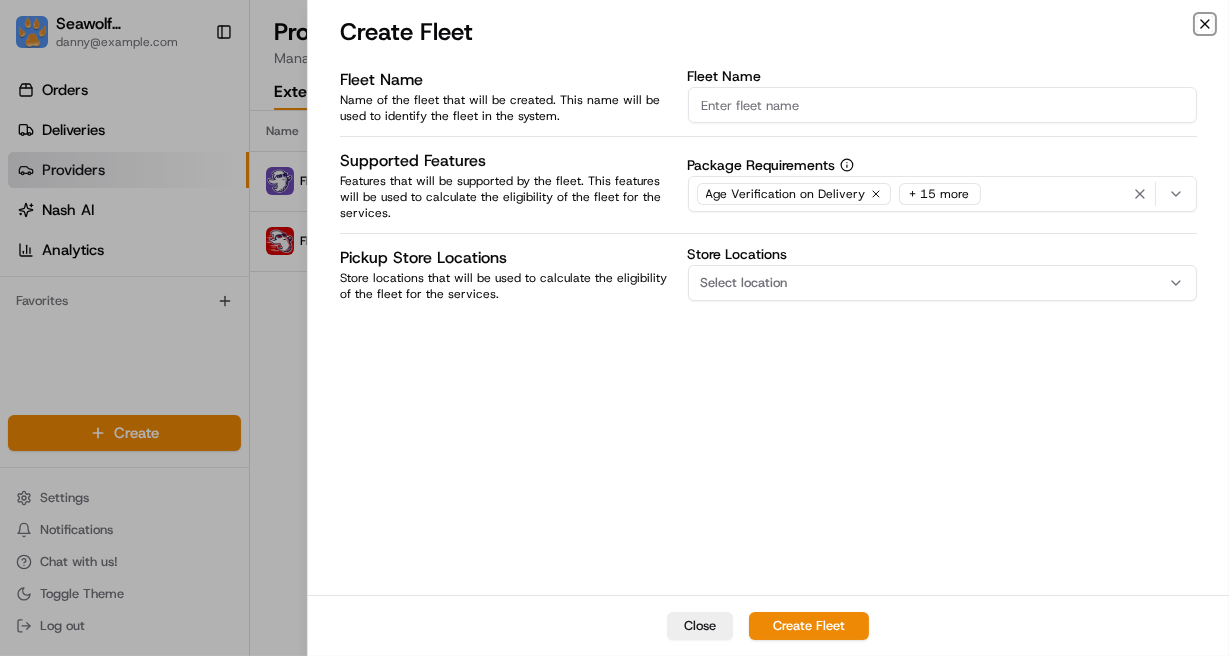 click 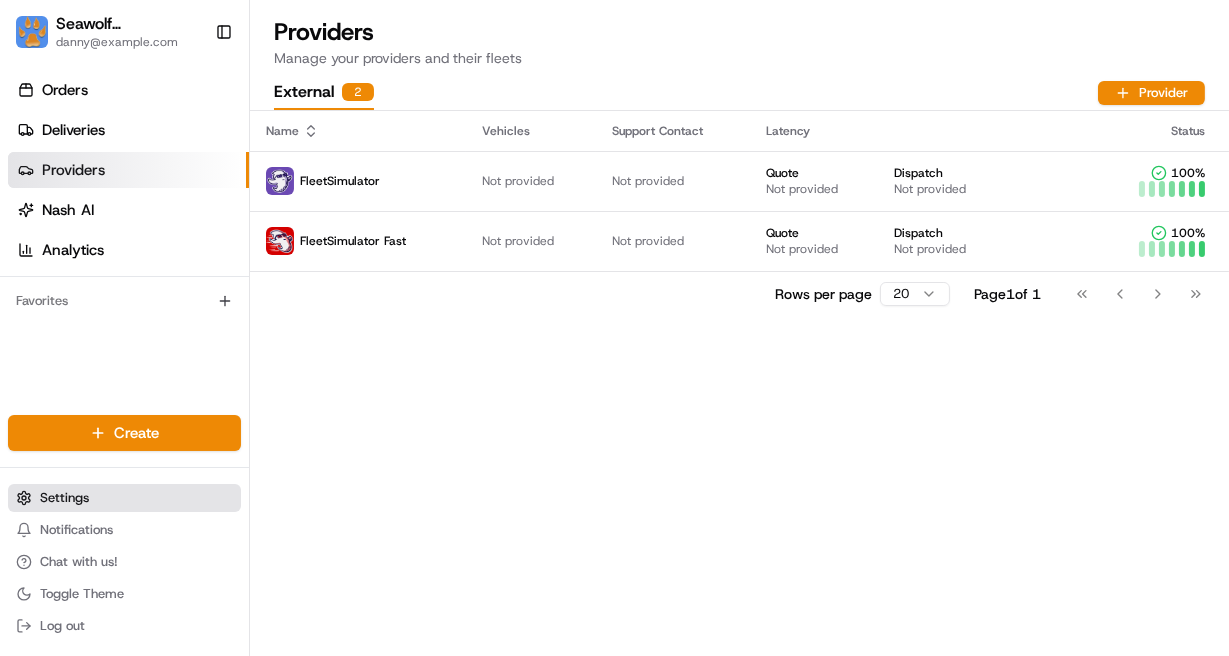 click on "Settings" at bounding box center (64, 498) 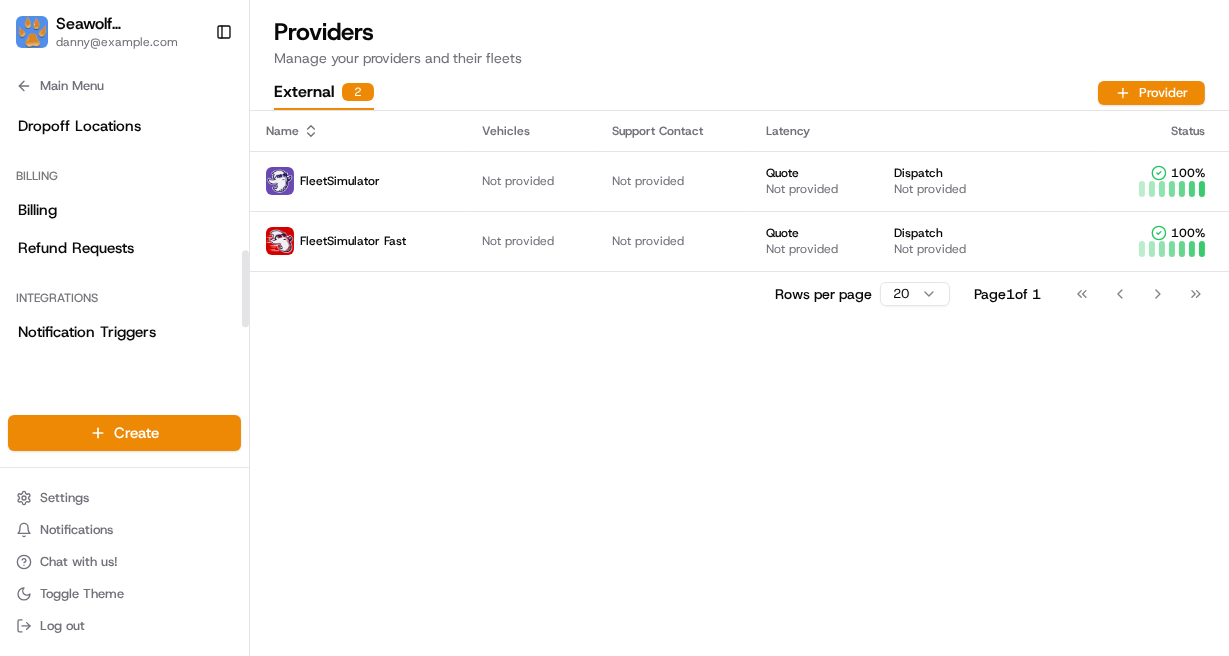 scroll, scrollTop: 463, scrollLeft: 0, axis: vertical 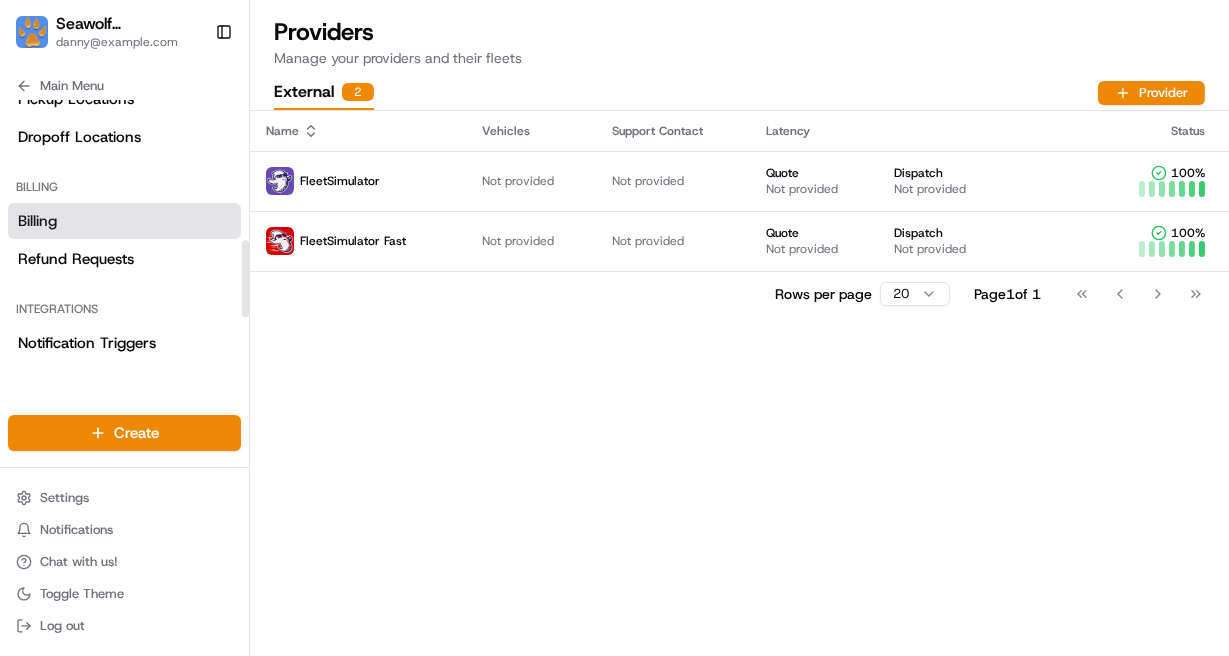 click on "Billing" at bounding box center [124, 221] 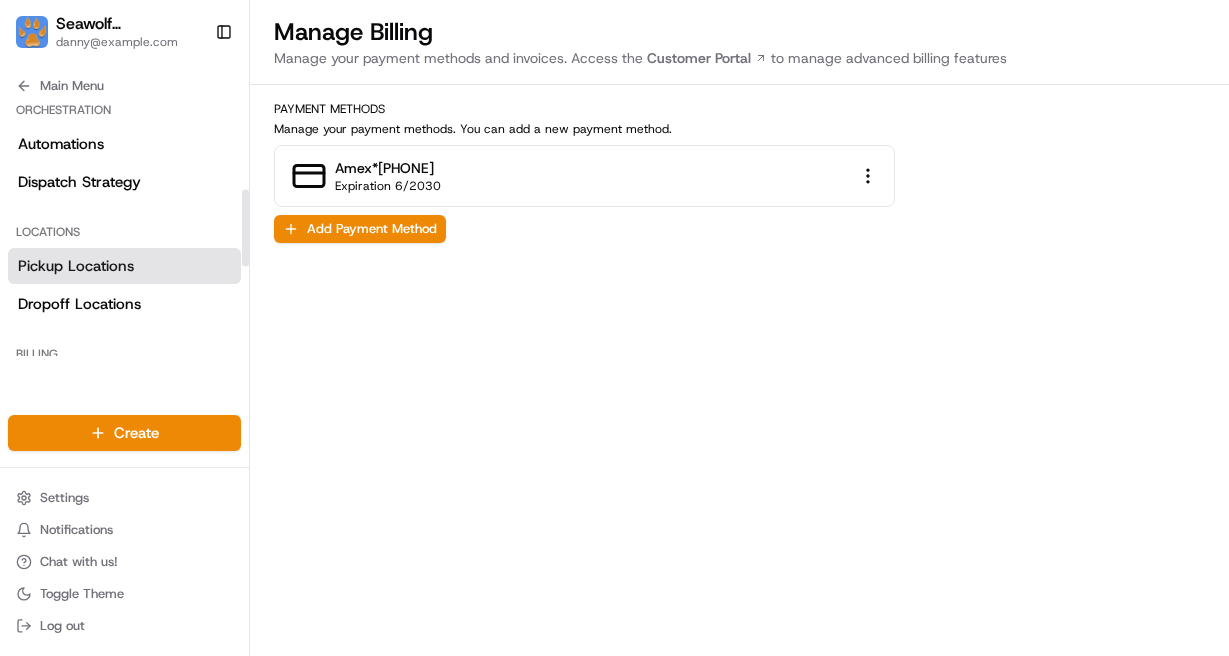 scroll, scrollTop: 291, scrollLeft: 0, axis: vertical 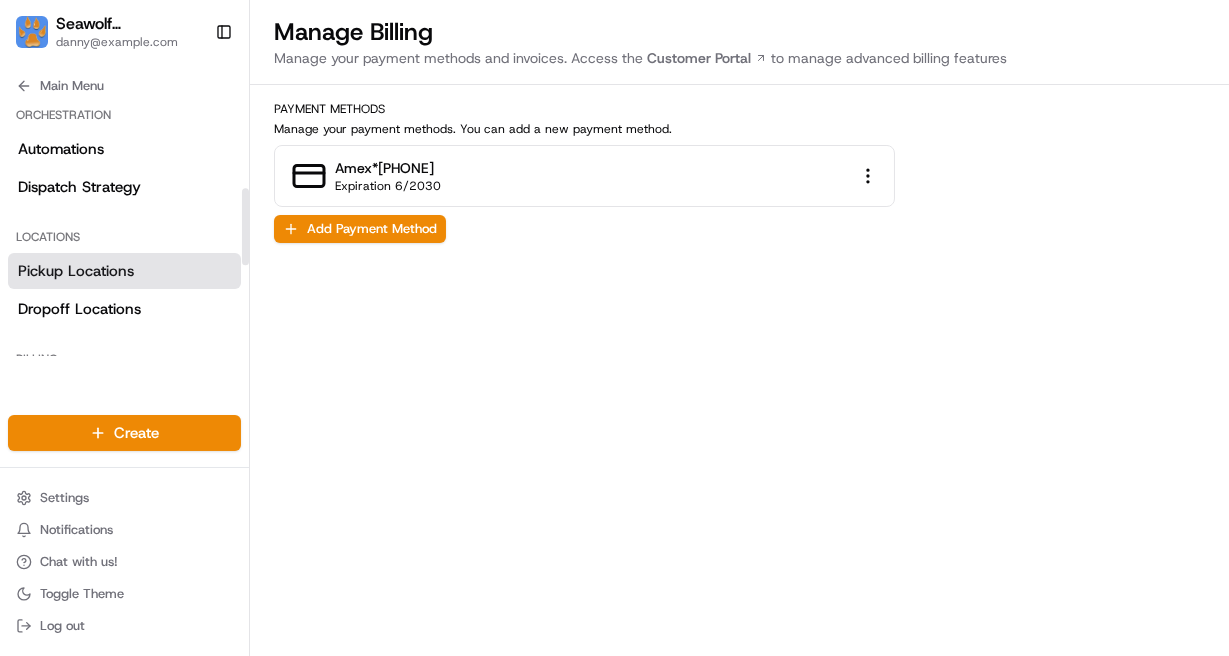 click on "Dispatch Strategy" at bounding box center [79, 187] 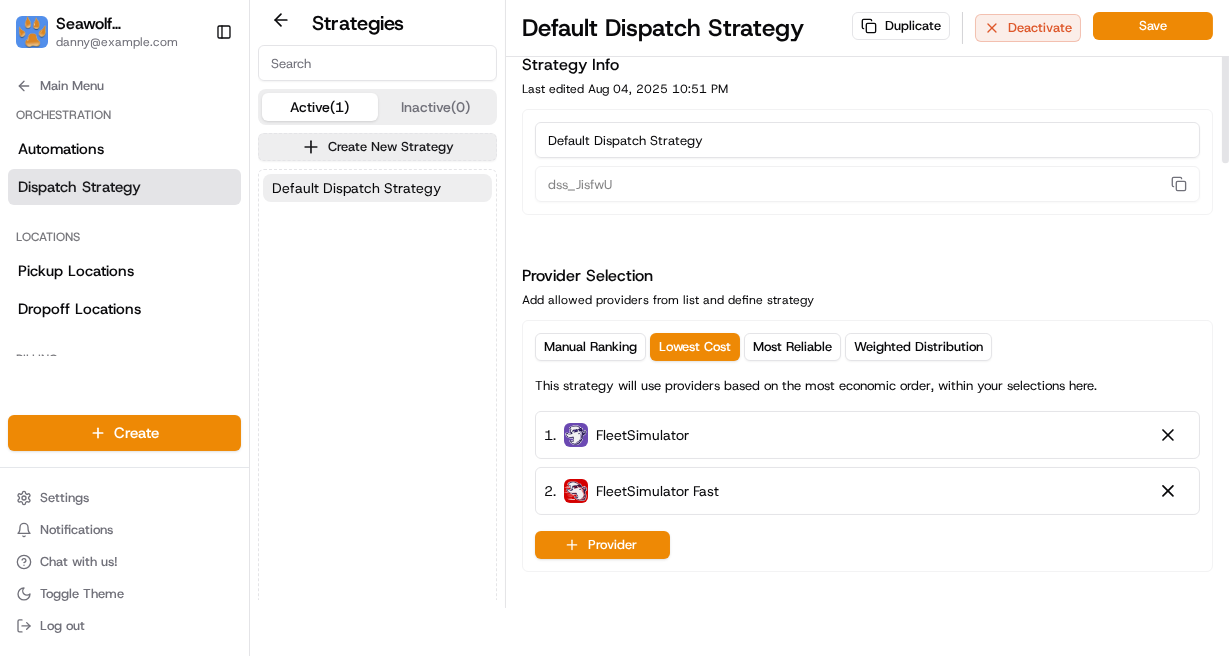 scroll, scrollTop: 71, scrollLeft: 0, axis: vertical 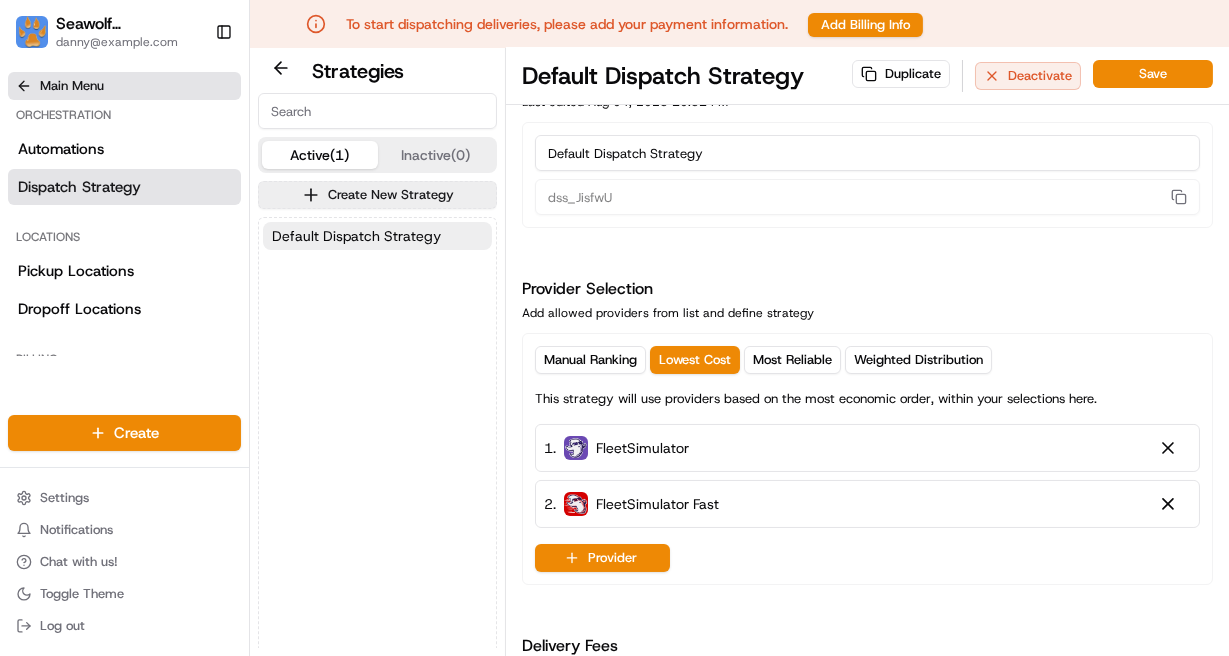 click on "Main Menu" at bounding box center [72, 86] 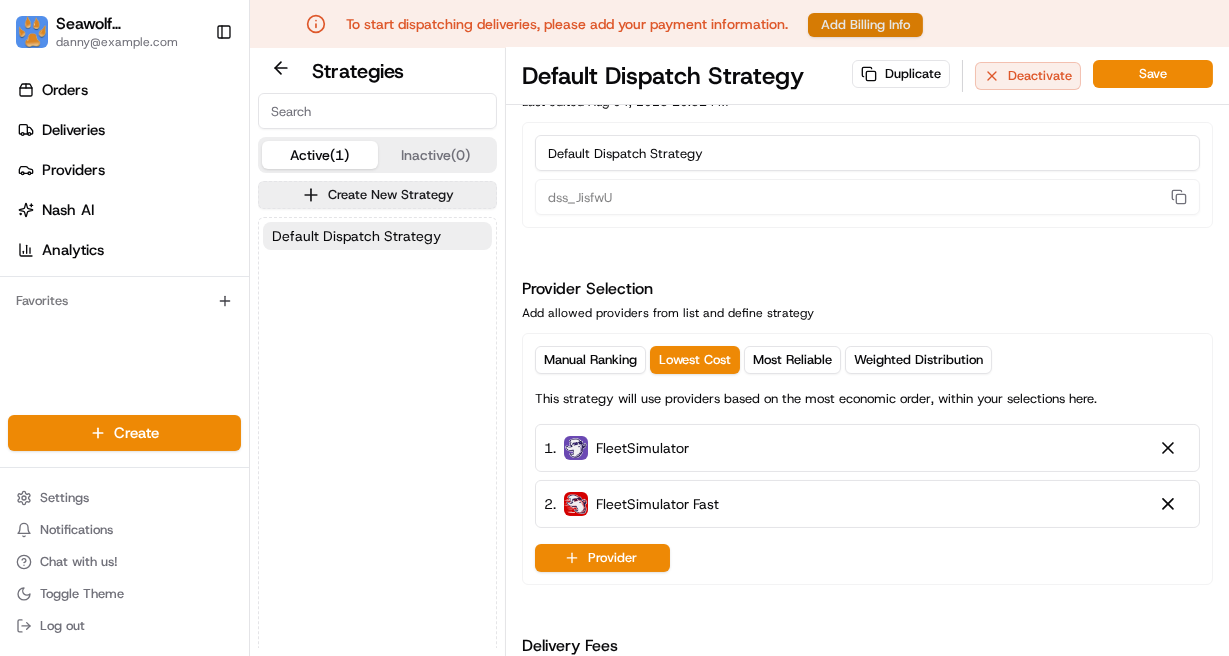click on "Add Billing Info" at bounding box center (865, 25) 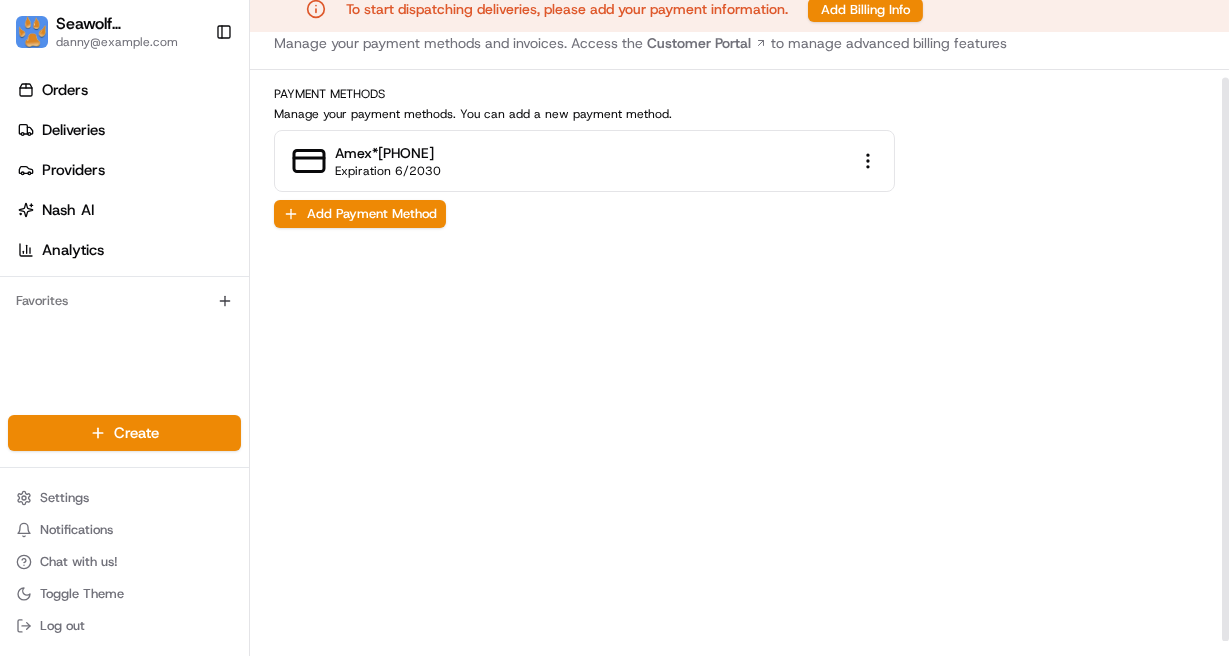 scroll, scrollTop: 0, scrollLeft: 0, axis: both 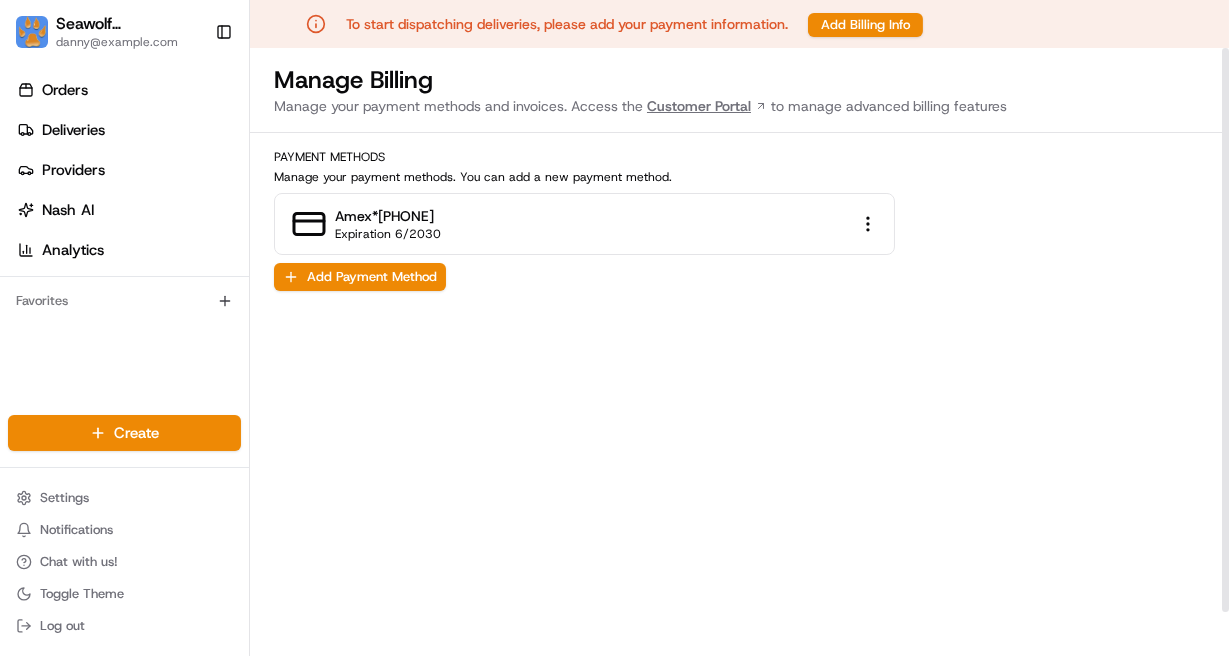 click on "Customer Portal" at bounding box center [707, 106] 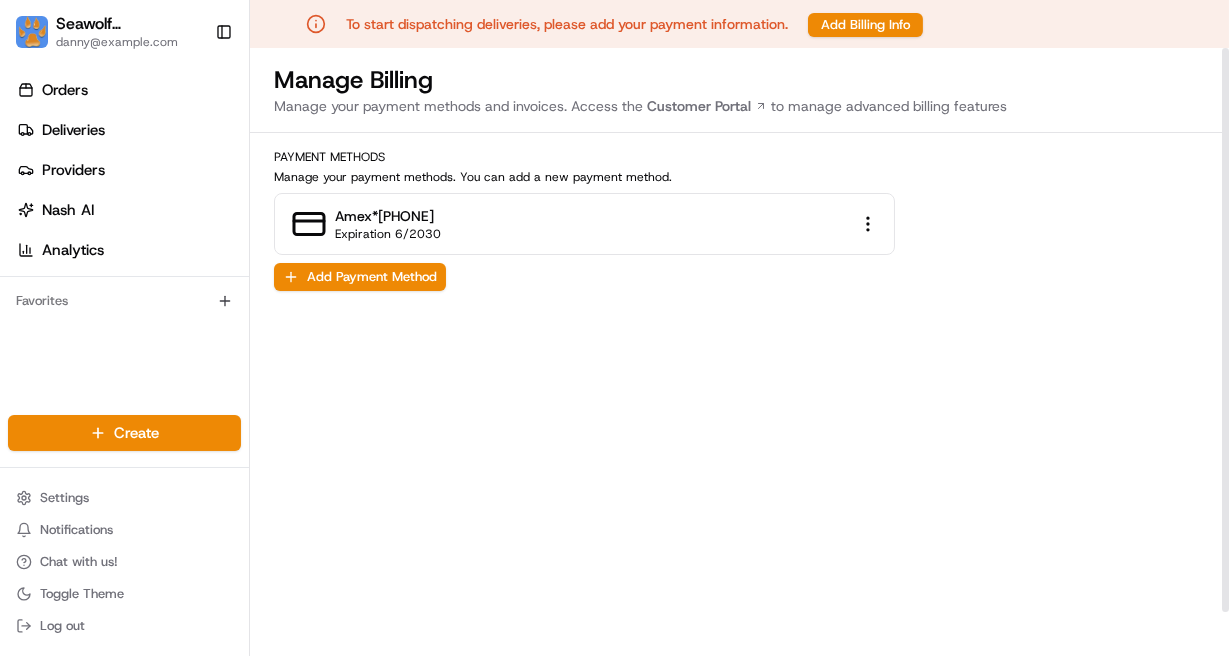 click on "Manage Billing" at bounding box center (739, 80) 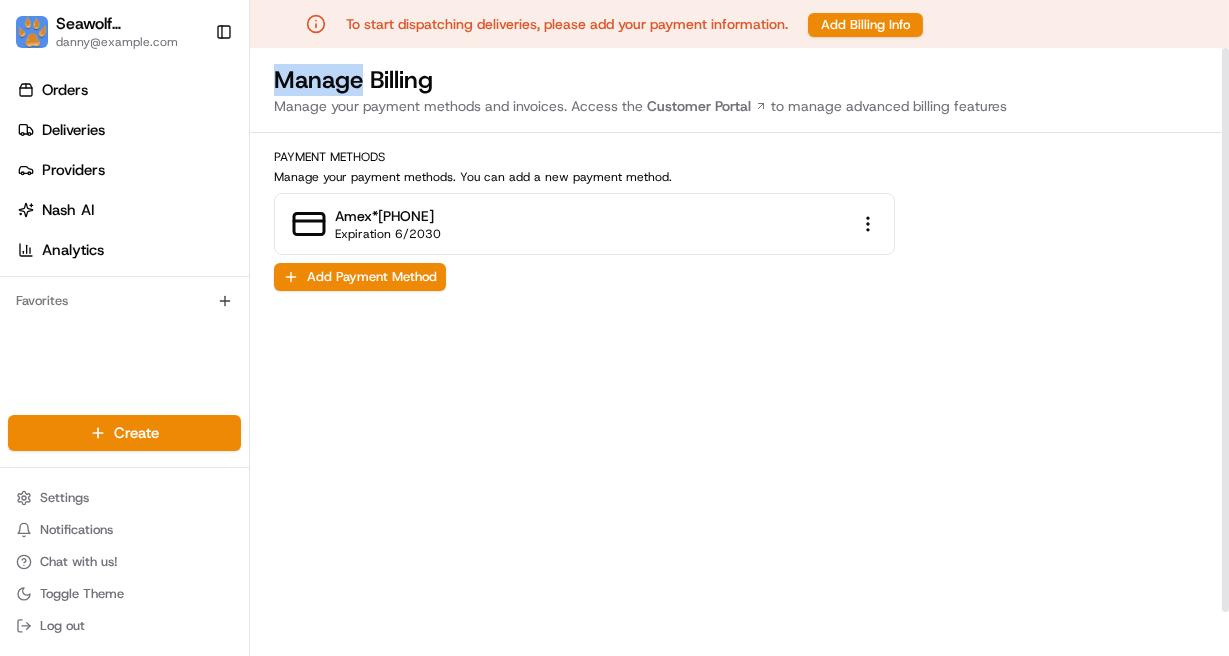 click on "Manage Billing" at bounding box center [739, 80] 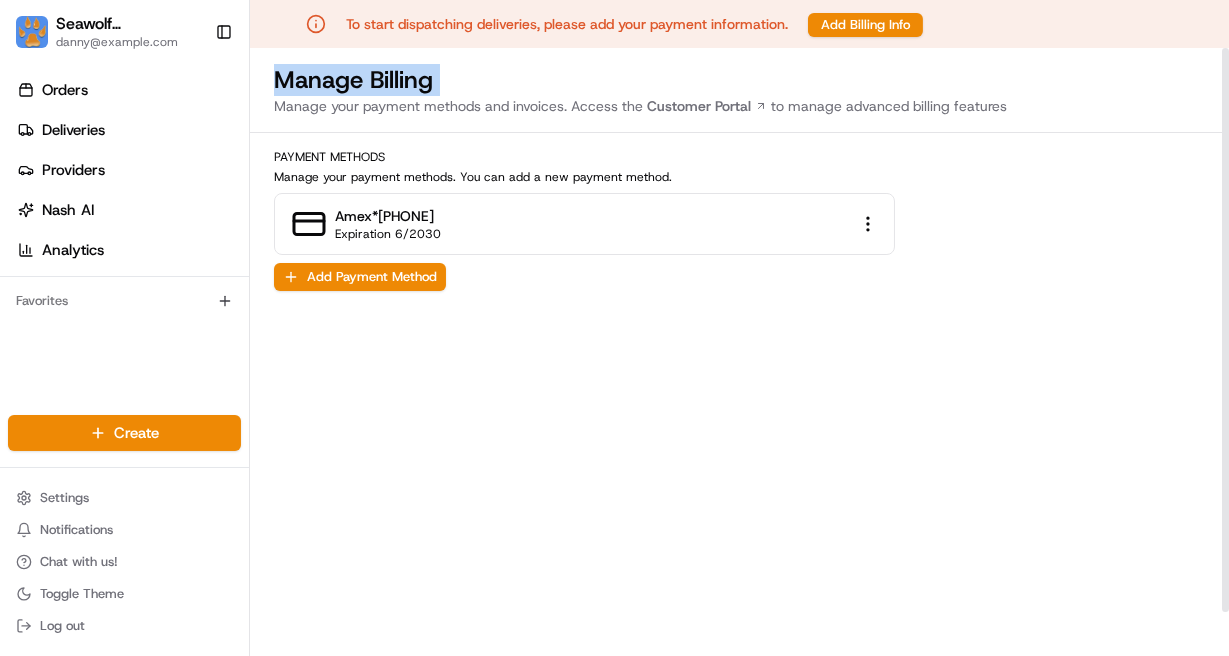 click on "Manage Billing" at bounding box center [739, 80] 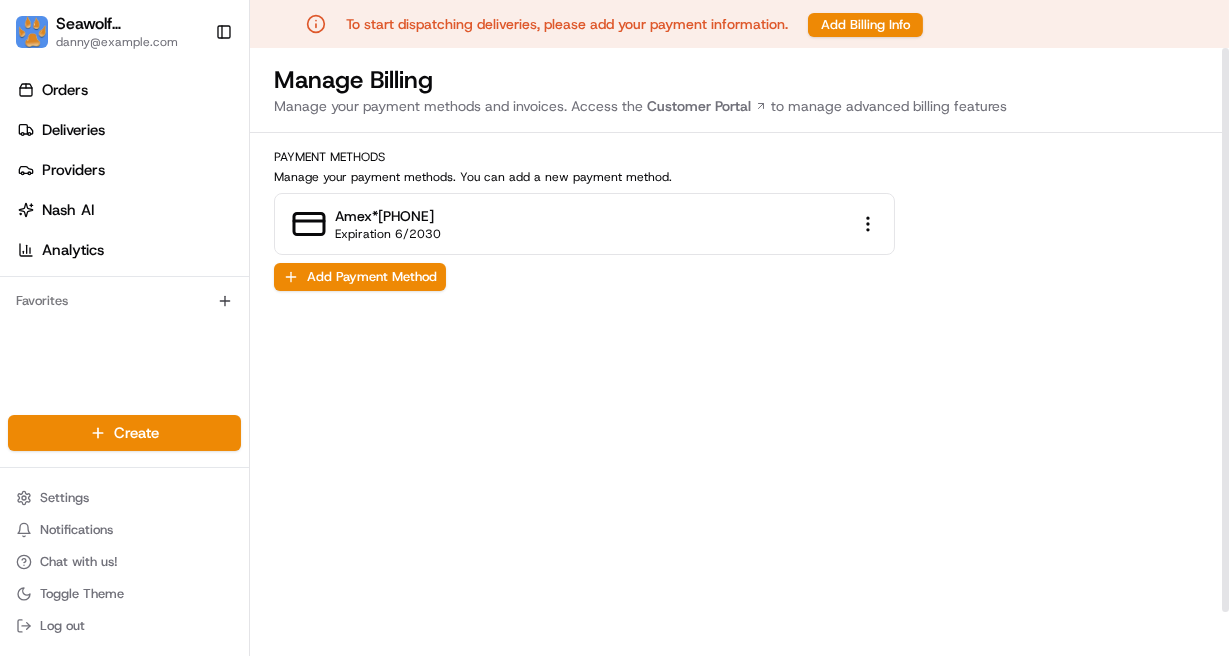 click on "Manage Billing" at bounding box center [739, 80] 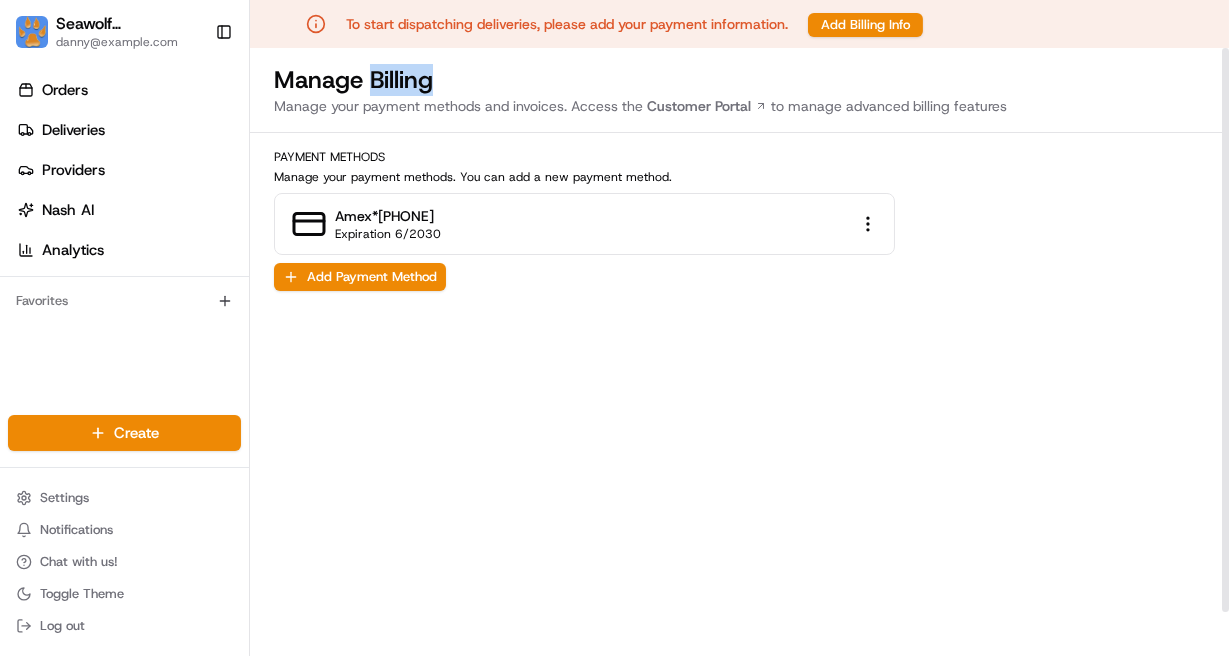 click on "Manage Billing" at bounding box center (739, 80) 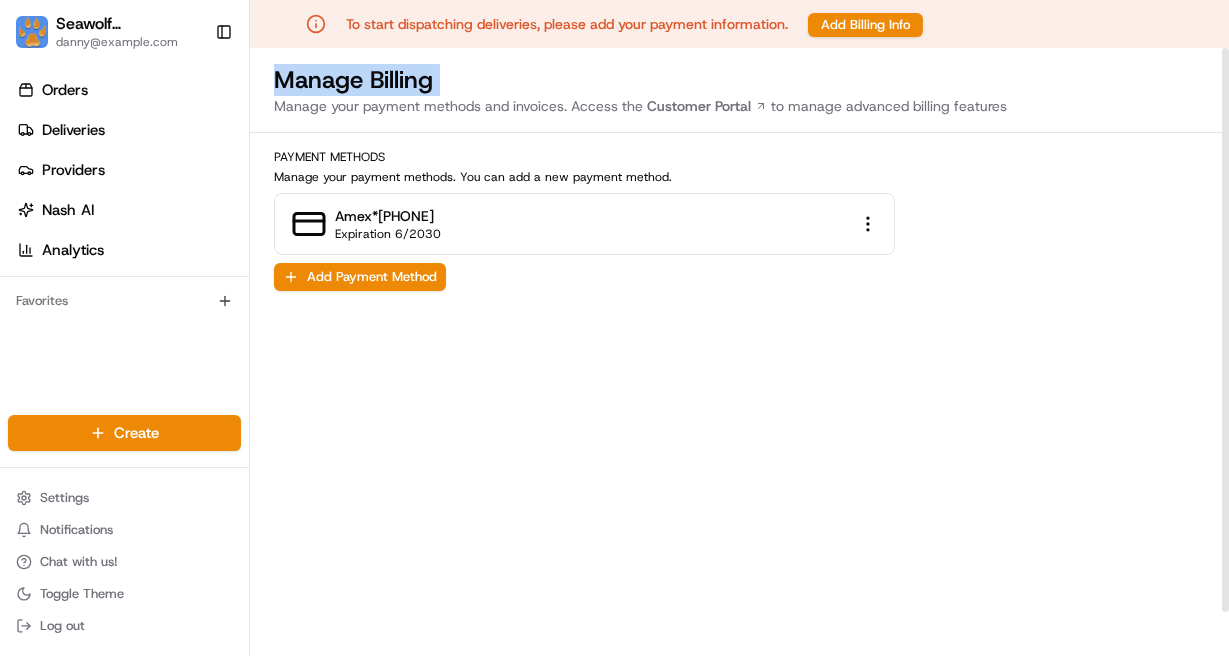 click on "Manage your payment methods and invoices. Access the Customer Portal to manage advanced billing features" at bounding box center [739, 106] 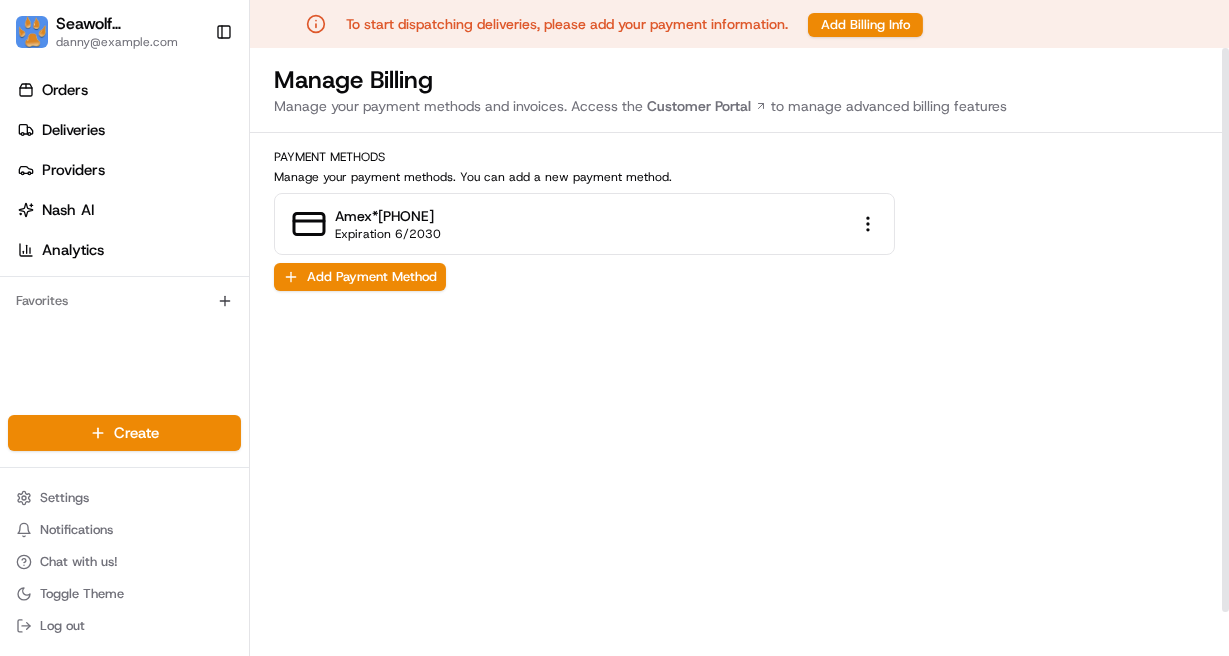 click on "Manage your payment methods and invoices. Access the Customer Portal to manage advanced billing features" at bounding box center [739, 106] 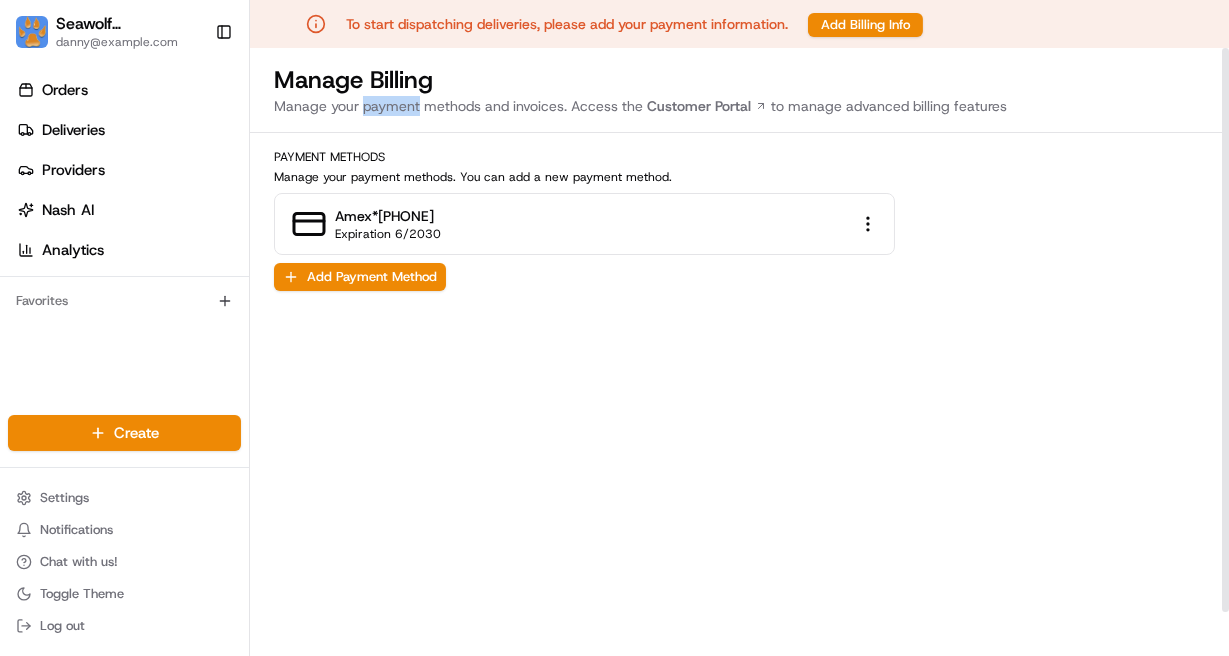 click on "Manage your payment methods and invoices. Access the Customer Portal to manage advanced billing features" at bounding box center (739, 106) 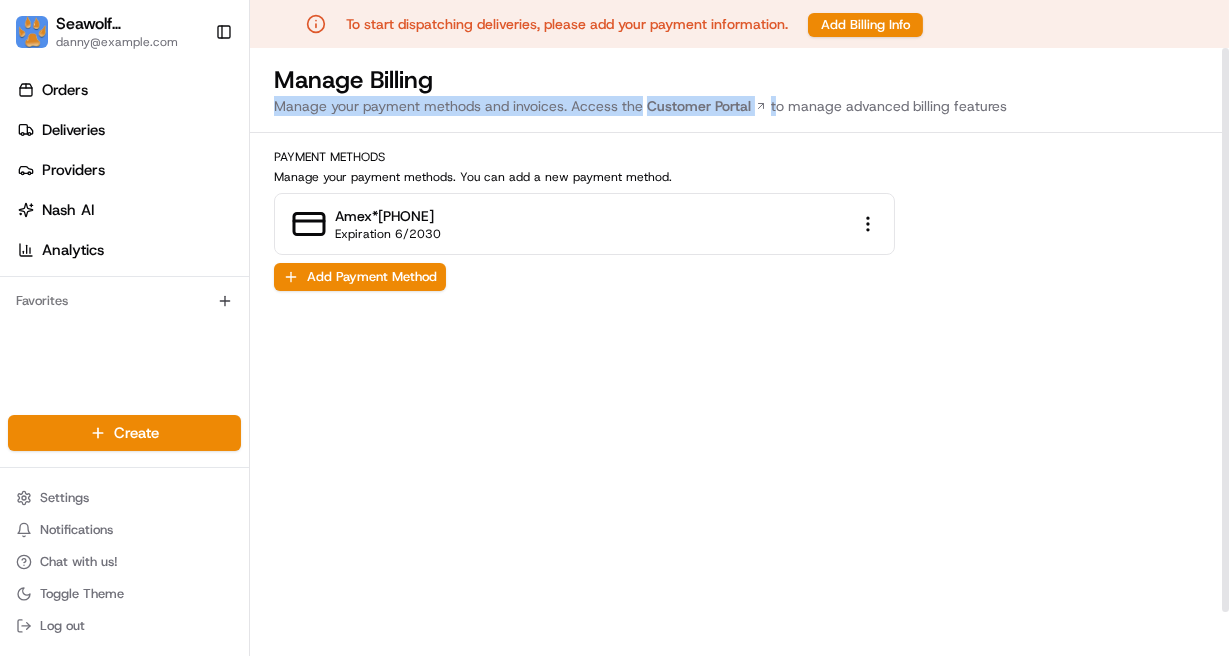 click on "Manage your payment methods and invoices. Access the Customer Portal to manage advanced billing features" at bounding box center [739, 106] 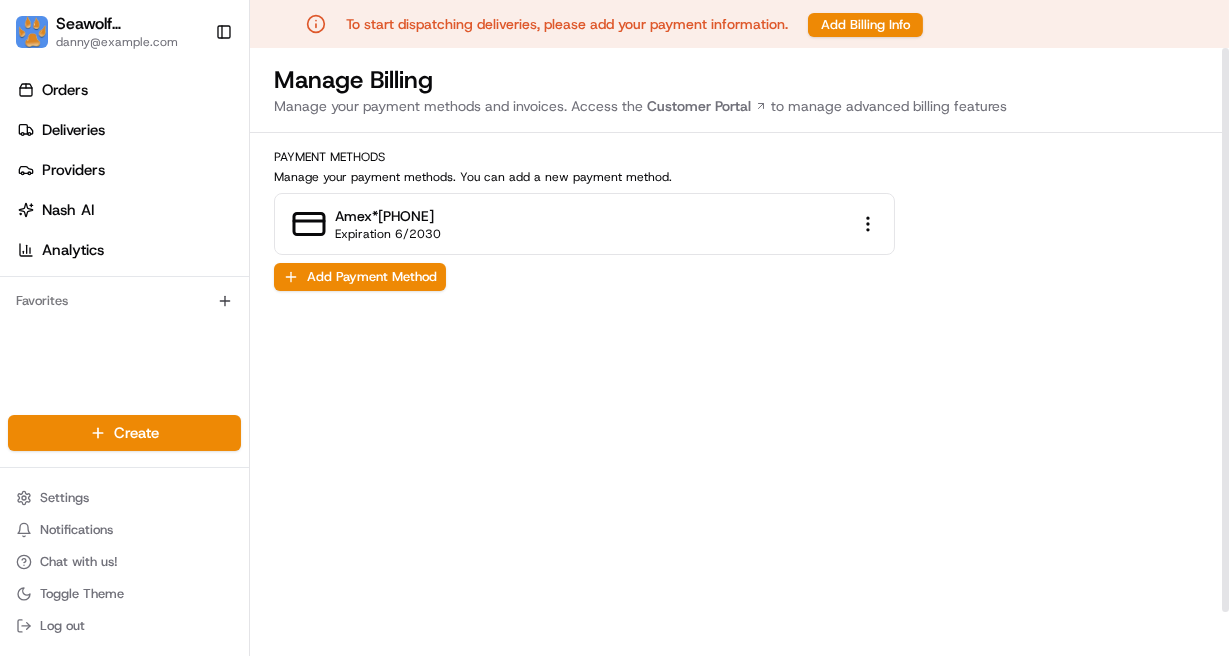 click on "Manage your payment methods and invoices. Access the Customer Portal to manage advanced billing features" at bounding box center [739, 106] 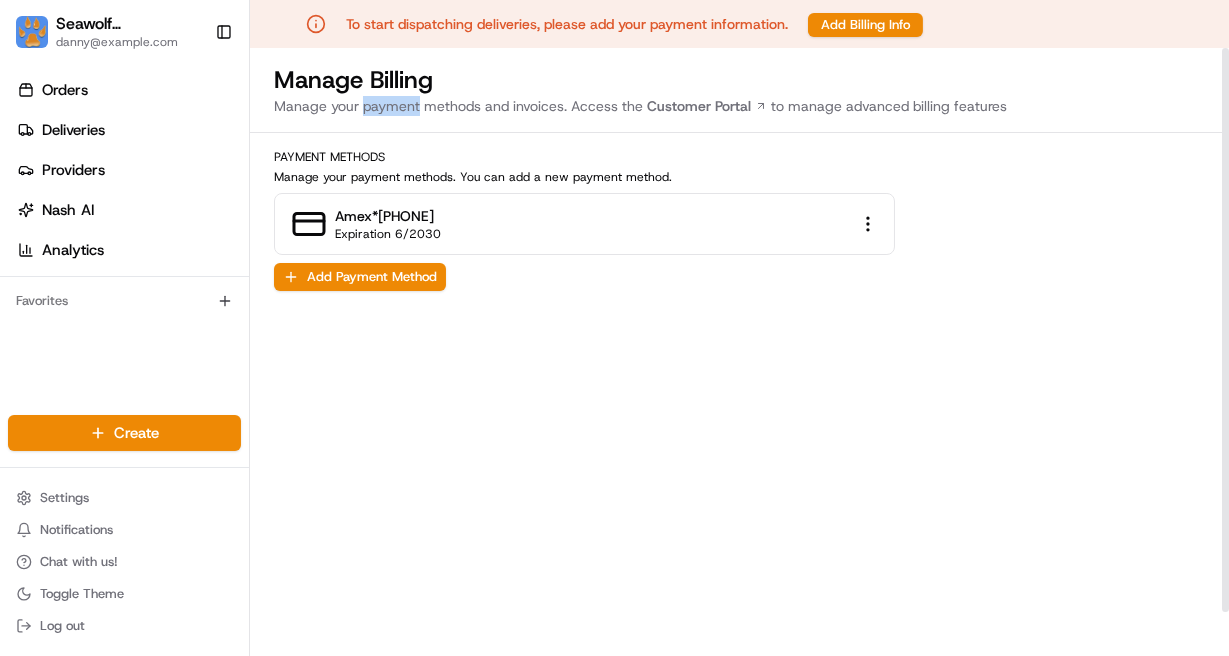 click on "Manage your payment methods and invoices. Access the Customer Portal to manage advanced billing features" at bounding box center [739, 106] 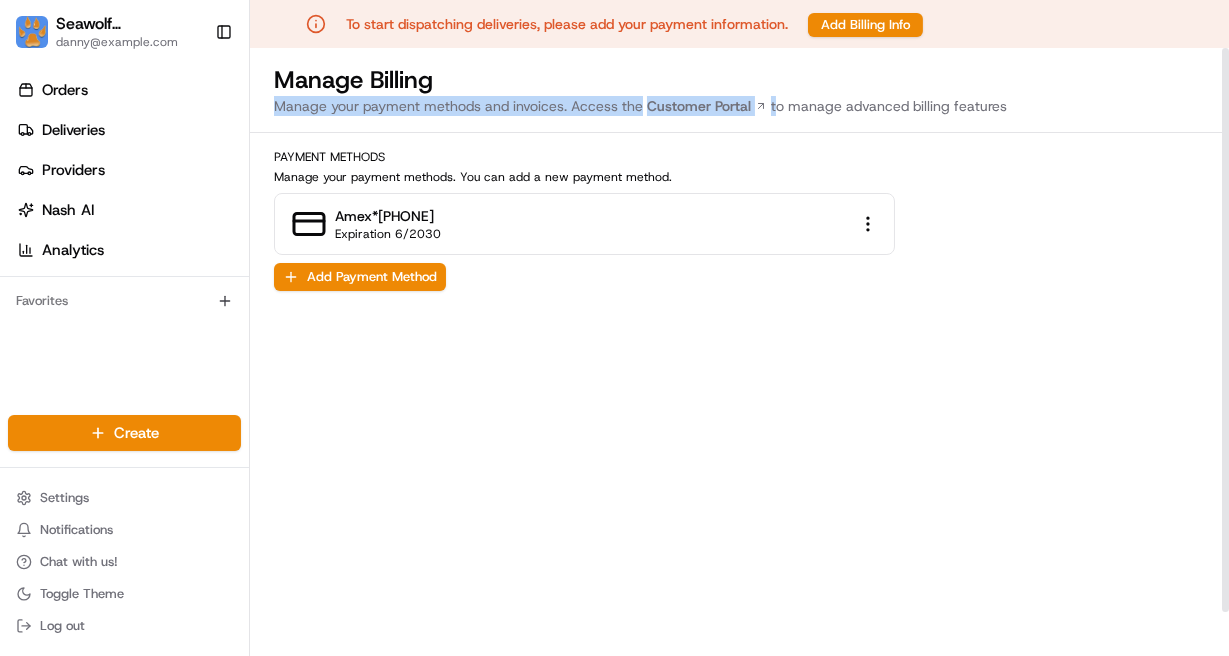 click on "Manage Billing" at bounding box center (739, 80) 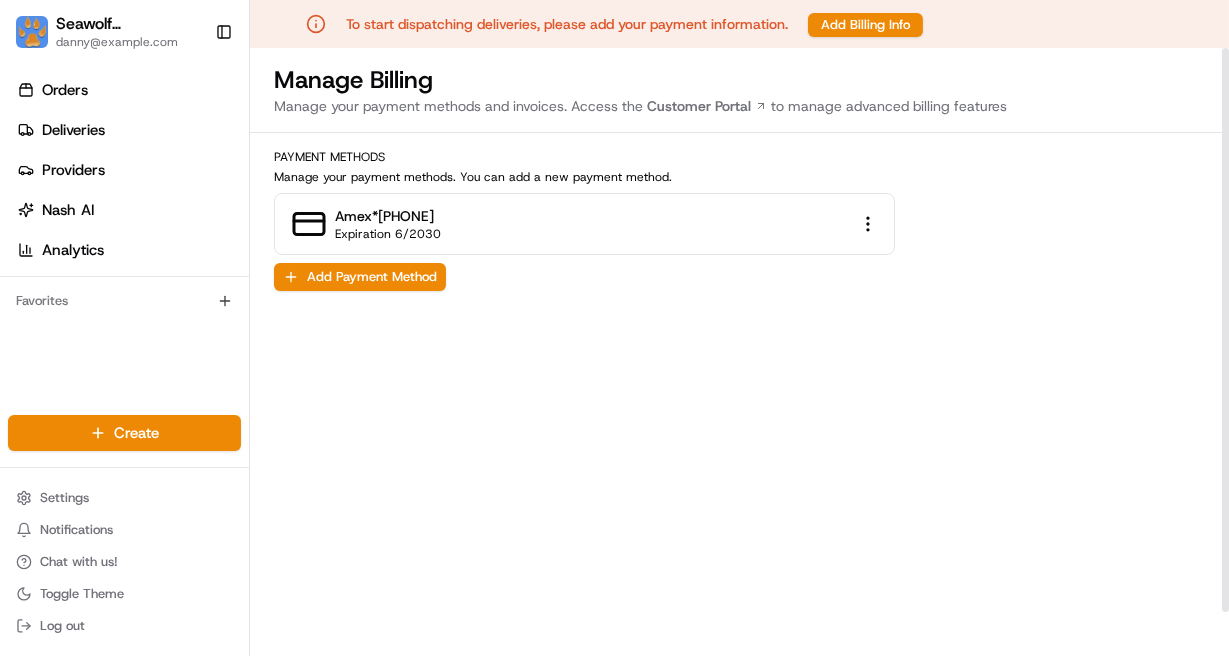 click on "Manage Billing" at bounding box center [739, 80] 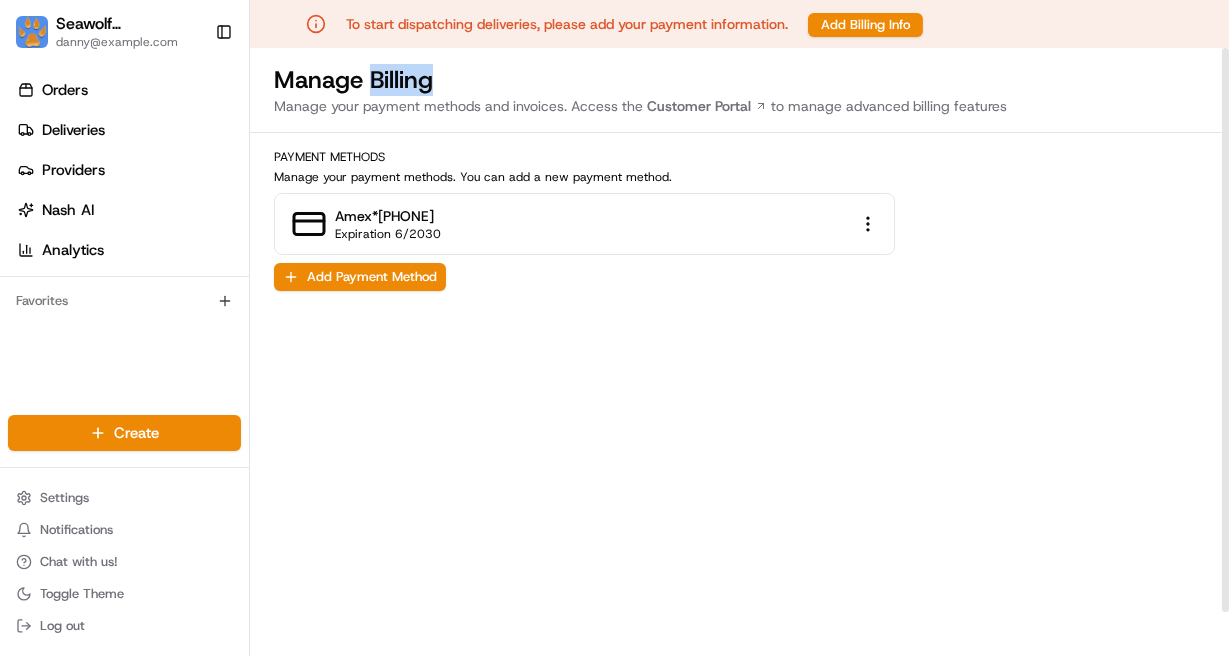 click on "Manage Billing" at bounding box center [739, 80] 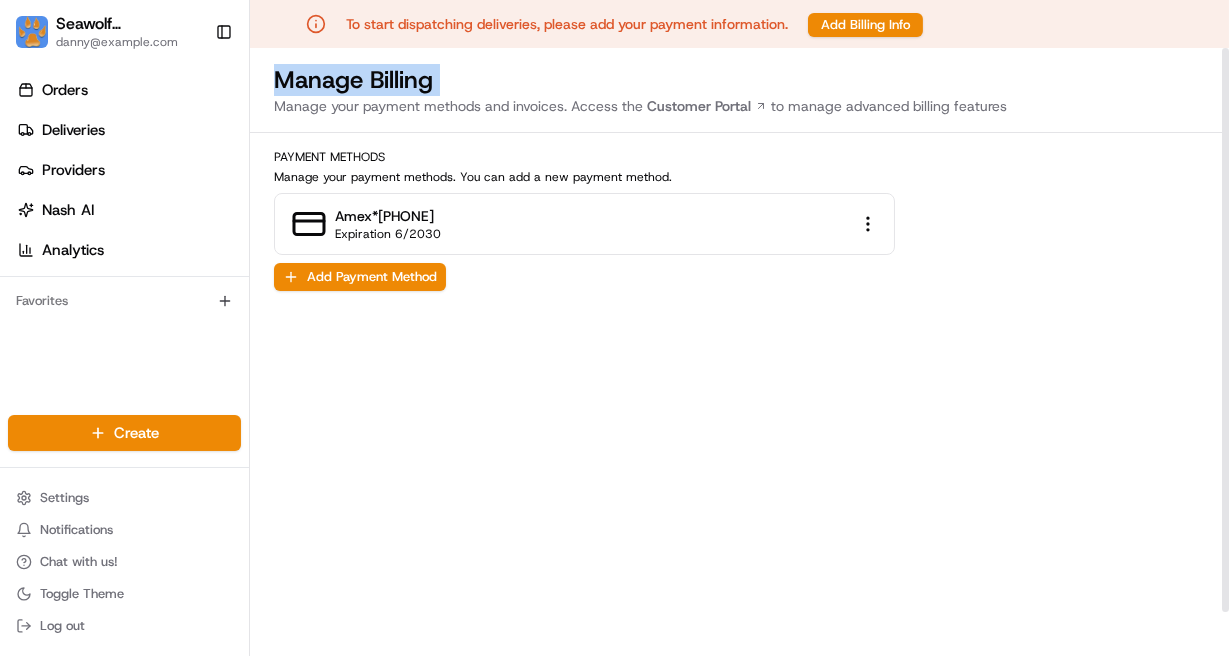 click on "Manage your payment methods and invoices. Access the Customer Portal to manage advanced billing features" at bounding box center (739, 106) 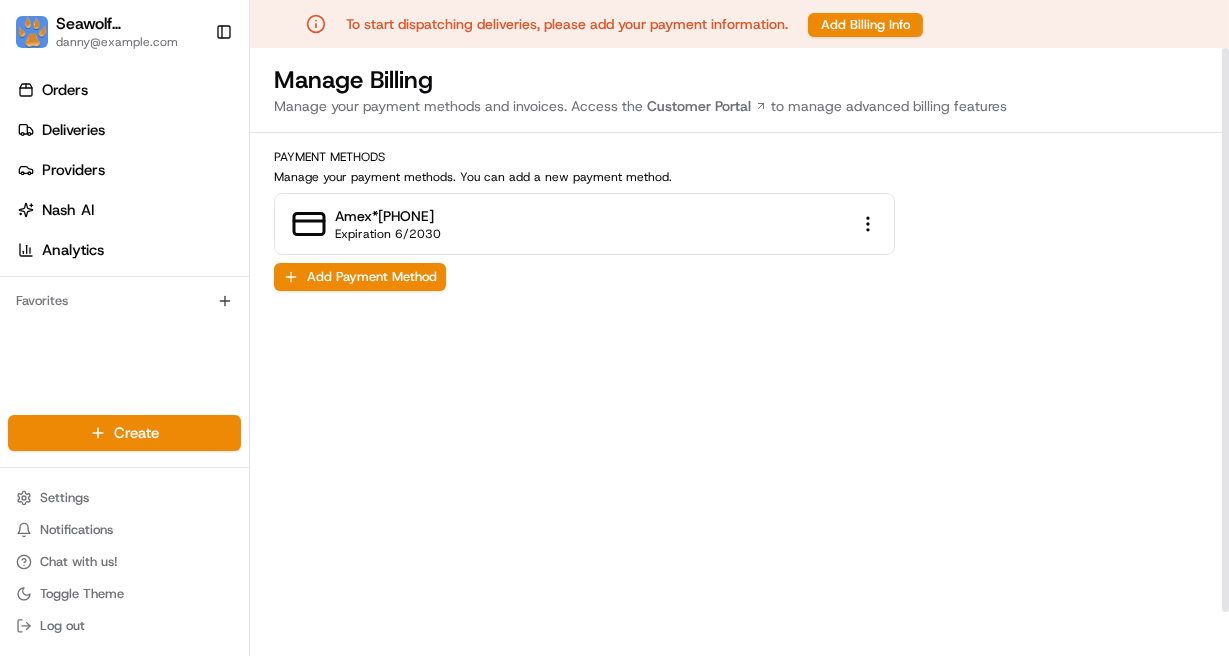 click on "Manage your payment methods and invoices. Access the Customer Portal to manage advanced billing features" at bounding box center (739, 106) 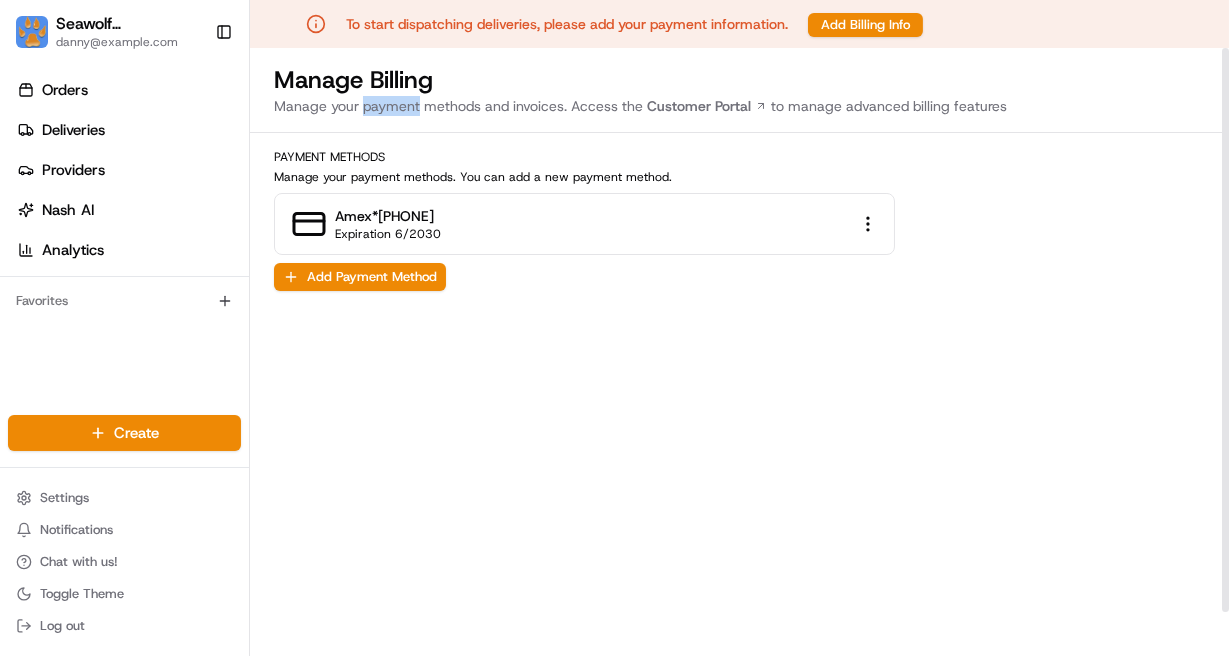 click on "Manage Billing" at bounding box center [739, 80] 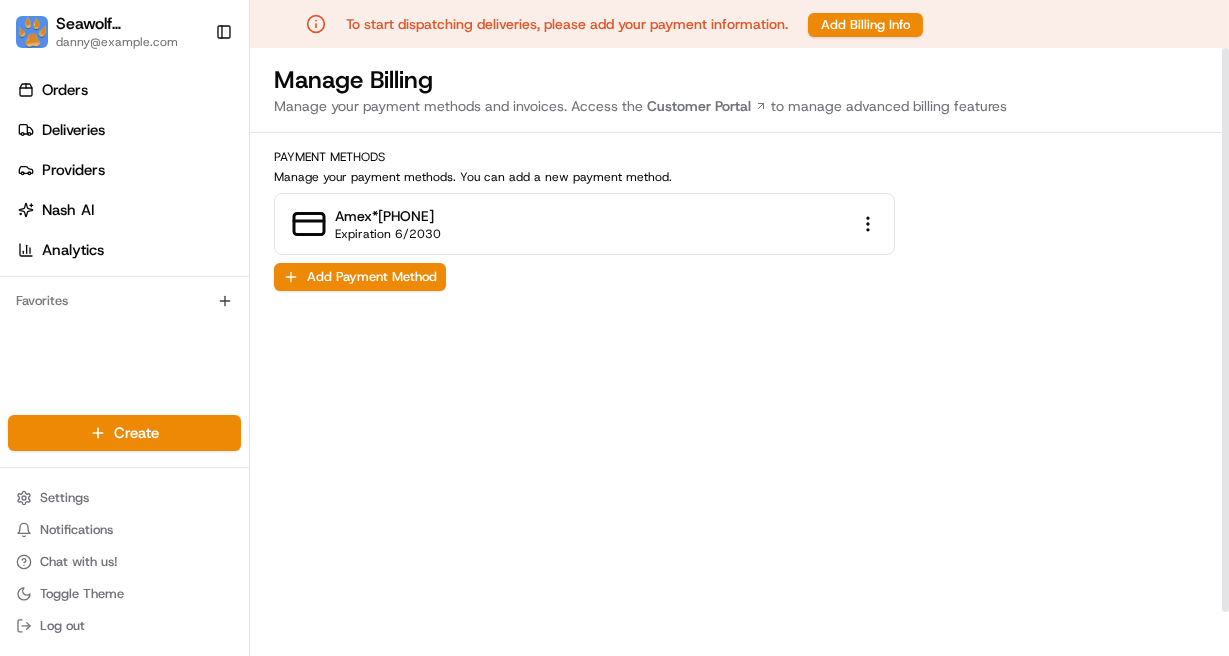 click on "Manage Billing" at bounding box center (739, 80) 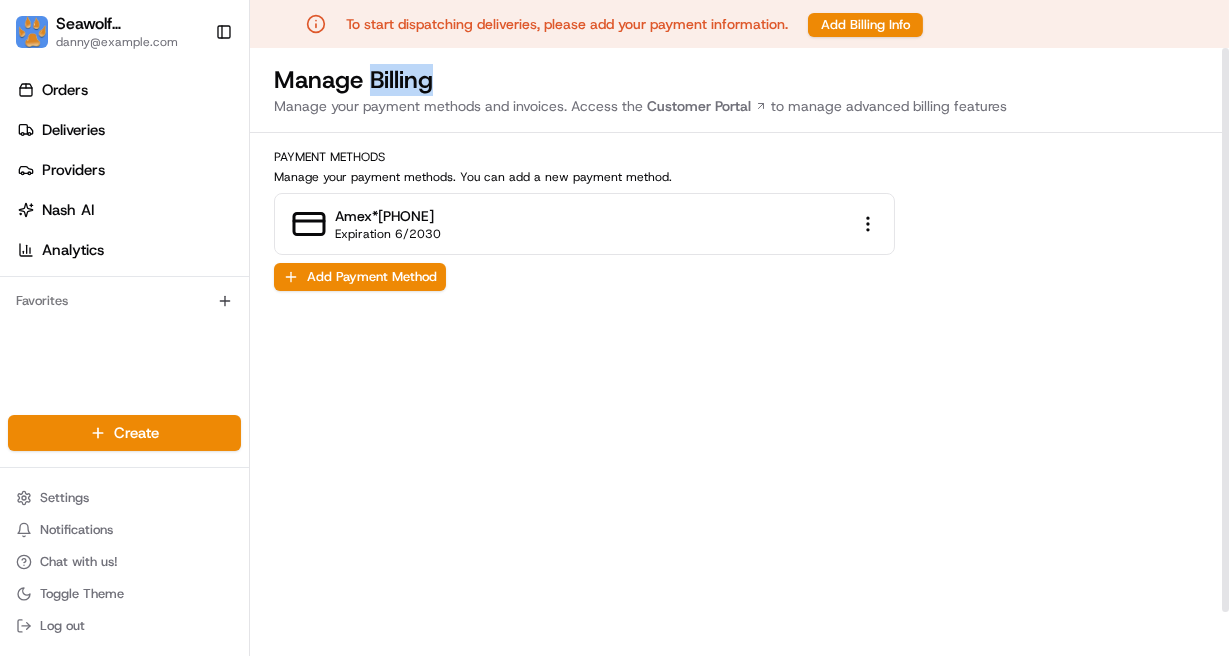 click on "Manage Billing" at bounding box center [739, 80] 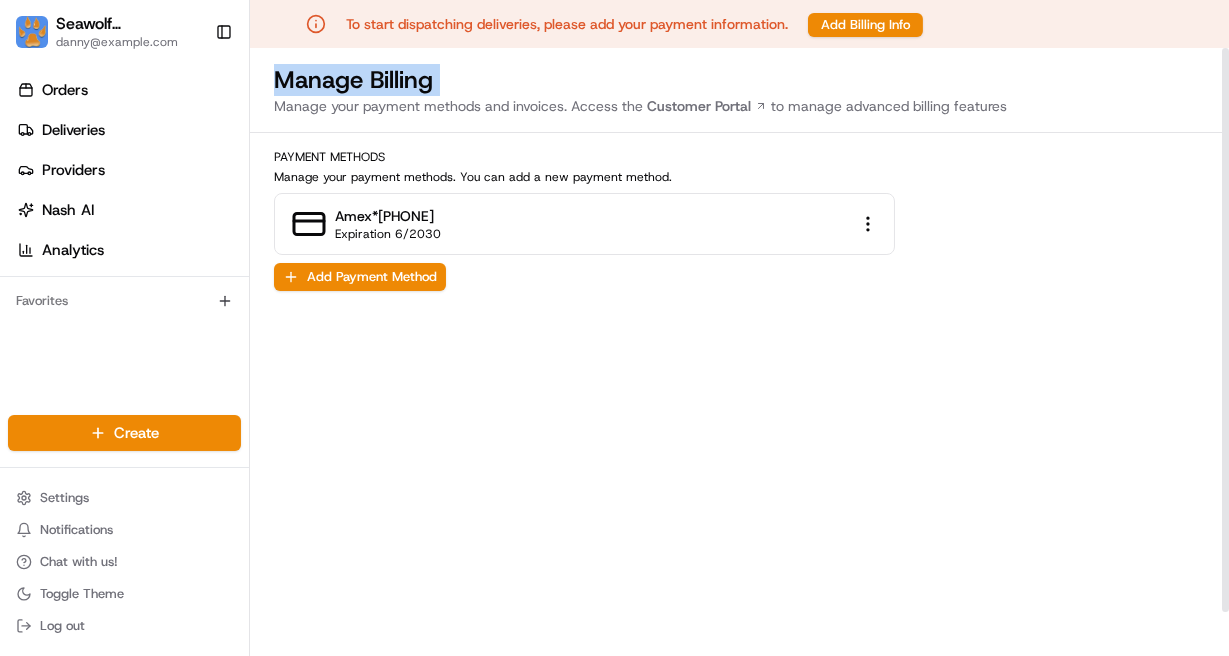 click on "Manage your payment methods and invoices. Access the Customer Portal to manage advanced billing features" at bounding box center (739, 106) 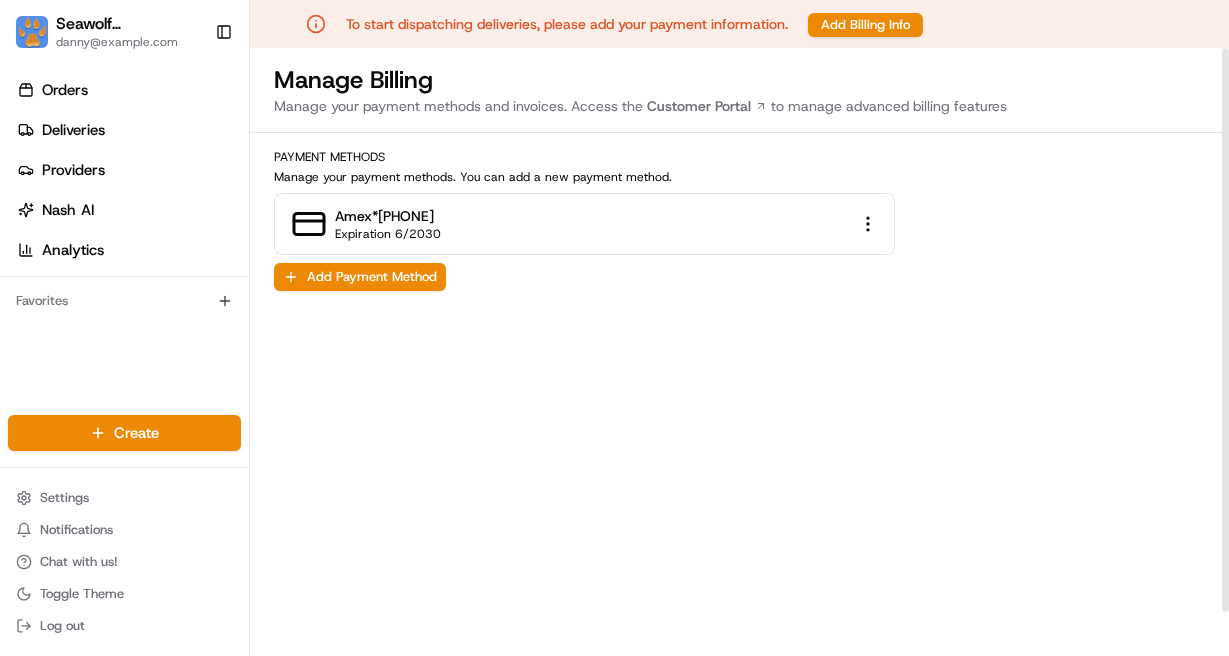 click on "Manage your payment methods and invoices. Access the Customer Portal to manage advanced billing features" at bounding box center [739, 106] 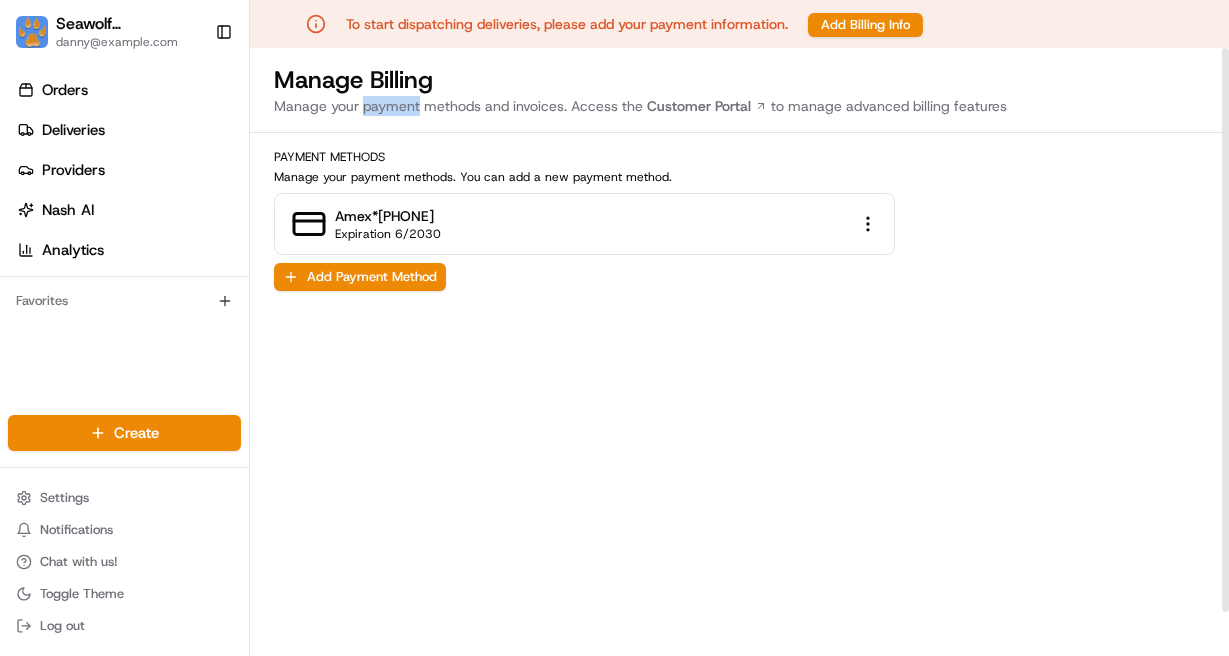 click on "Manage your payment methods and invoices. Access the Customer Portal to manage advanced billing features" at bounding box center (739, 106) 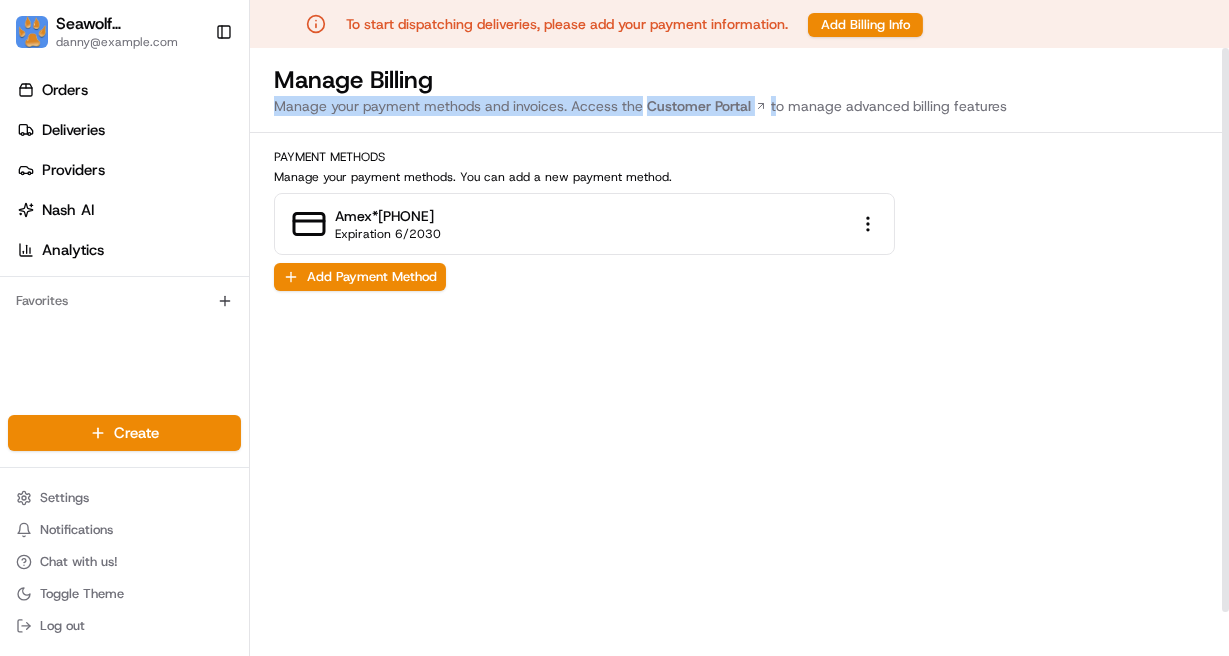 click on "Manage Billing" at bounding box center (739, 80) 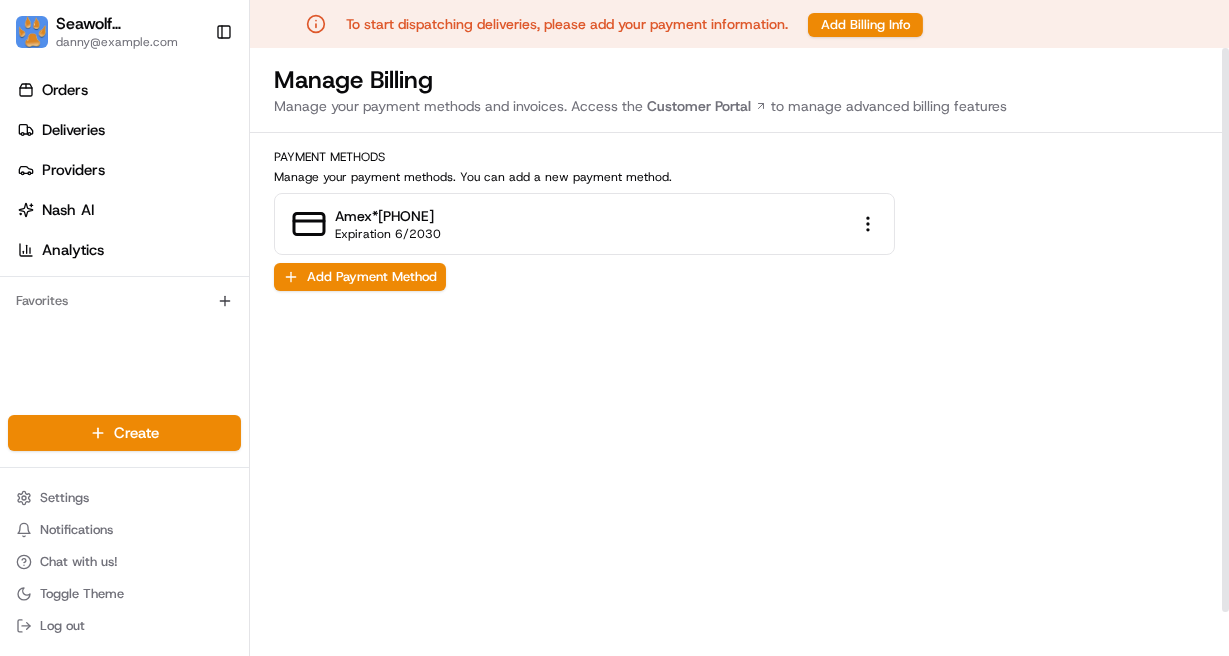 click on "Manage Billing" at bounding box center [739, 80] 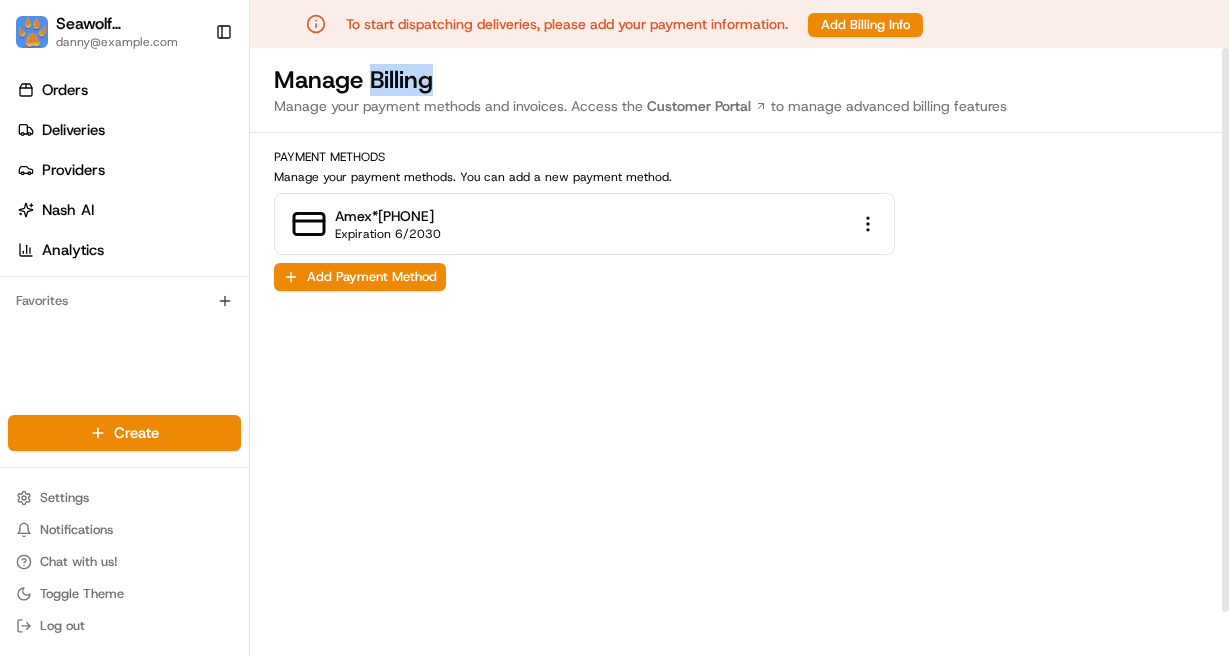 click on "Manage Billing" at bounding box center (739, 80) 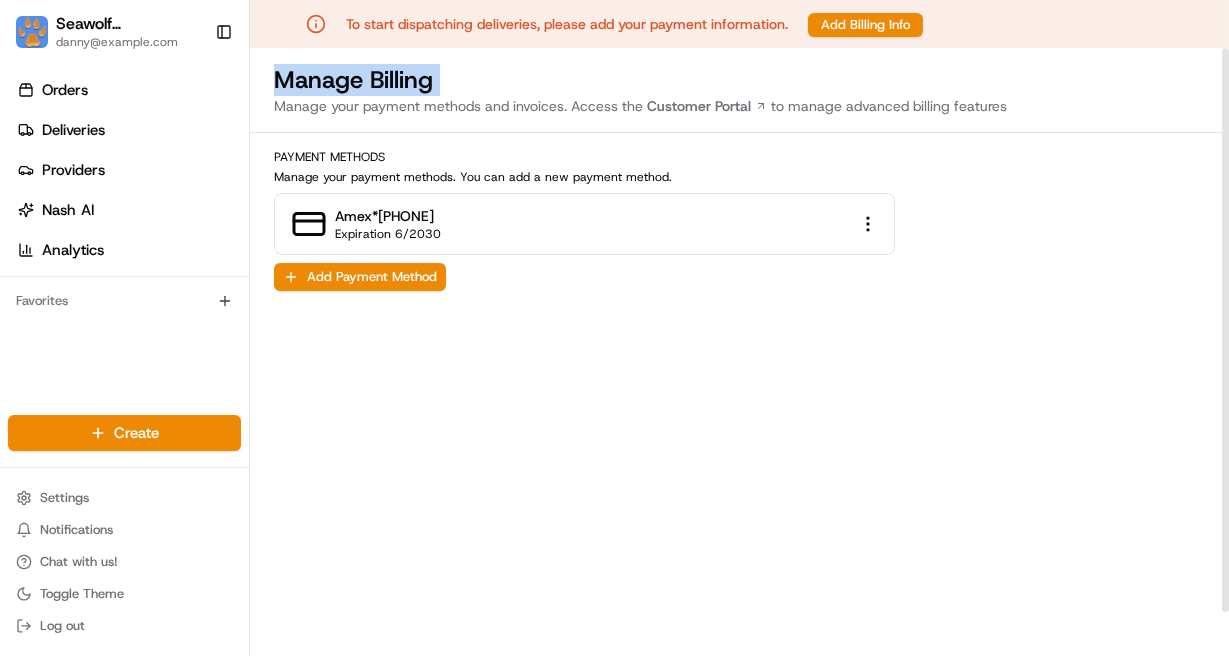 click on "Manage Billing" at bounding box center [739, 80] 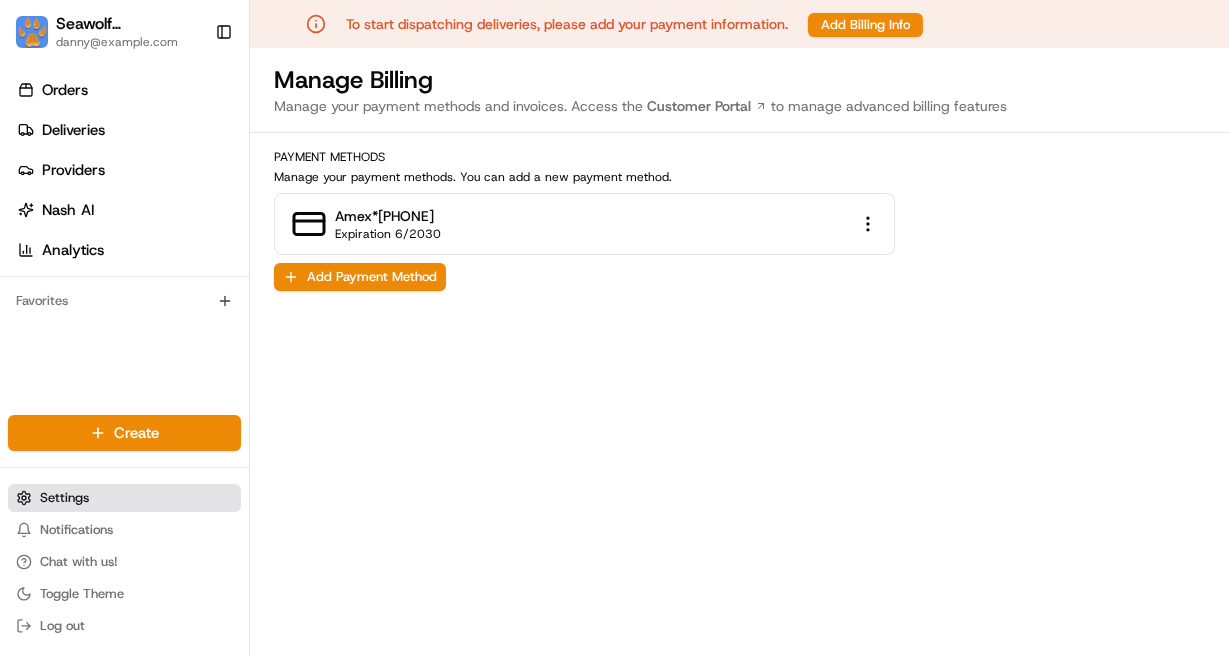 click on "Settings" at bounding box center (124, 498) 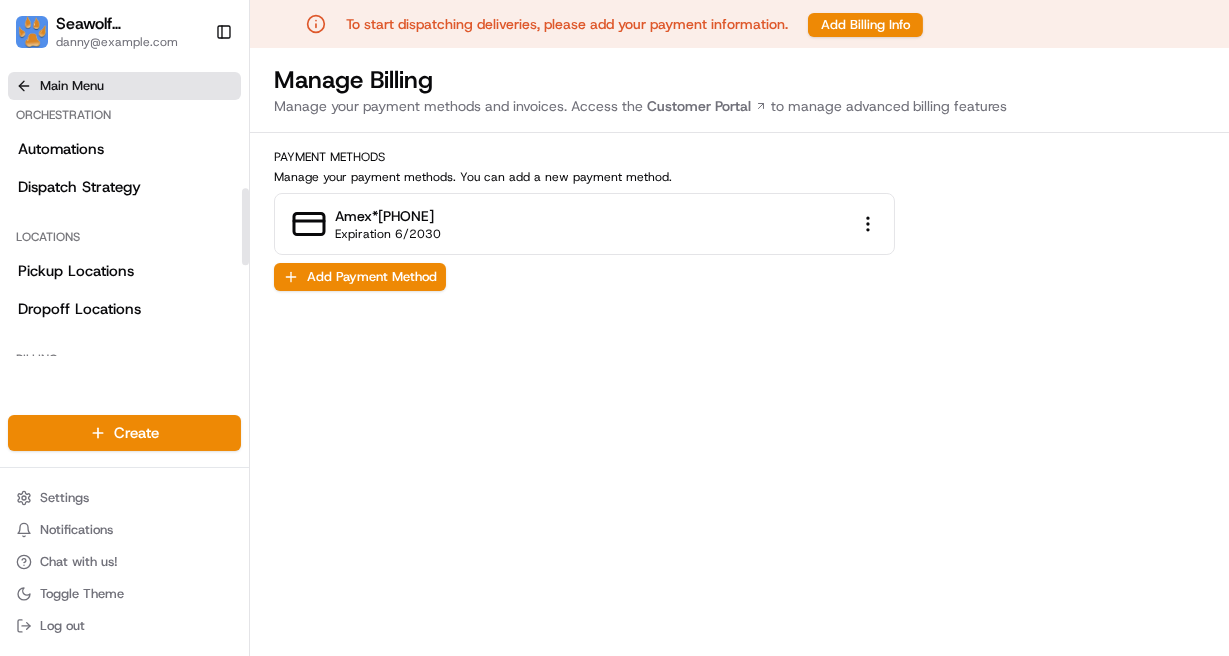 click on "Main Menu" at bounding box center [124, 86] 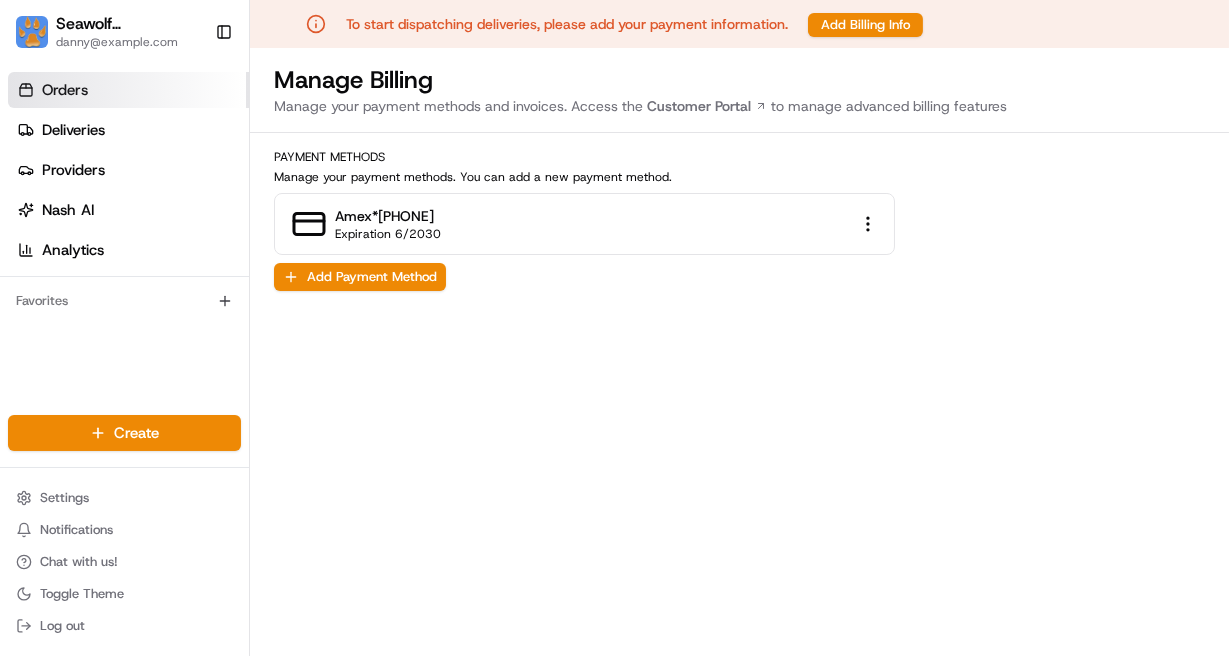 click on "Orders" at bounding box center [128, 90] 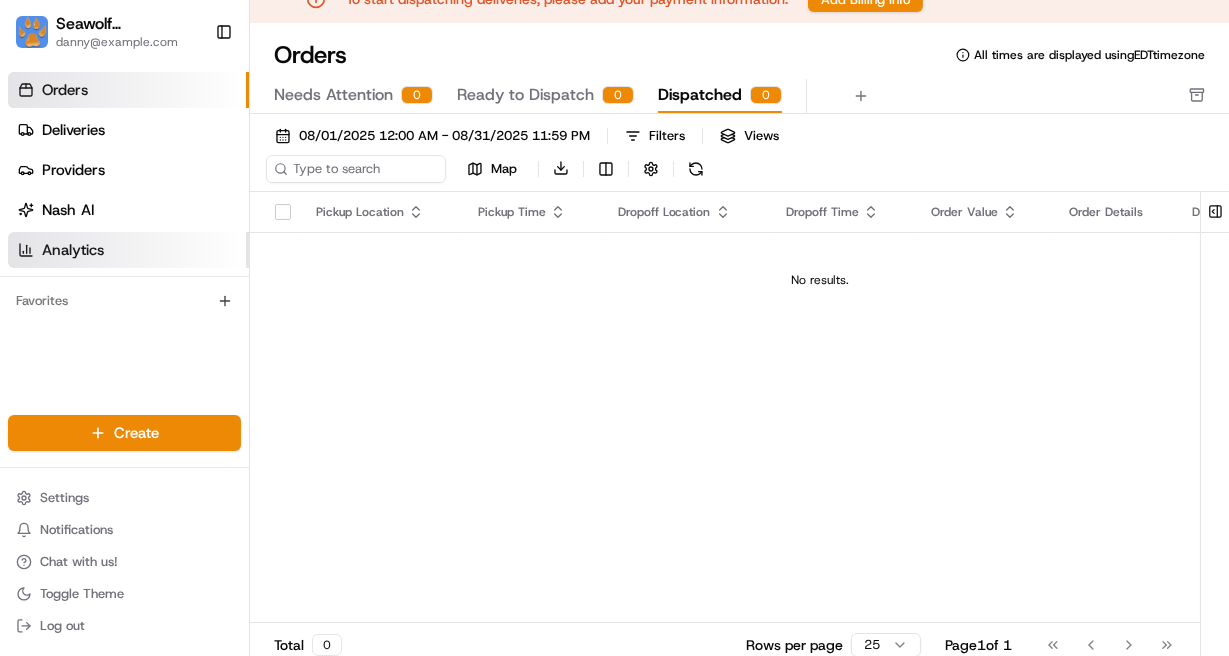 scroll, scrollTop: 48, scrollLeft: 0, axis: vertical 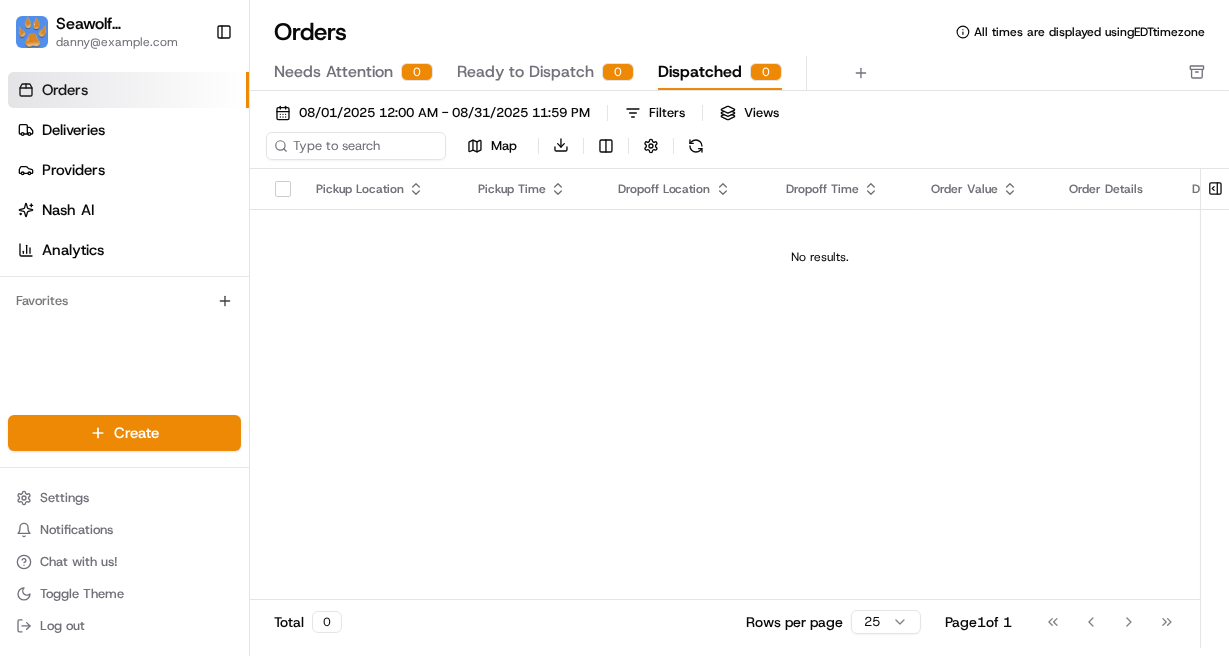 click on "Settings Notifications Chat with us! Toggle Theme Log out" at bounding box center (124, 562) 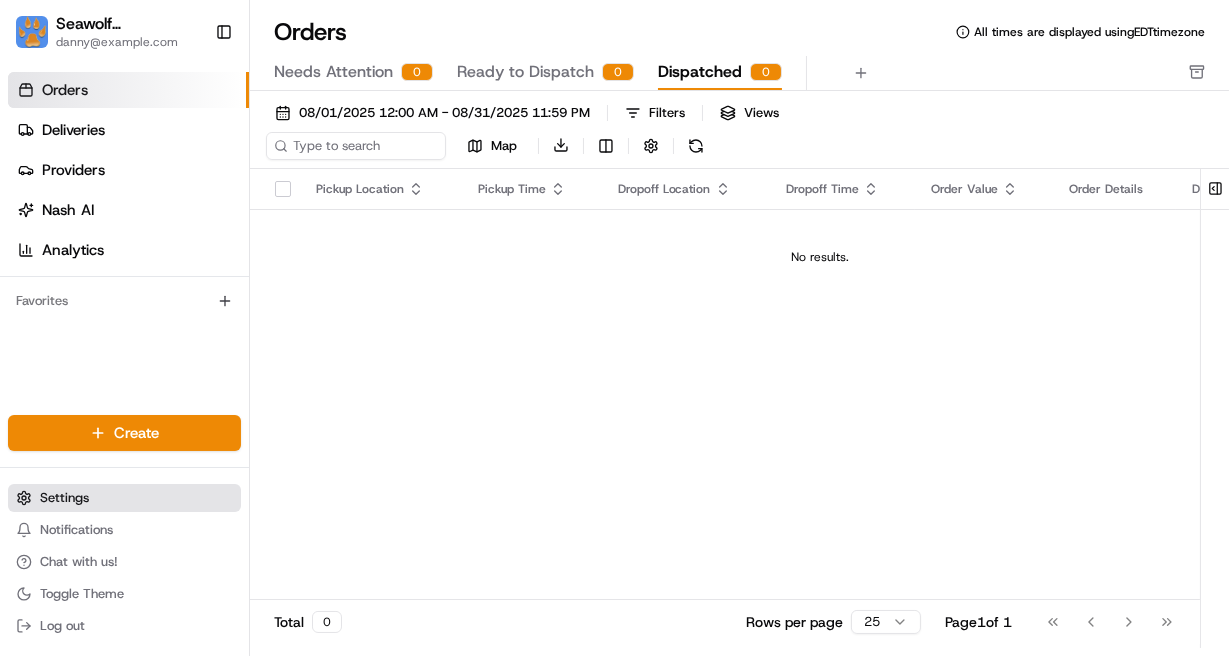 click on "Settings" at bounding box center (64, 498) 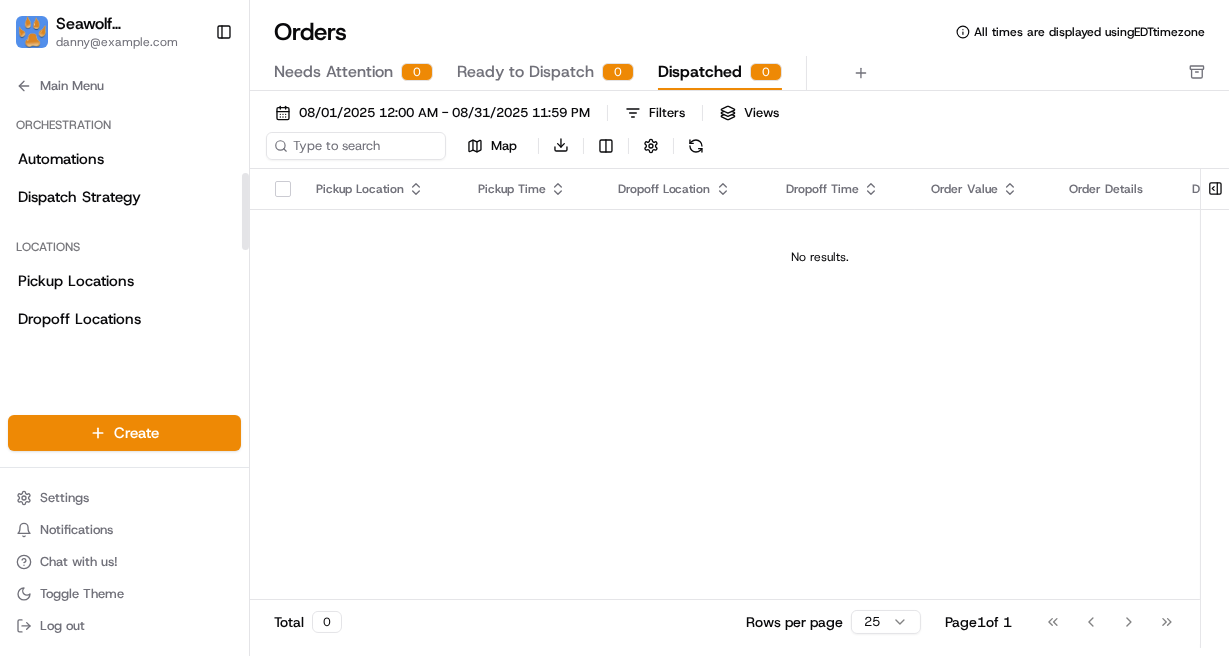 scroll, scrollTop: 288, scrollLeft: 0, axis: vertical 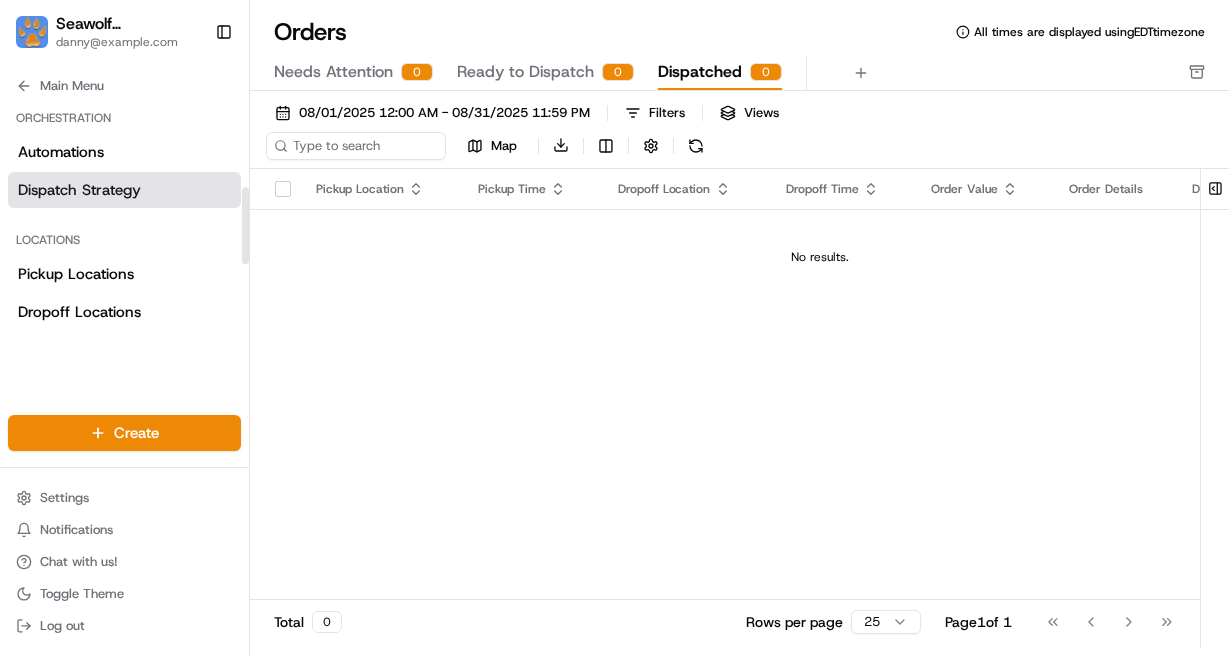 click on "Dispatch Strategy" at bounding box center (79, 190) 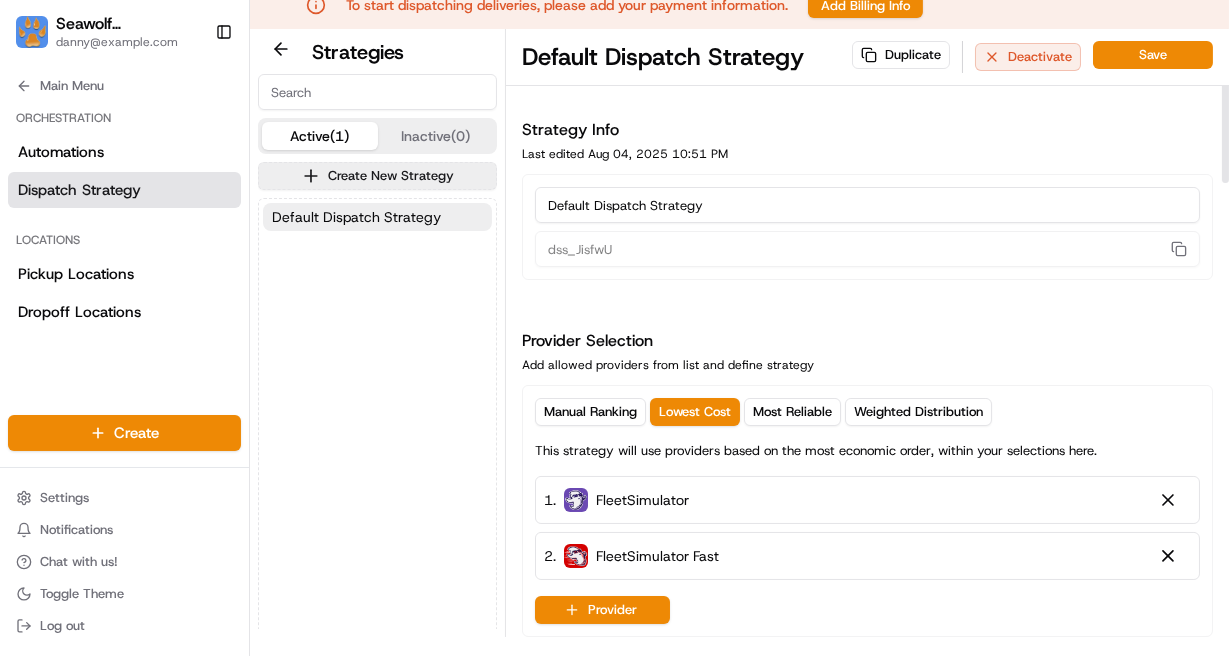 scroll, scrollTop: 0, scrollLeft: 0, axis: both 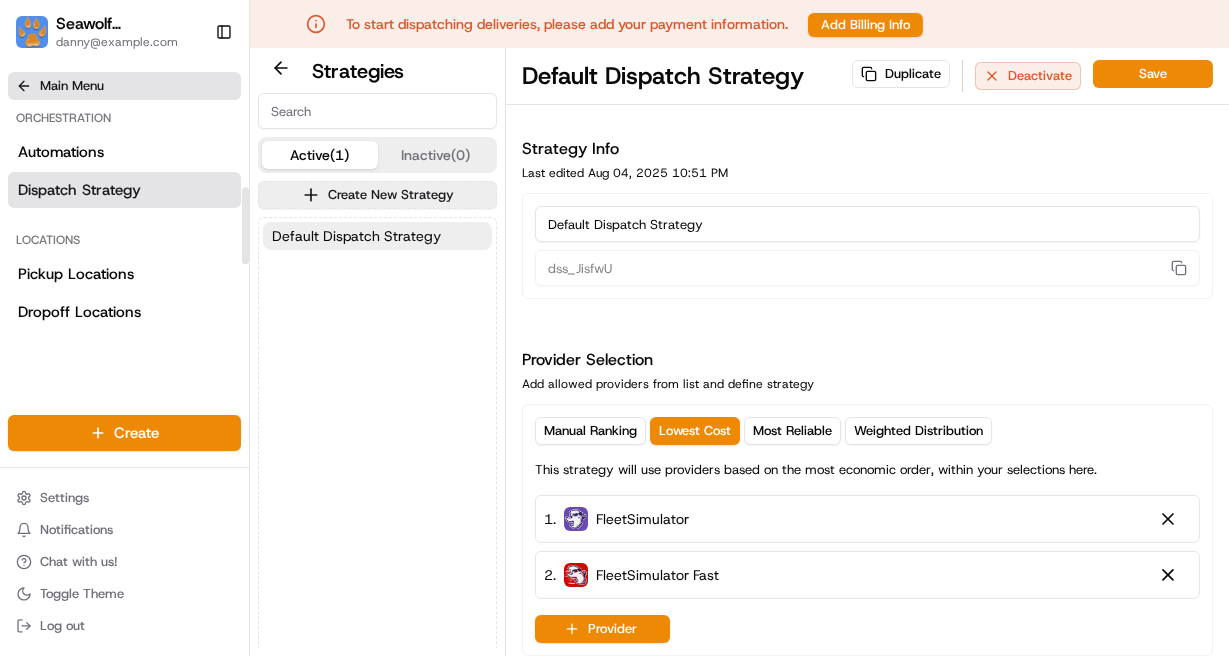 click on "Main Menu" at bounding box center (72, 86) 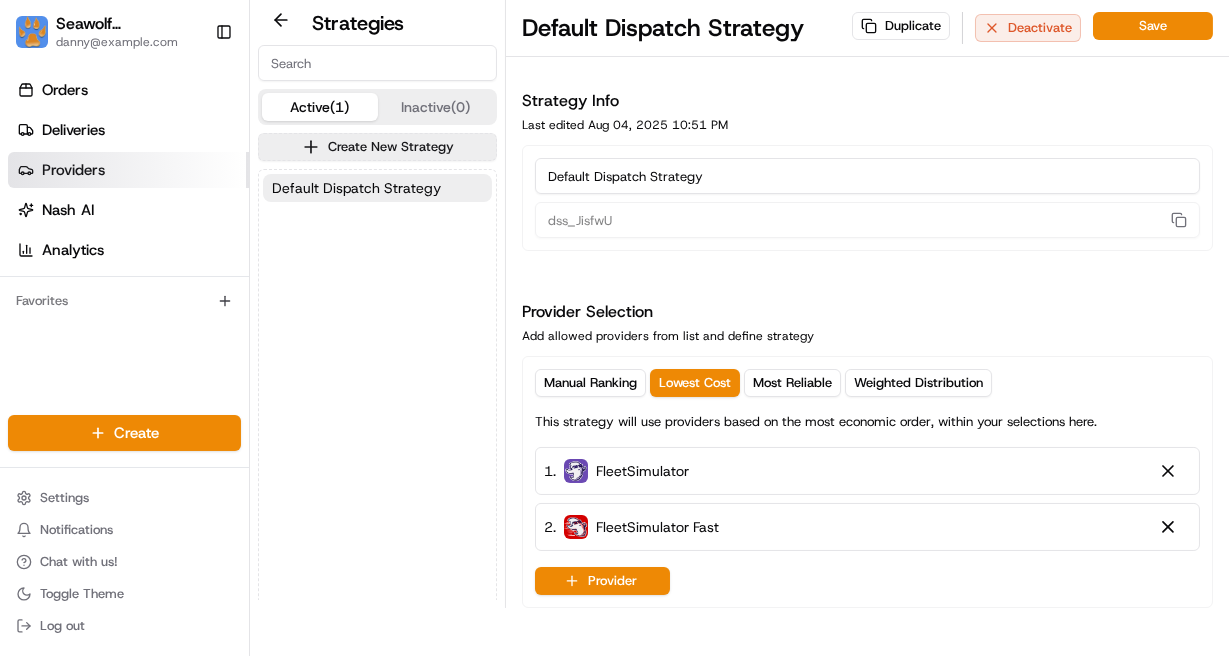 scroll, scrollTop: 0, scrollLeft: 0, axis: both 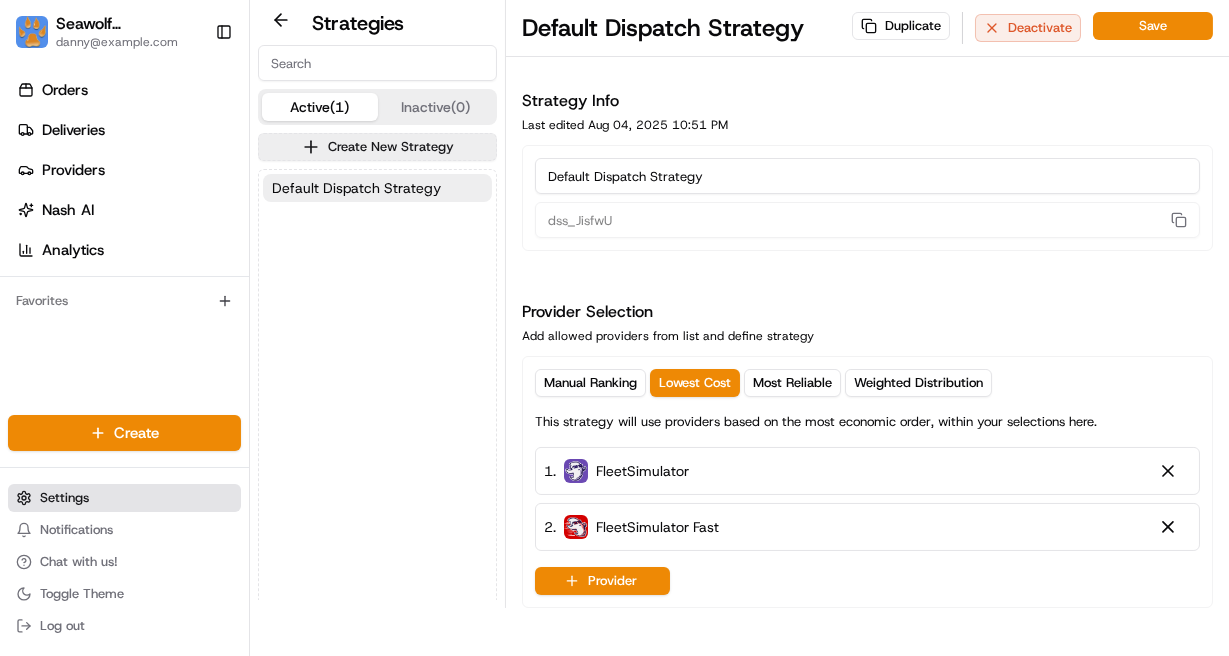 click on "Settings" at bounding box center [124, 498] 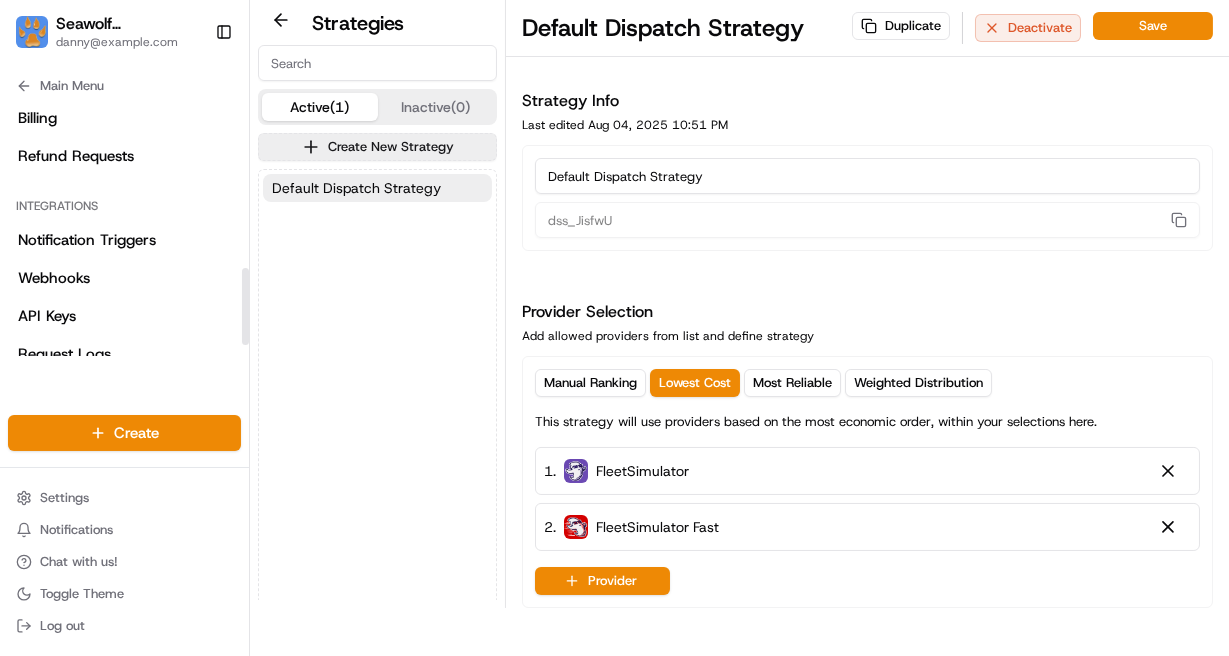 scroll, scrollTop: 589, scrollLeft: 0, axis: vertical 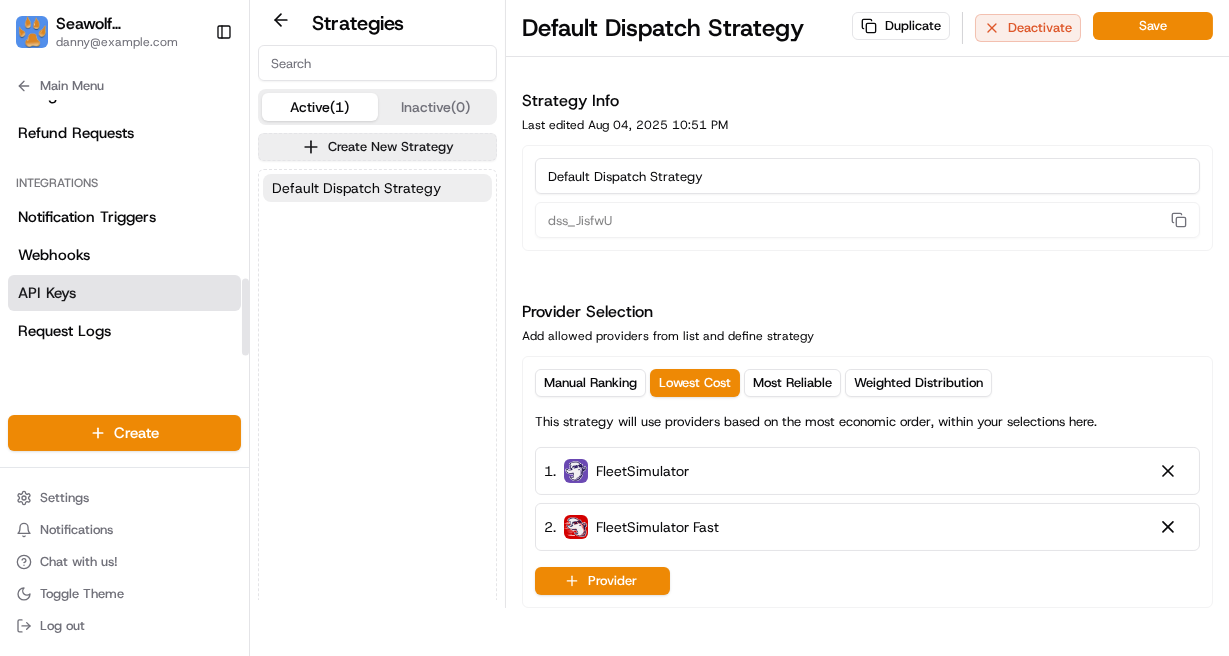 click on "API Keys" at bounding box center [124, 293] 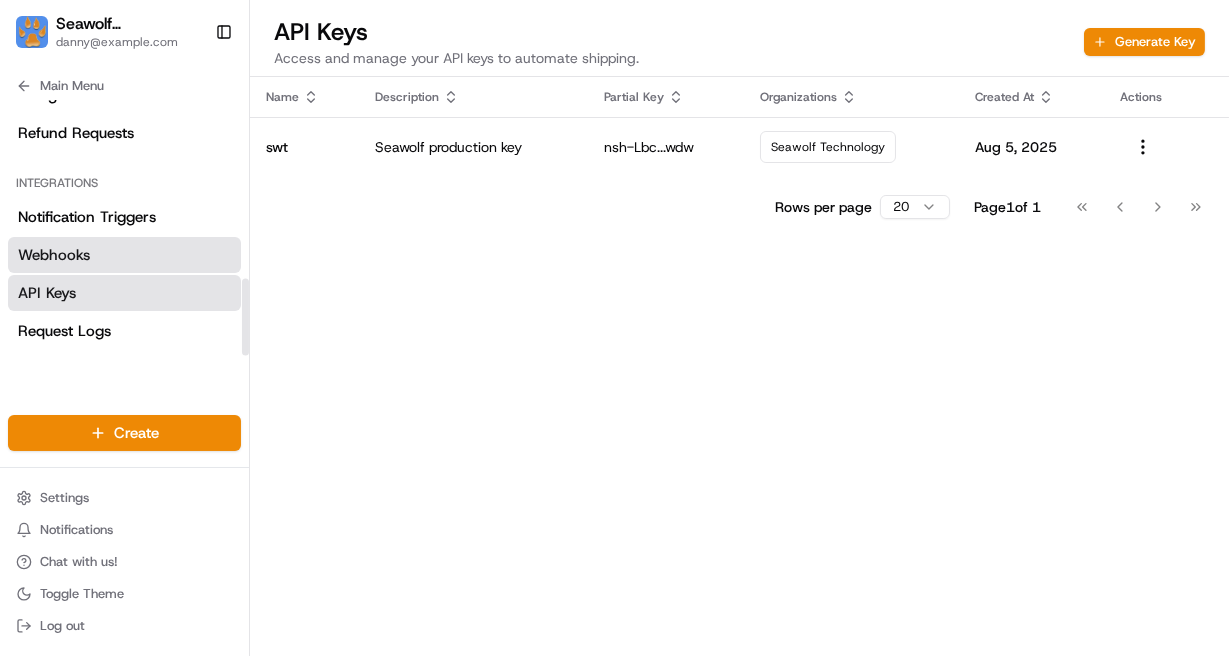 click on "Webhooks" at bounding box center [124, 255] 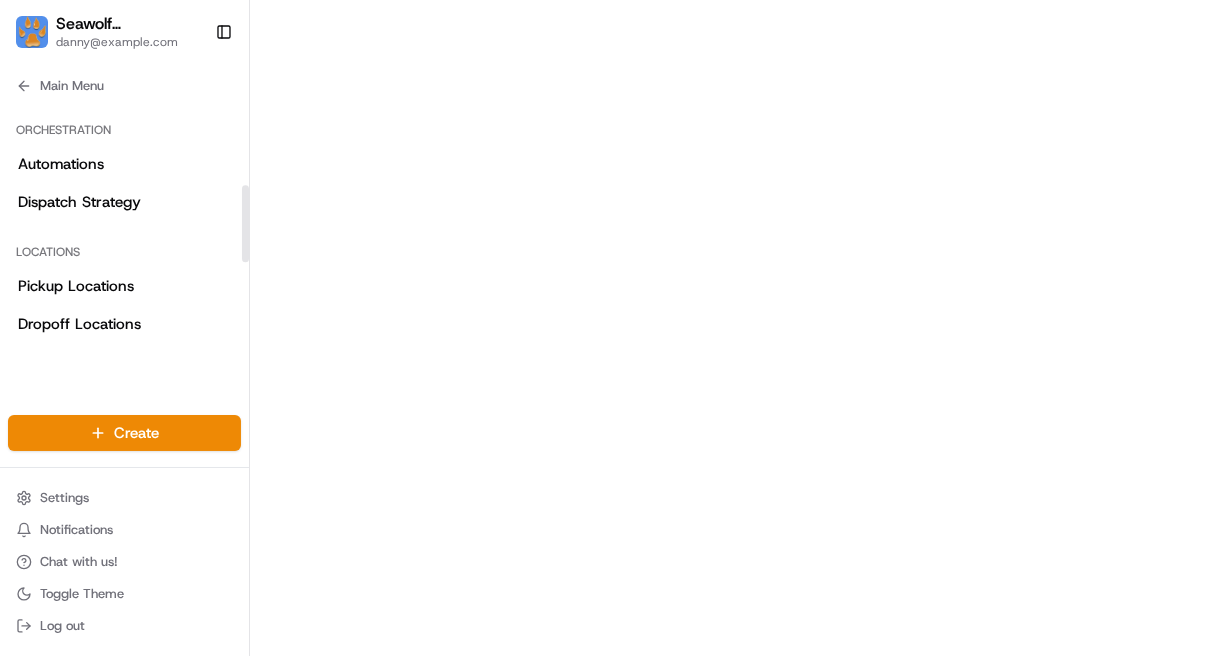 scroll, scrollTop: 275, scrollLeft: 0, axis: vertical 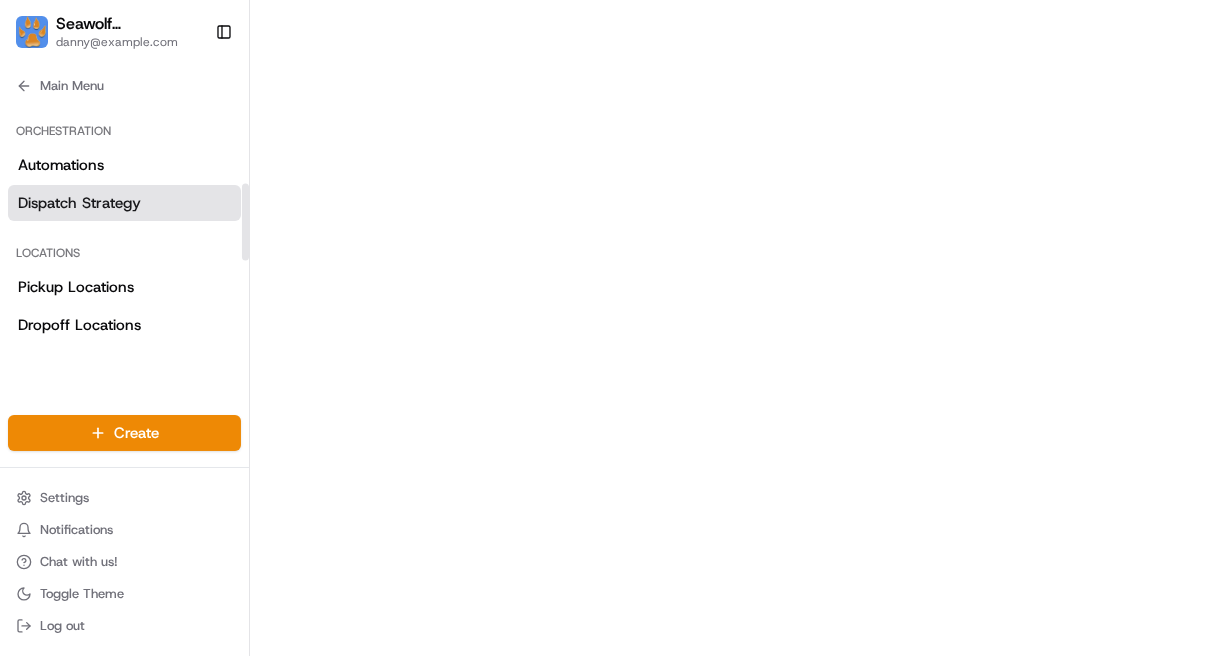 click on "Dispatch Strategy" at bounding box center (124, 203) 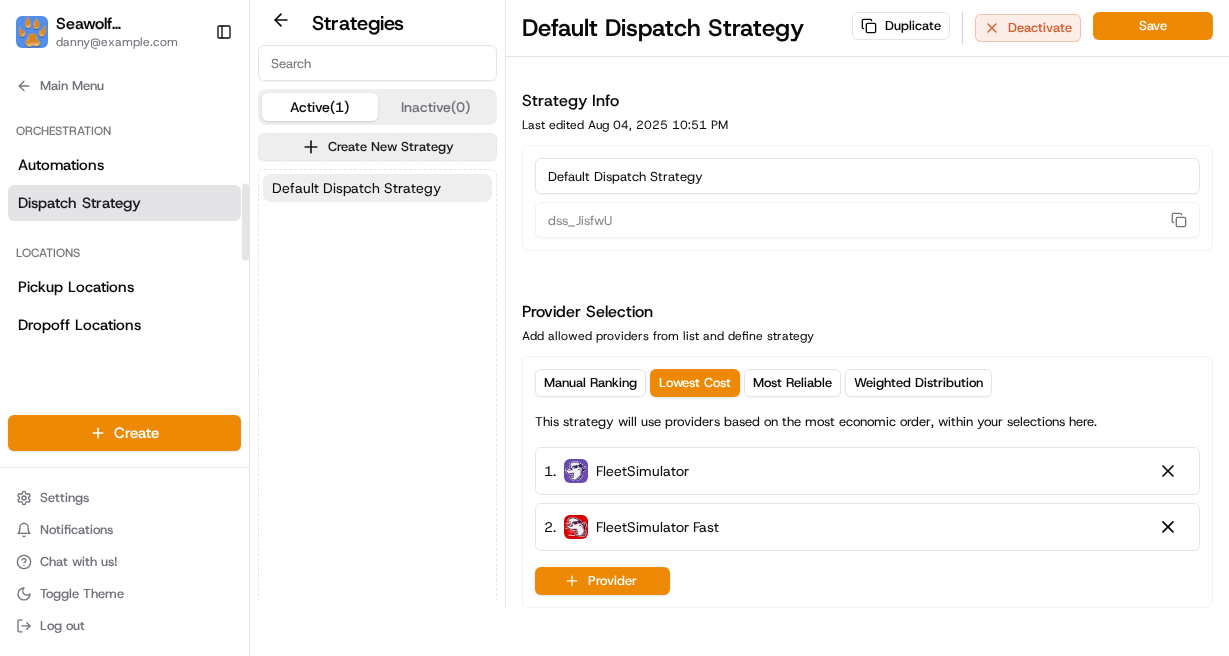 click on "Dispatch Strategy" at bounding box center [124, 203] 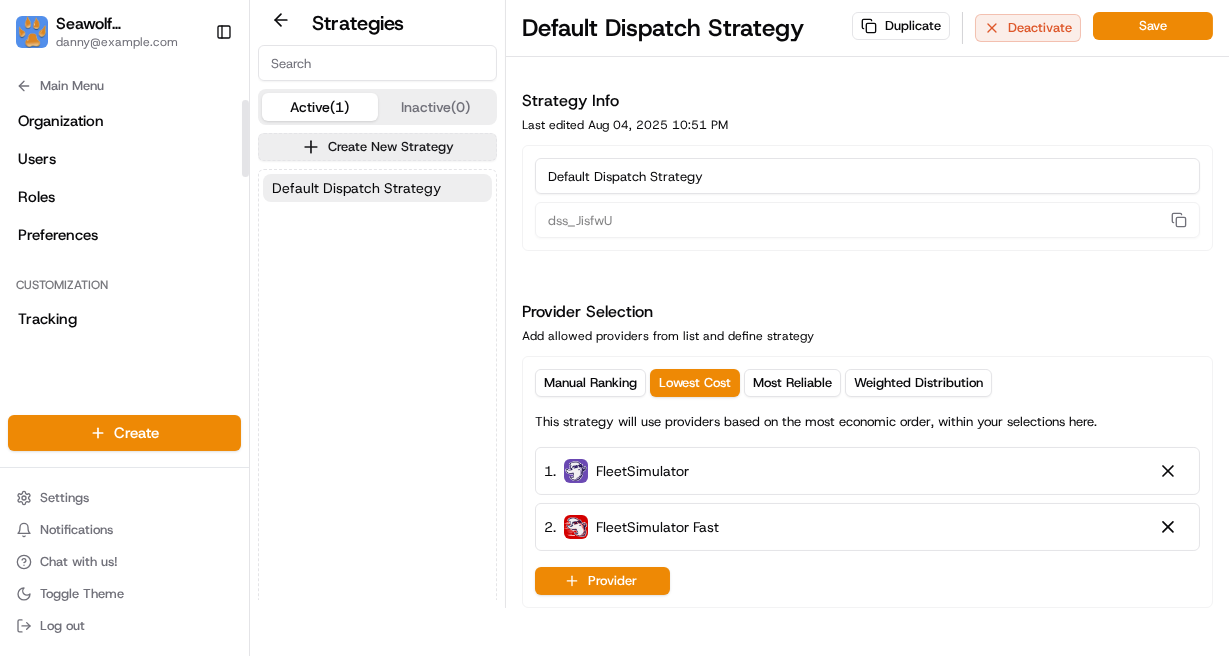 scroll, scrollTop: 0, scrollLeft: 0, axis: both 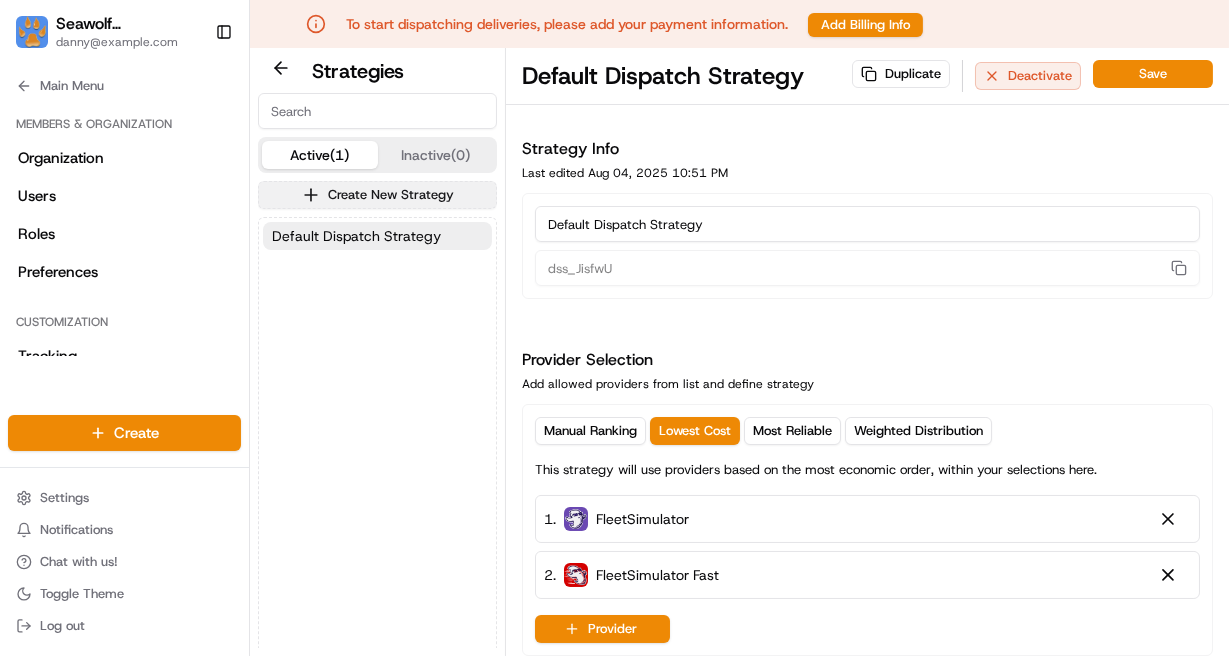 click on "Create New Strategy" at bounding box center [377, 195] 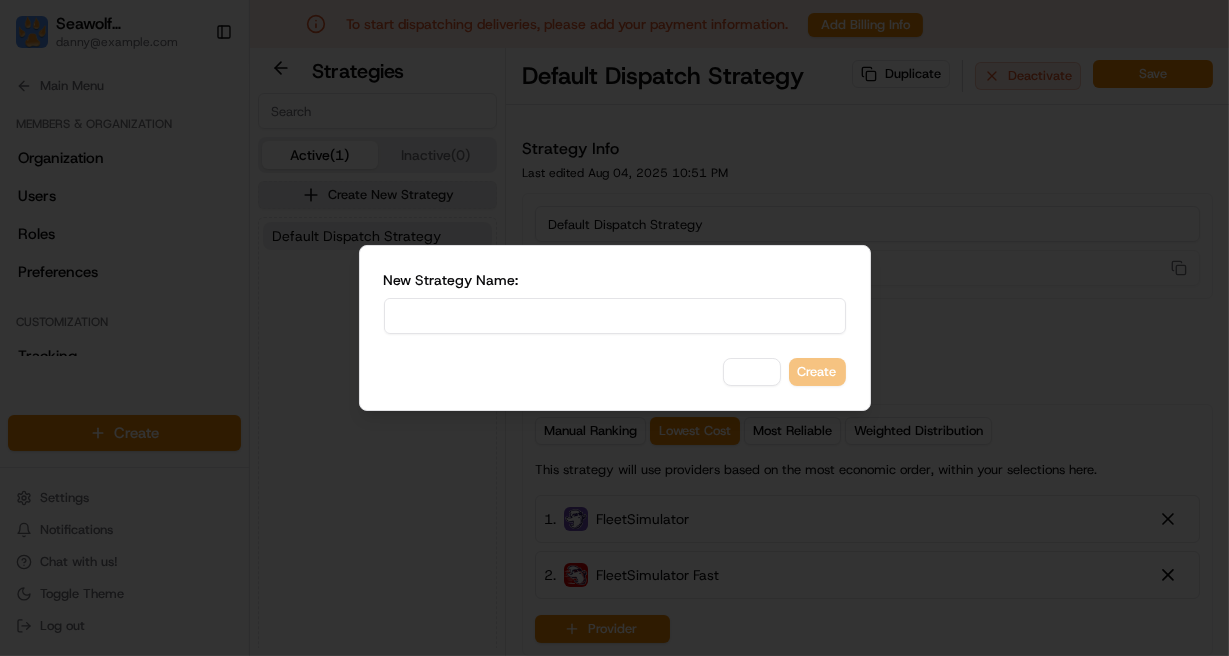 click at bounding box center [615, 316] 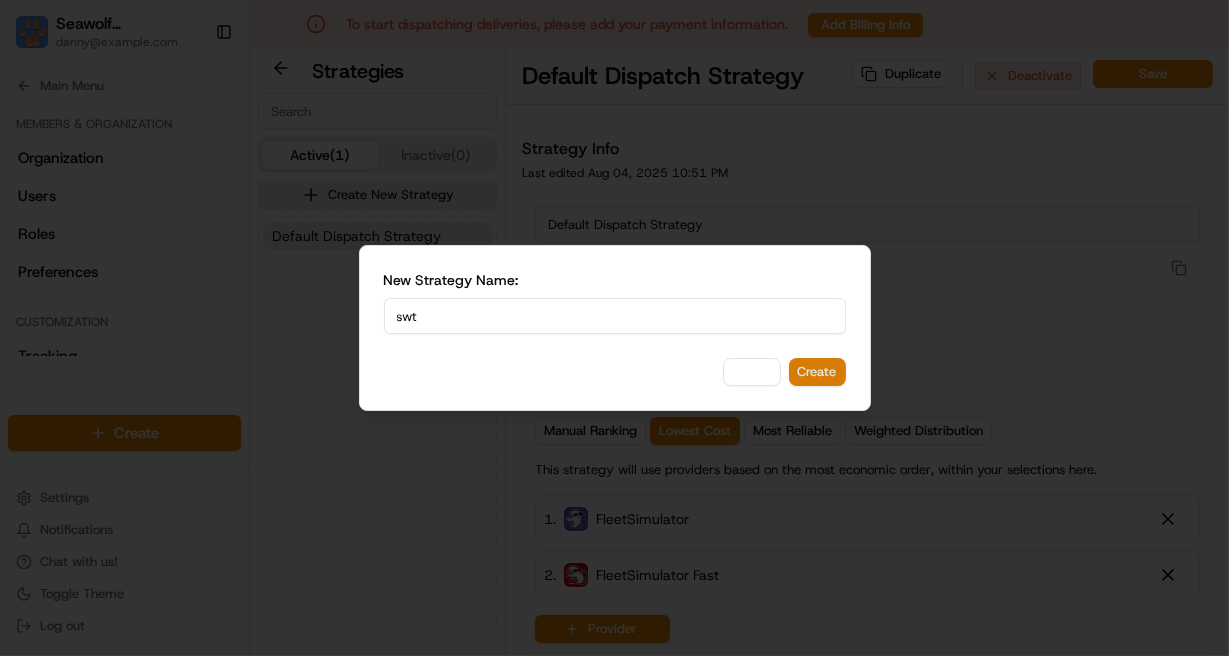 type on "swt" 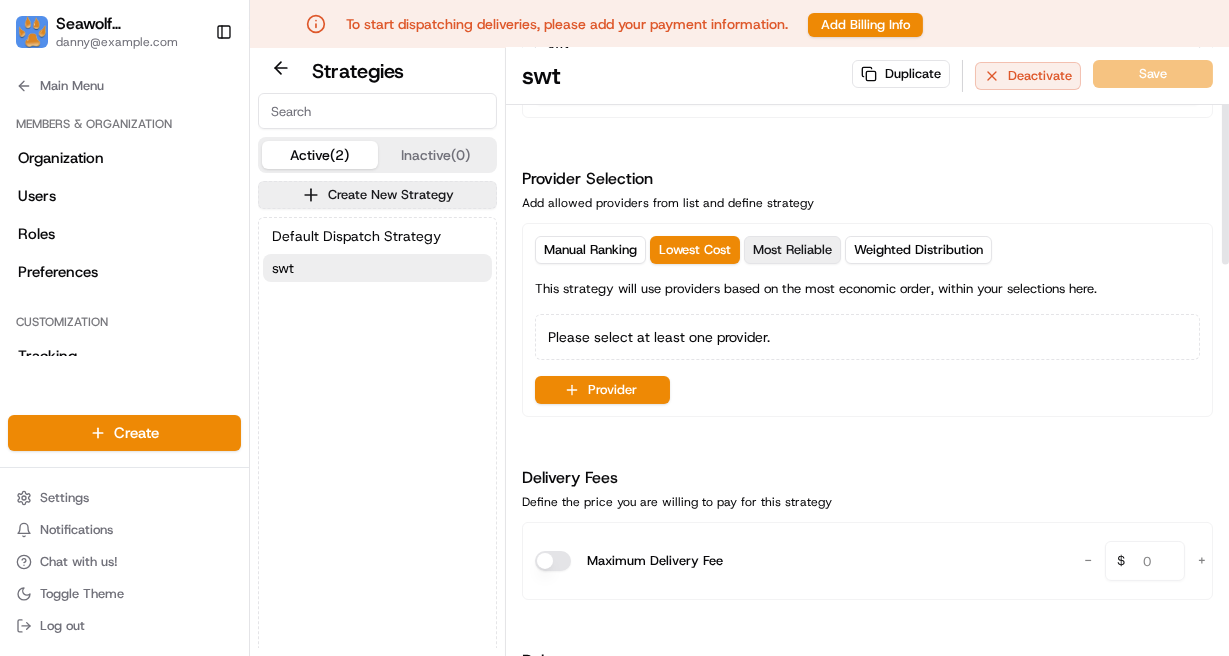 scroll, scrollTop: 187, scrollLeft: 0, axis: vertical 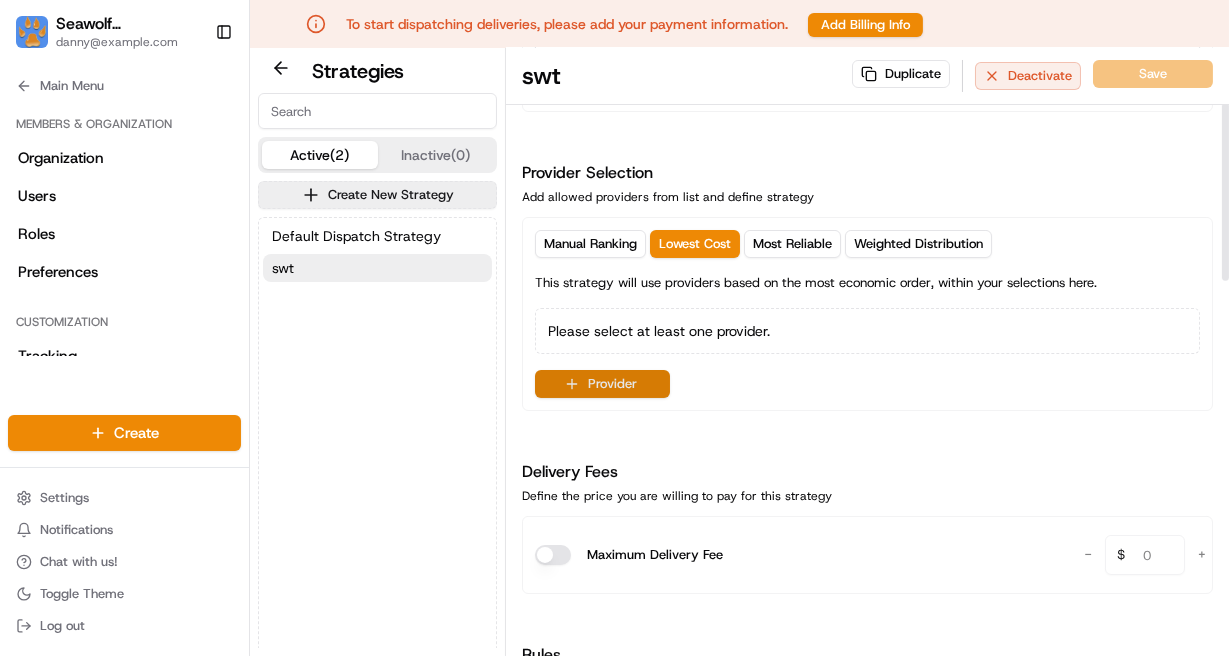 click on "Provider" at bounding box center (602, 384) 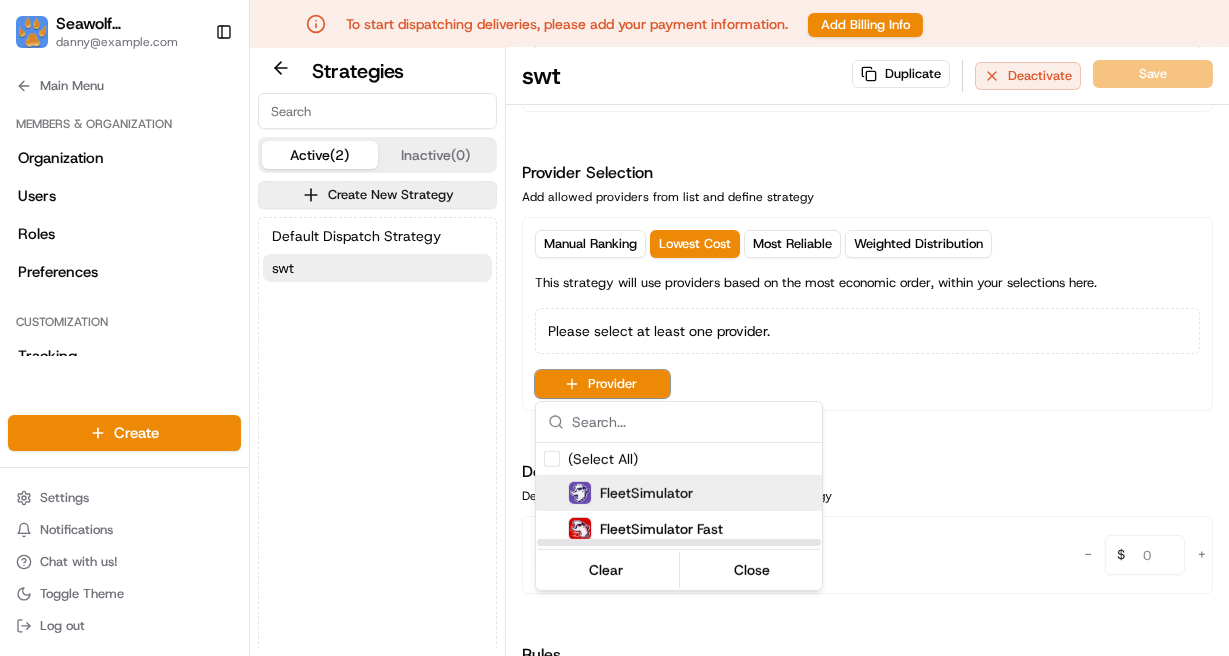 click on "FleetSimulator" at bounding box center [630, 493] 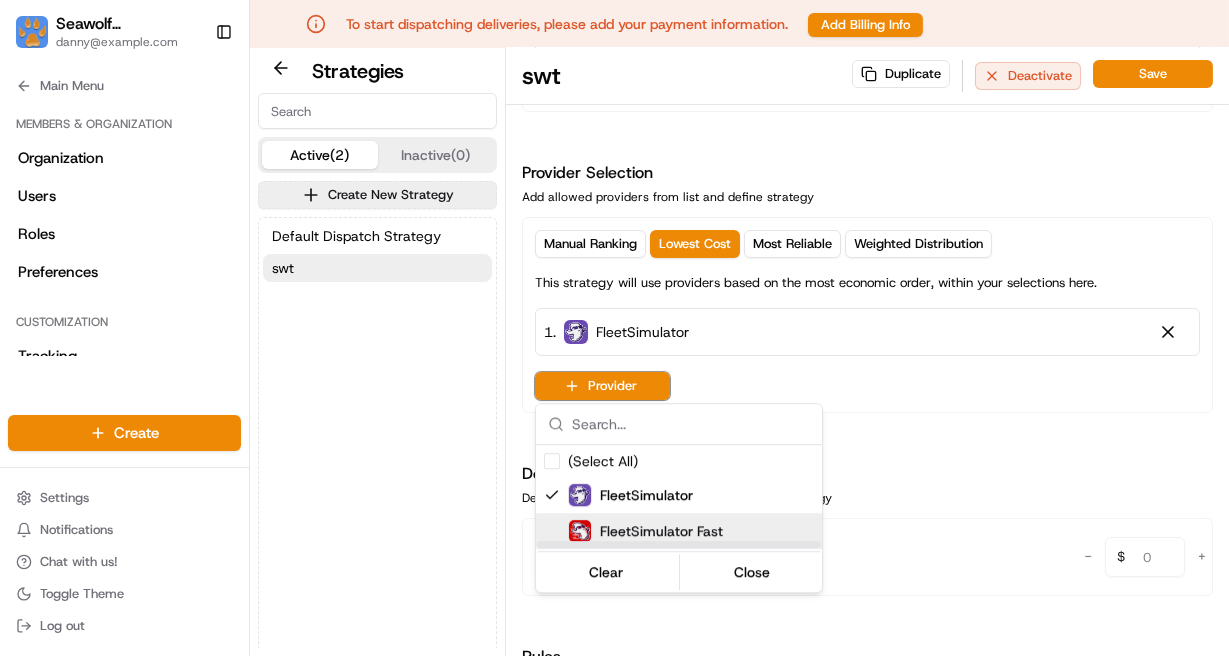 click on "FleetSimulator Fast" at bounding box center [661, 531] 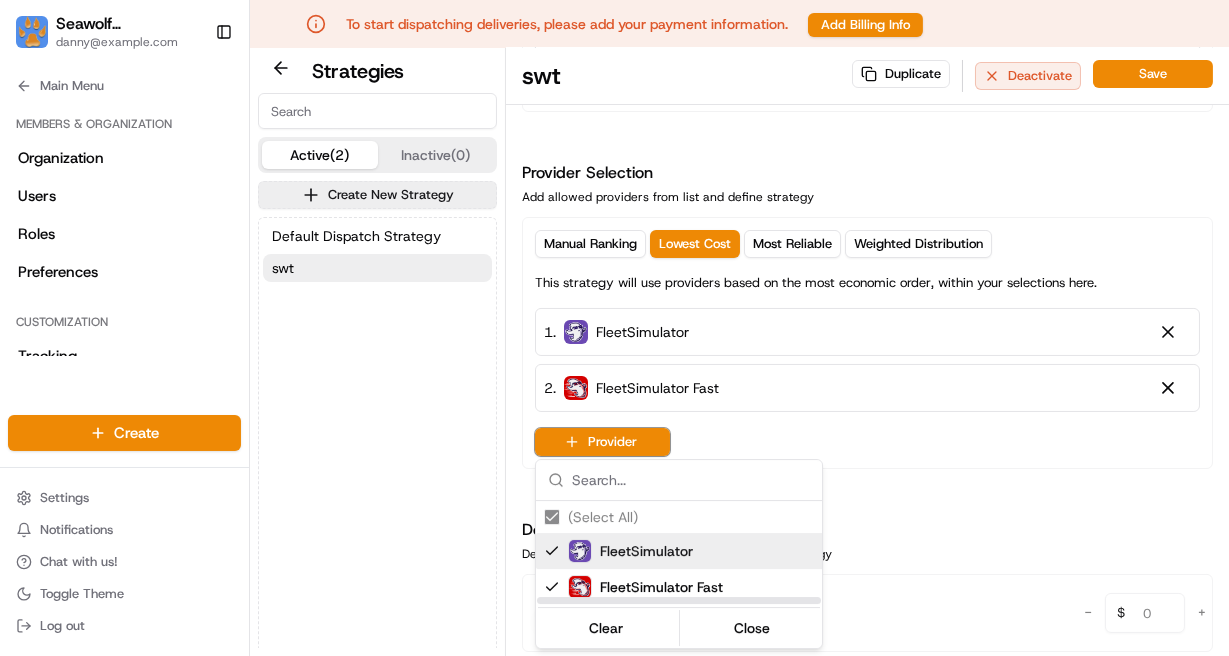 click on "To start dispatching deliveries, please add your payment information. Add Billing Info Seawolf Technology danny@example.com Toggle Sidebar Orders Deliveries Providers Nash AI Analytics Favorites Main Menu Members & Organization Organization Users Roles Preferences Customization Tracking Orchestration Automations Dispatch Strategy Locations Pickup Locations Dropoff Locations Billing Billing Refund Requests Integrations Notification Triggers Webhooks API Keys Request Logs Create Settings Notifications Chat with us! Toggle Theme Log out Strategies Active (2) Inactive (0) Create New Strategy Default Dispatch Strategy swt swt Duplicate Deactivate Save Strategy Info Last edited Aug 05, 2025 7:14 PM swt dss_F9WEuC Provider Selection Add allowed providers from list and define strategy Manual Ranking Lowest Cost Most Reliable Weighted Distribution This strategy will use providers based on the most economic order, within your selections here. 1 . FleetSimulator 2 . FleetSimulator Fast - 0" at bounding box center [614, 328] 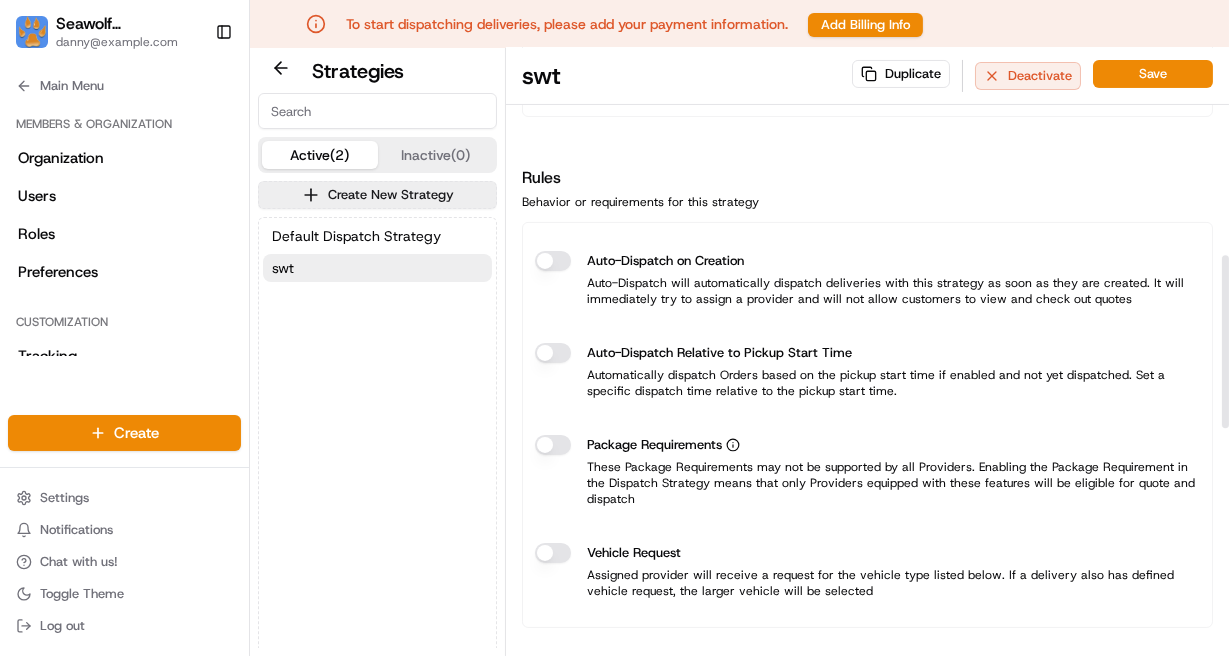 scroll, scrollTop: 729, scrollLeft: 0, axis: vertical 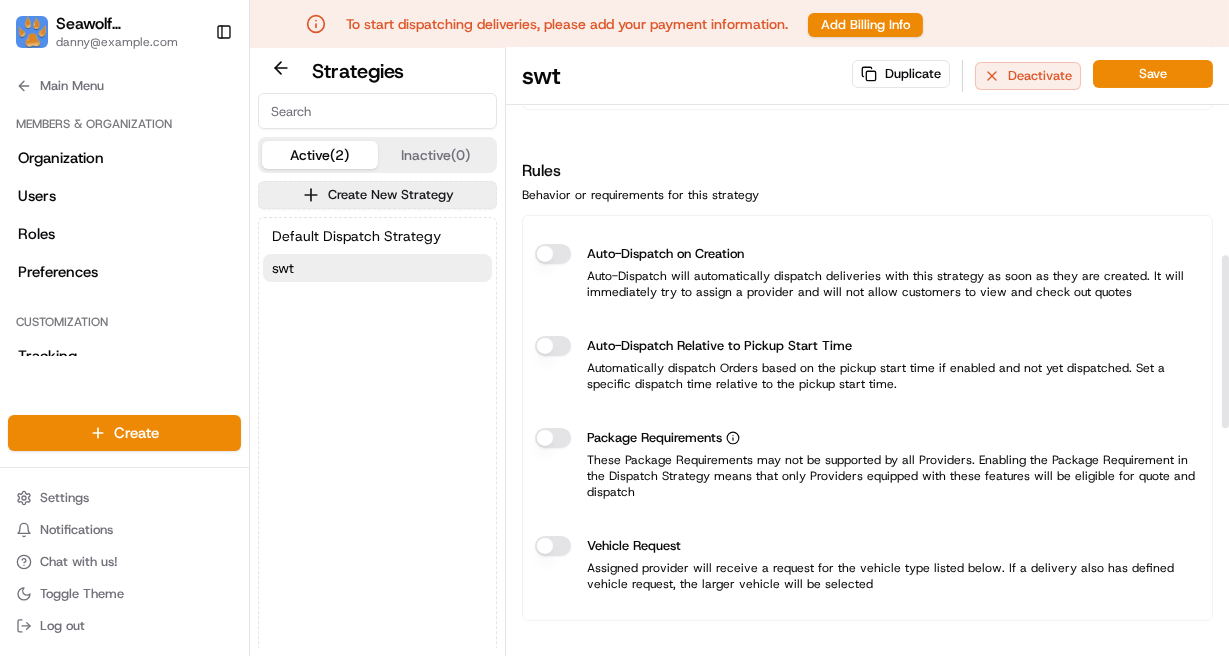 click on "Auto-Dispatch on Creation" at bounding box center (553, 254) 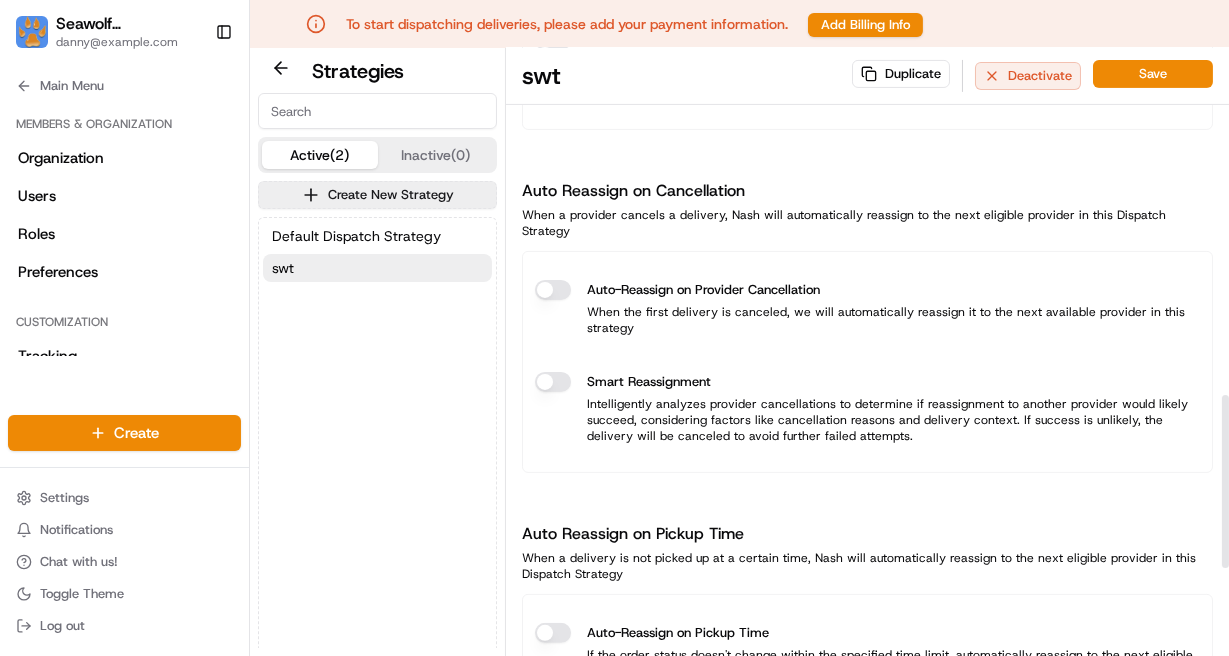 scroll, scrollTop: 1241, scrollLeft: 0, axis: vertical 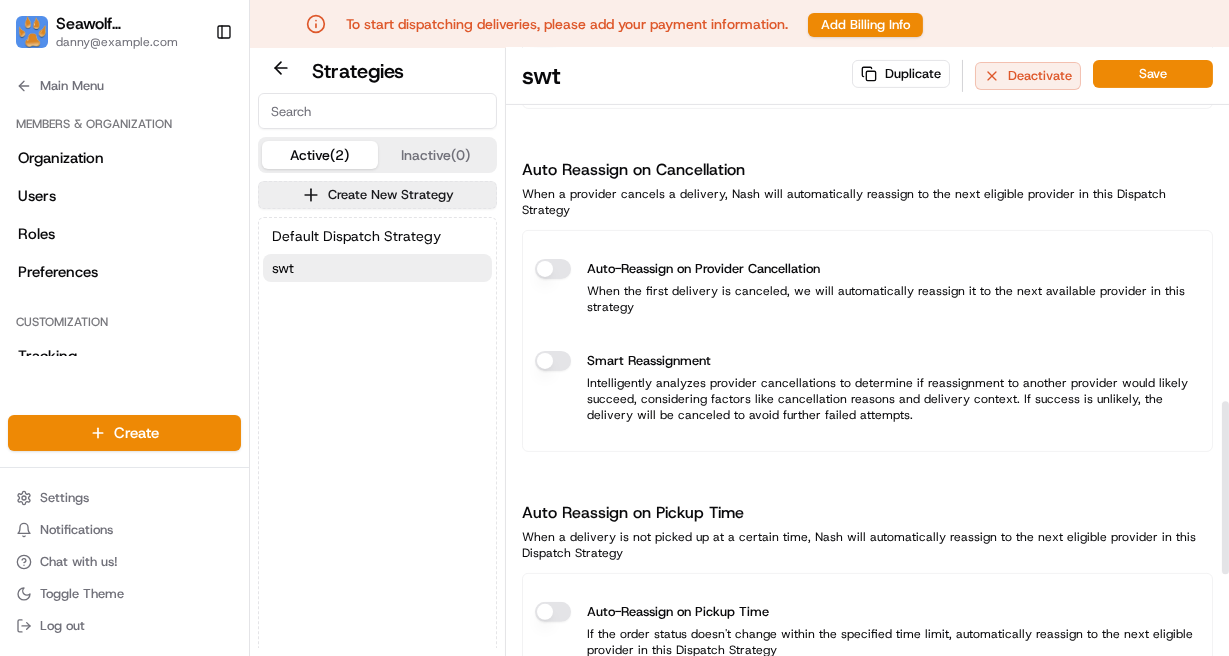 click on "Auto-Reassign on Provider Cancellation" at bounding box center [553, 269] 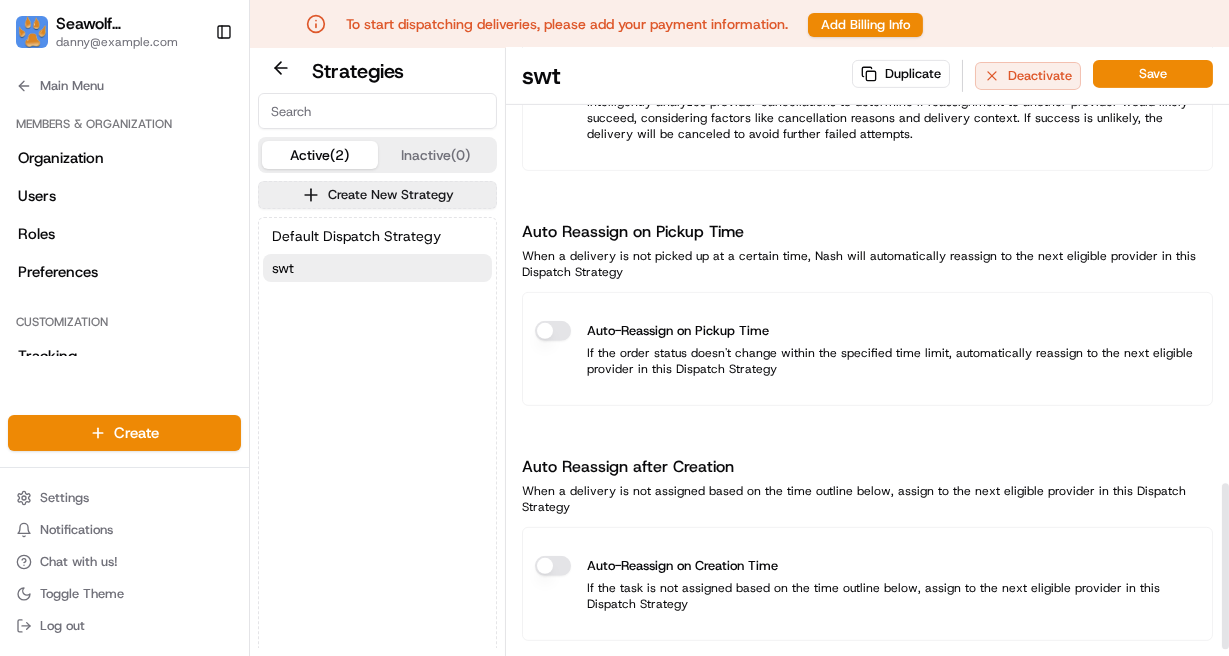 scroll, scrollTop: 1617, scrollLeft: 0, axis: vertical 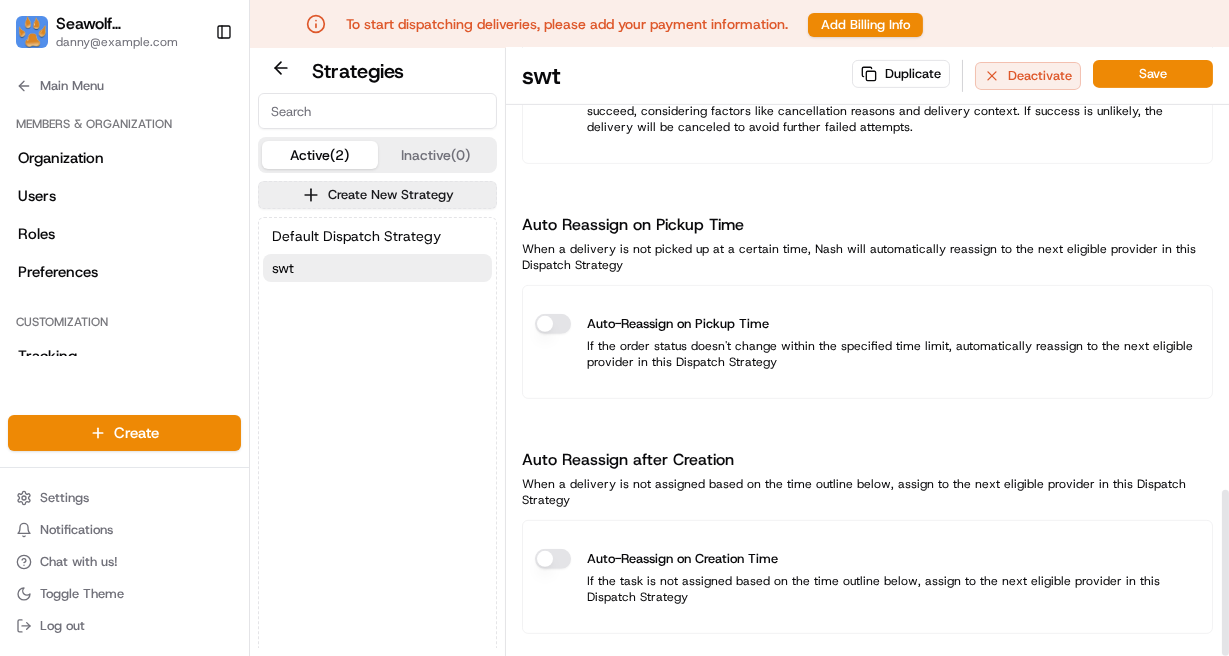click on "Auto-Reassign on Creation Time" at bounding box center [553, 559] 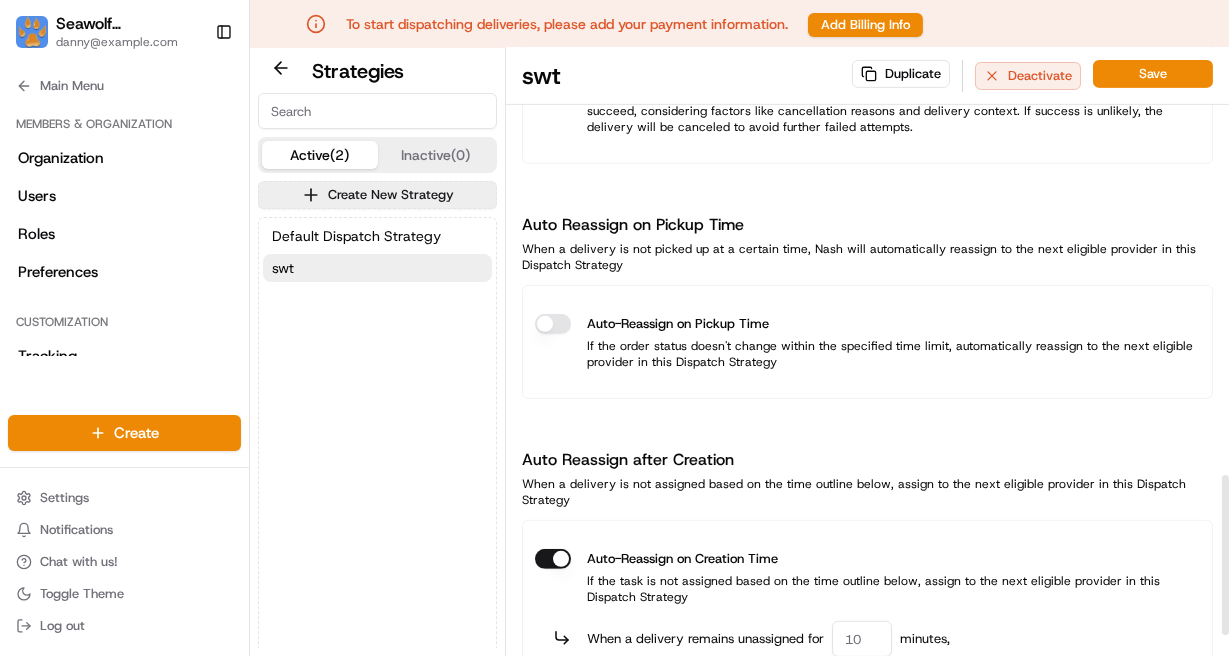 scroll, scrollTop: 1695, scrollLeft: 0, axis: vertical 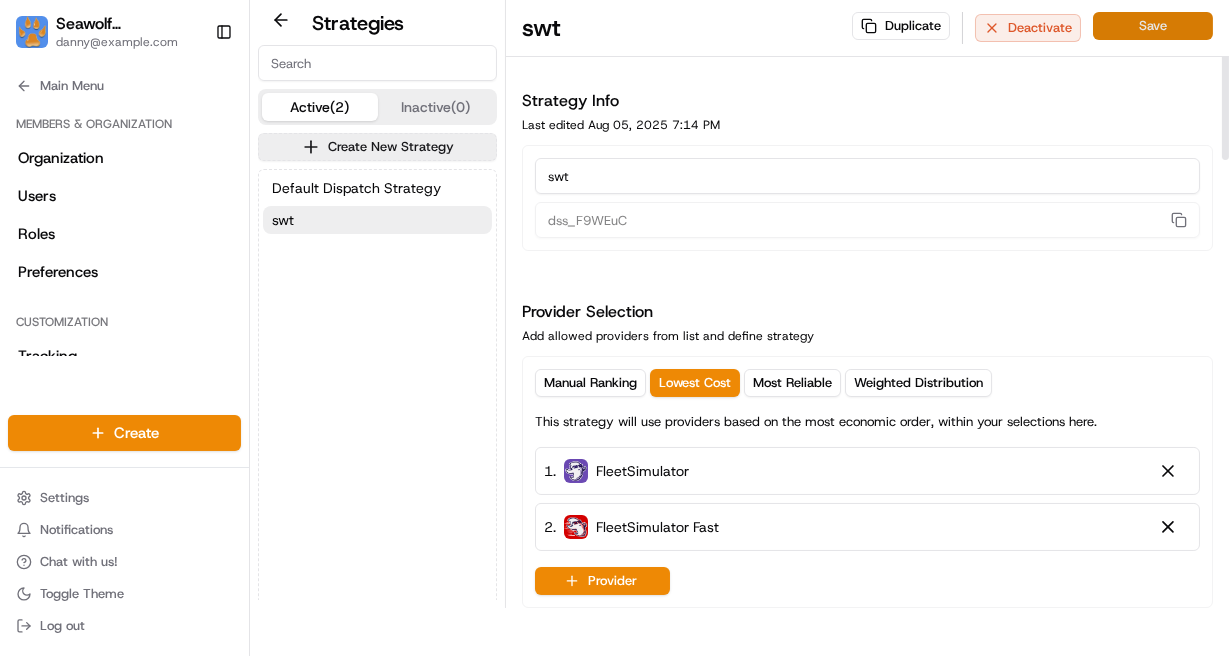 click on "Save" at bounding box center [1153, 26] 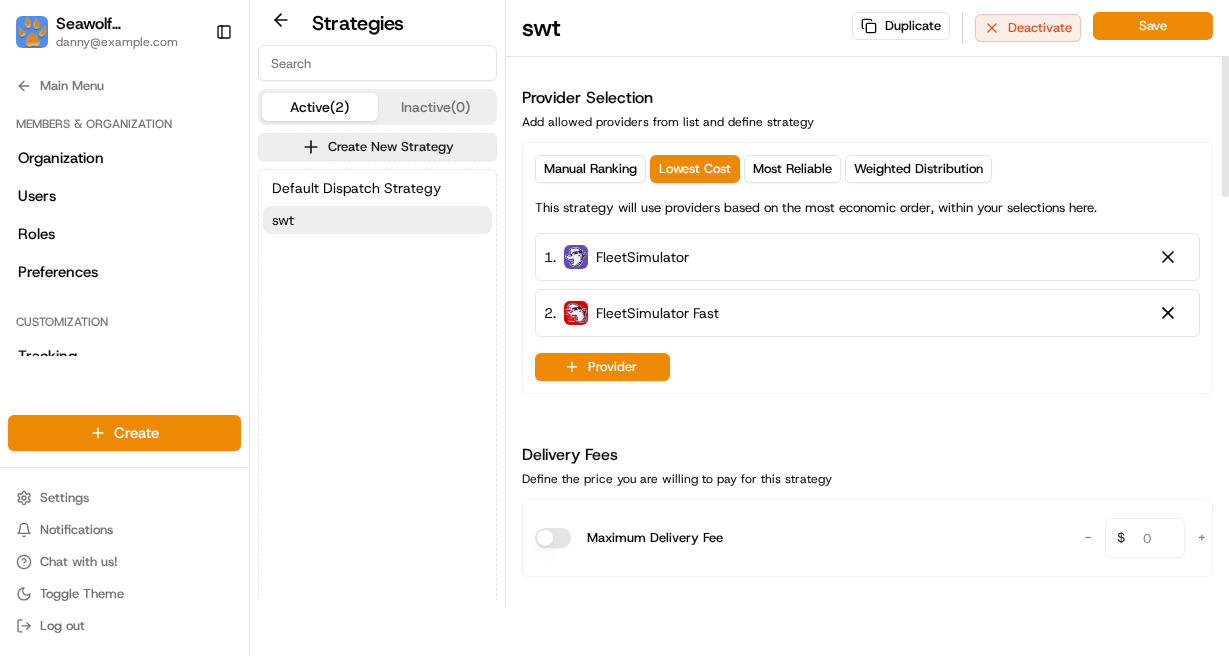 scroll, scrollTop: 0, scrollLeft: 0, axis: both 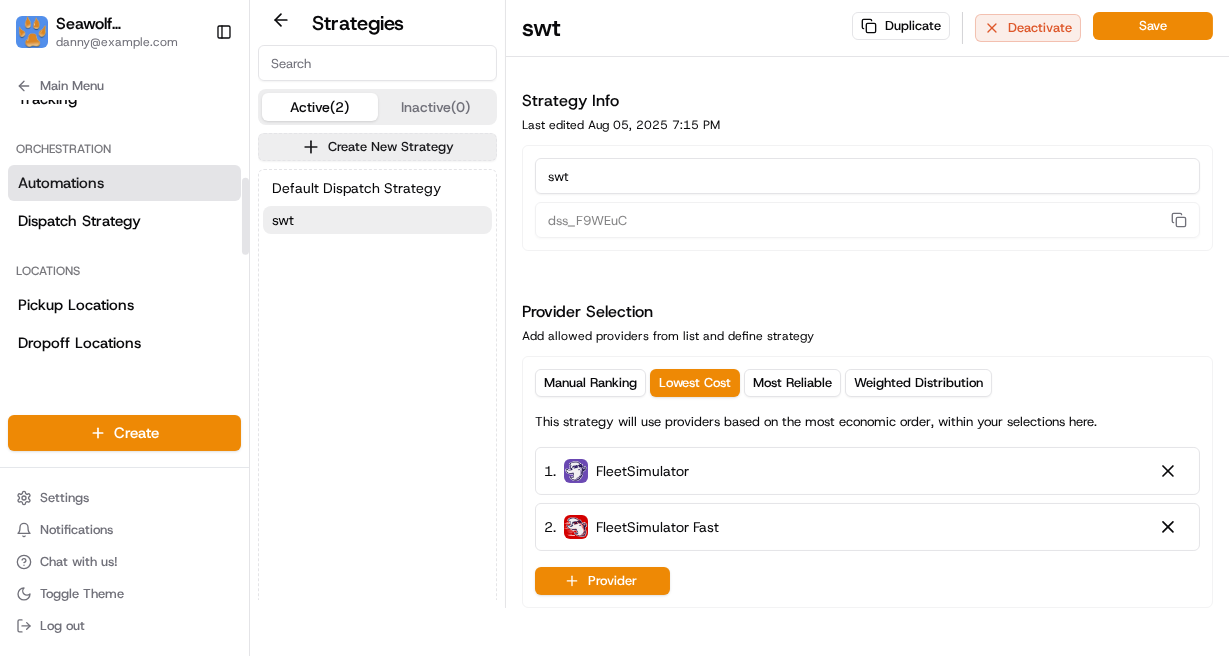 click on "Automations" at bounding box center [124, 183] 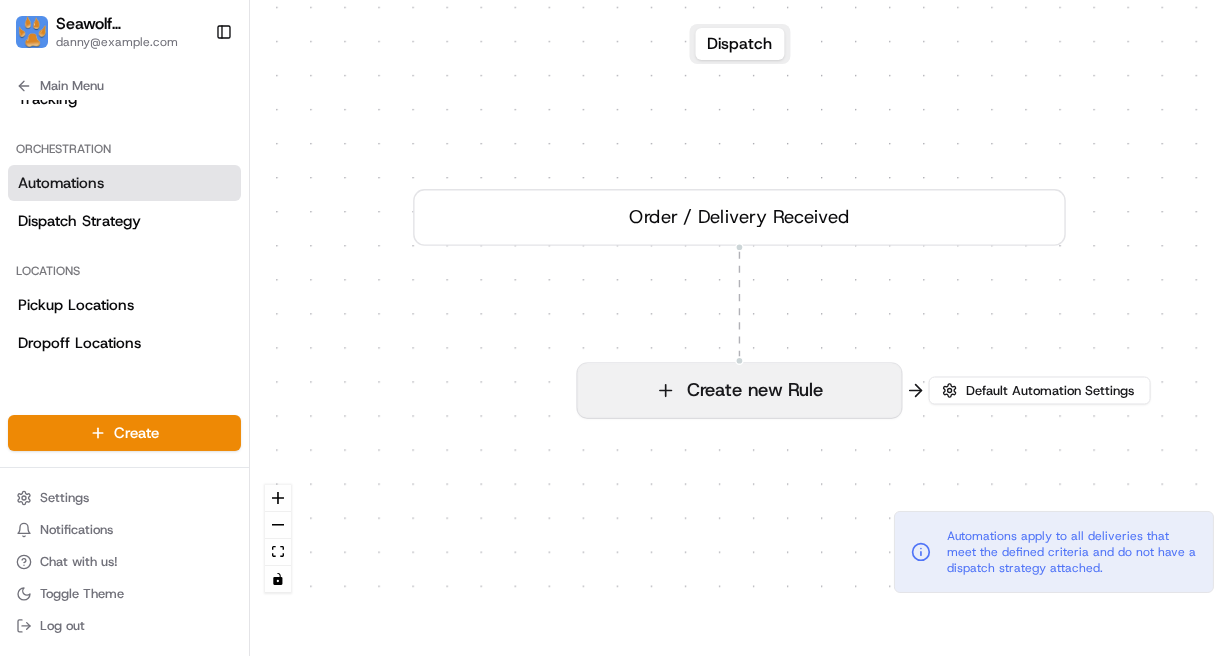 click on "Create new Rule" at bounding box center [739, 391] 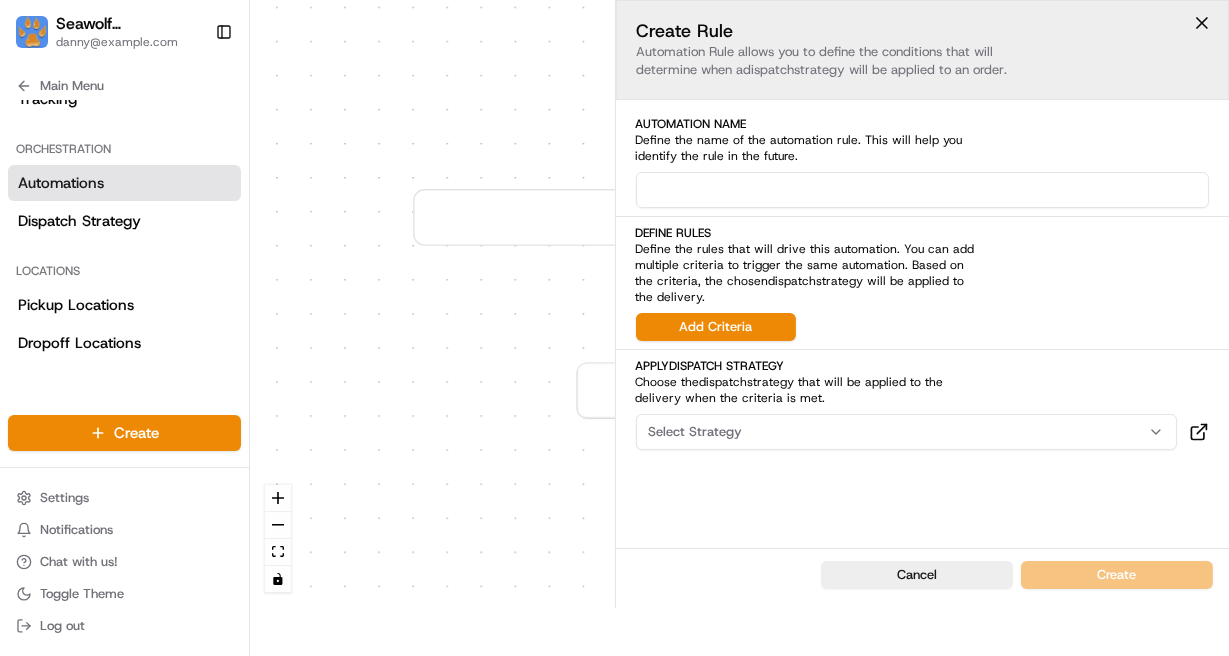 click at bounding box center (923, 190) 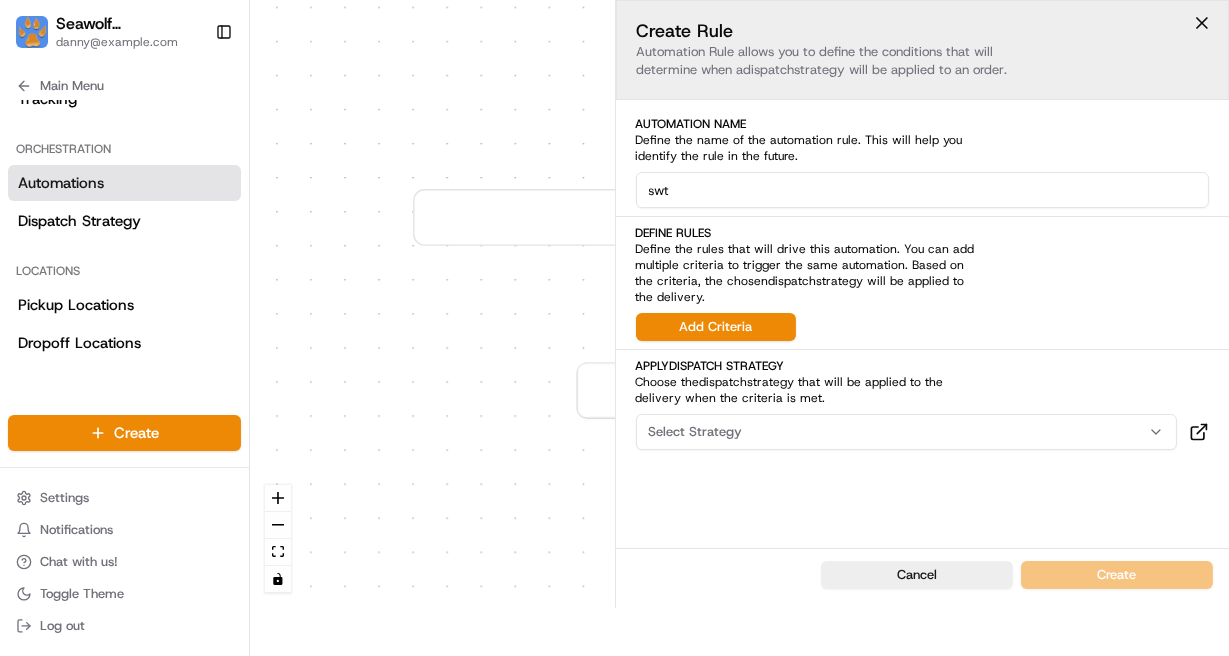 type on "swt" 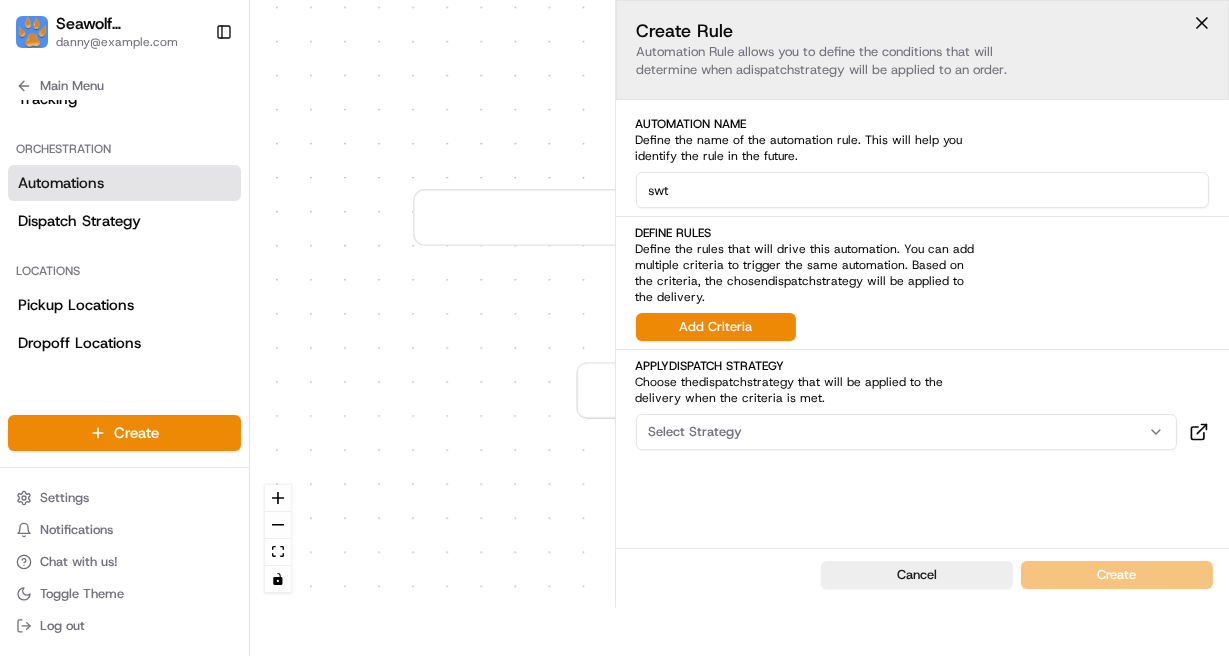 click on "Select Strategy" at bounding box center [907, 432] 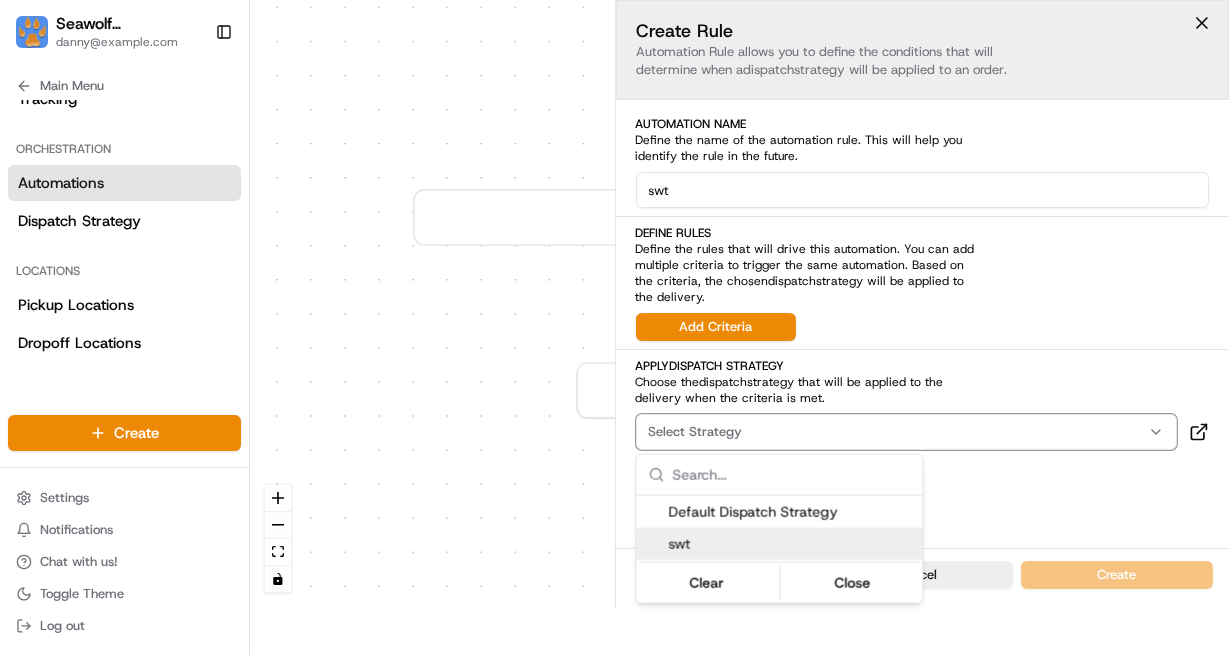 click on "swt" at bounding box center [791, 544] 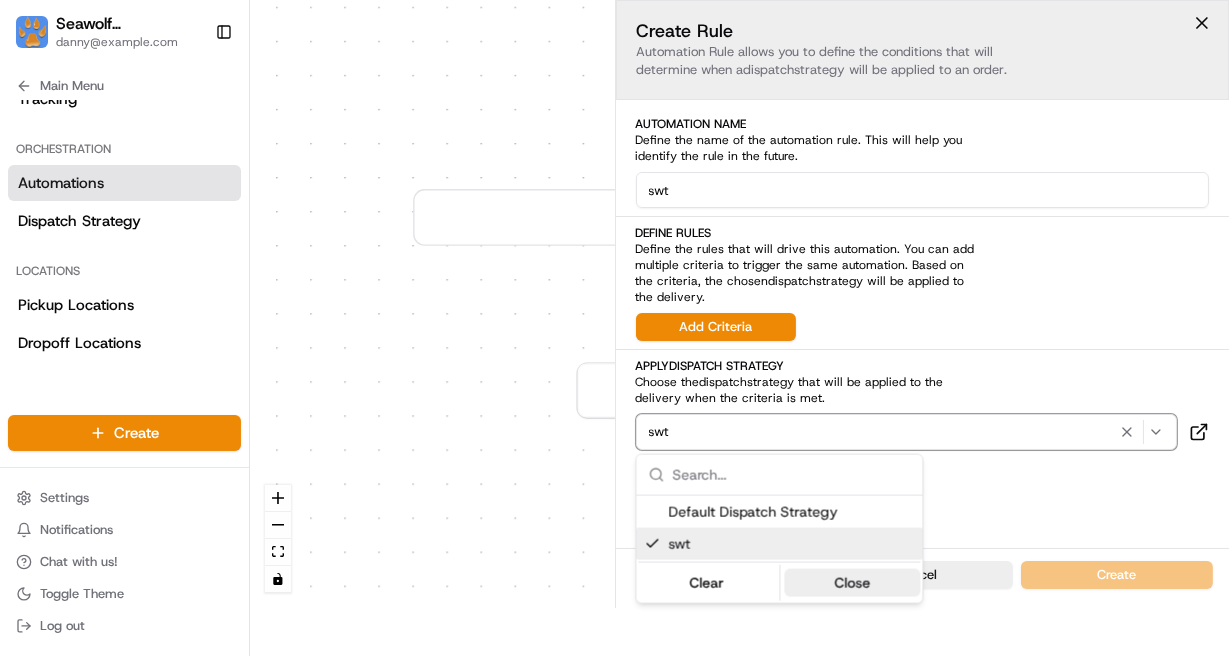 click on "Close" at bounding box center (852, 583) 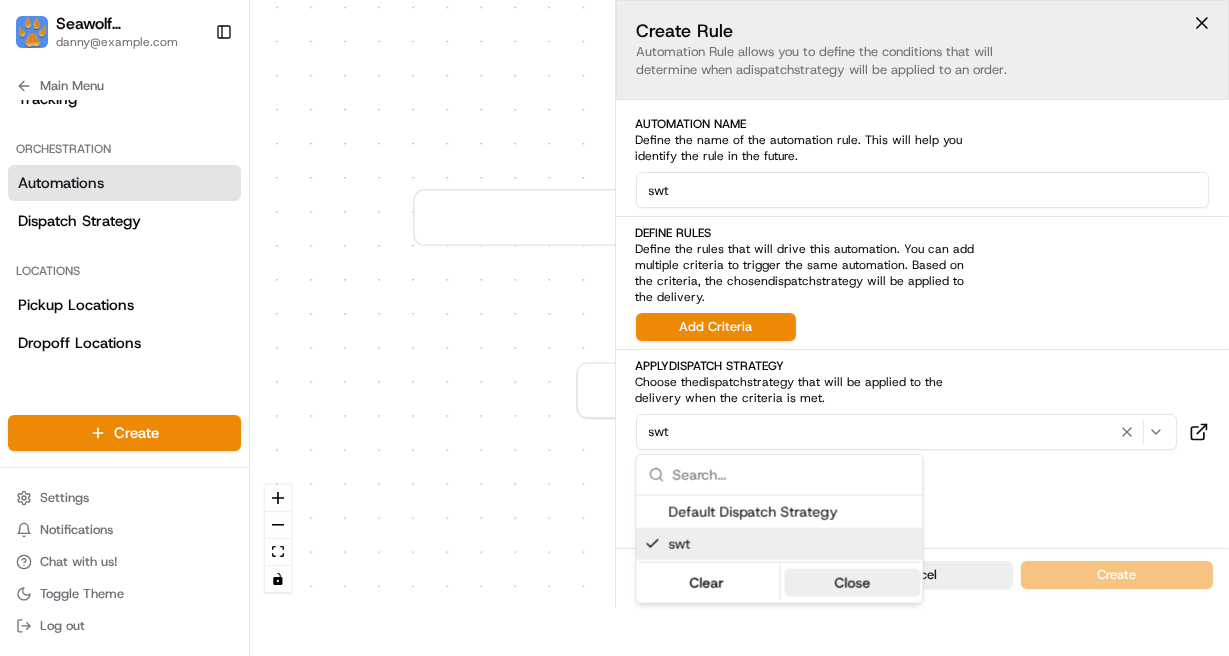 click on "Cancel" at bounding box center [917, 575] 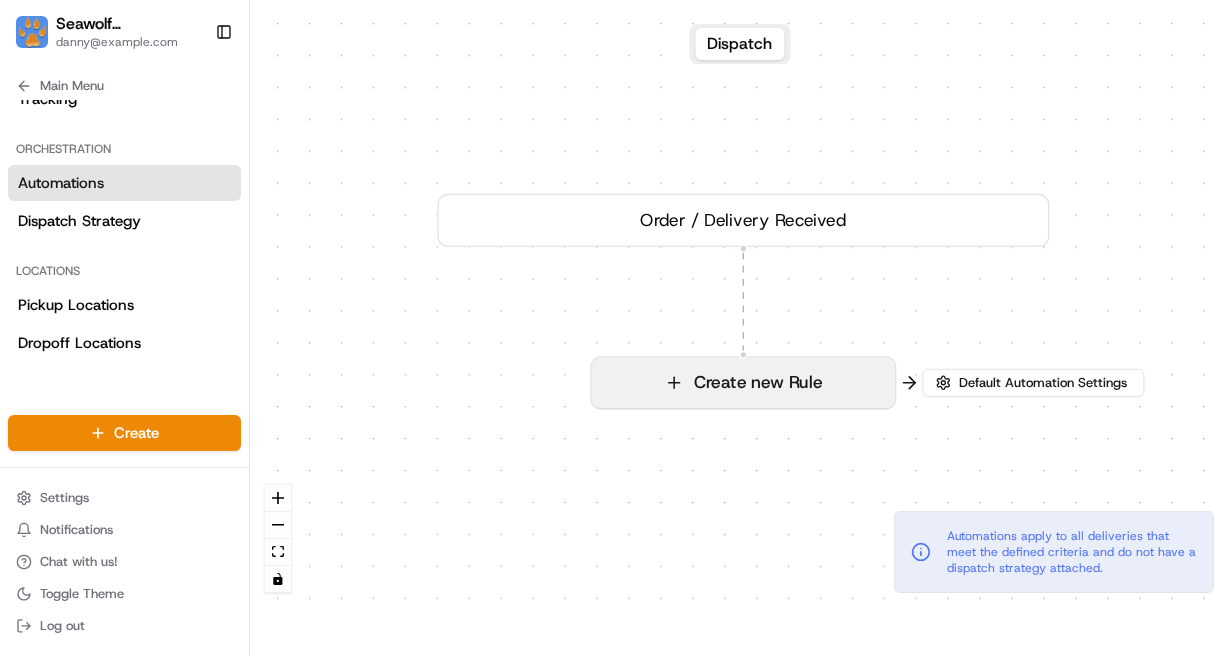click on "Create new Rule" at bounding box center (743, 383) 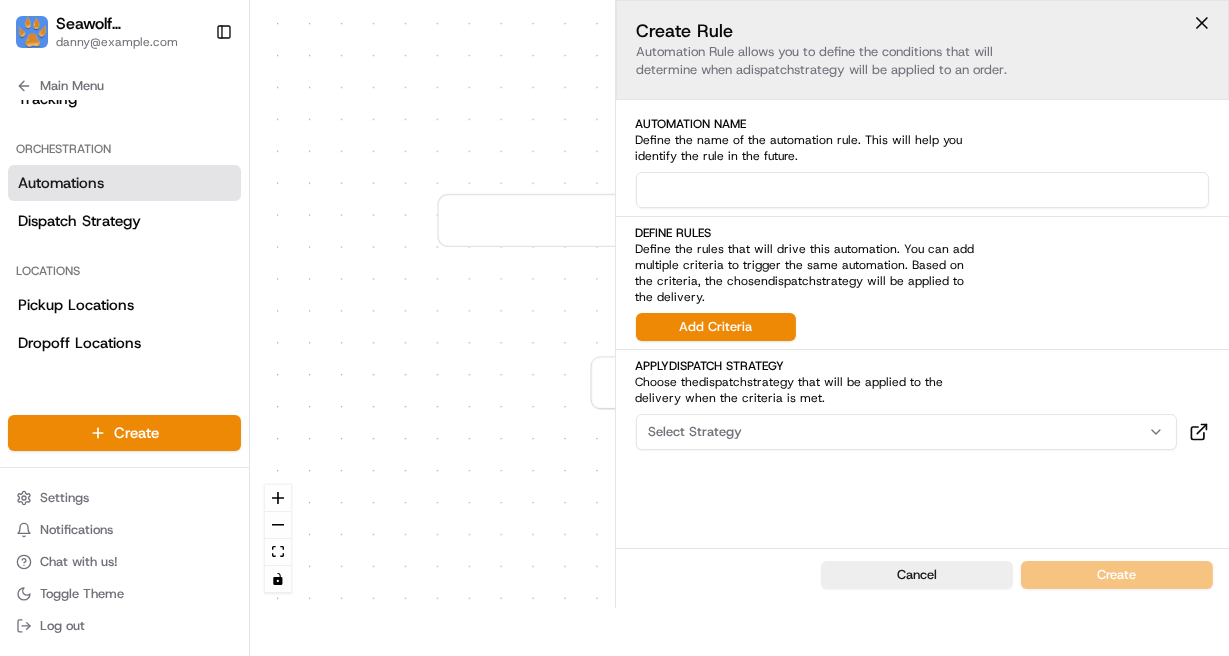 scroll, scrollTop: 0, scrollLeft: 0, axis: both 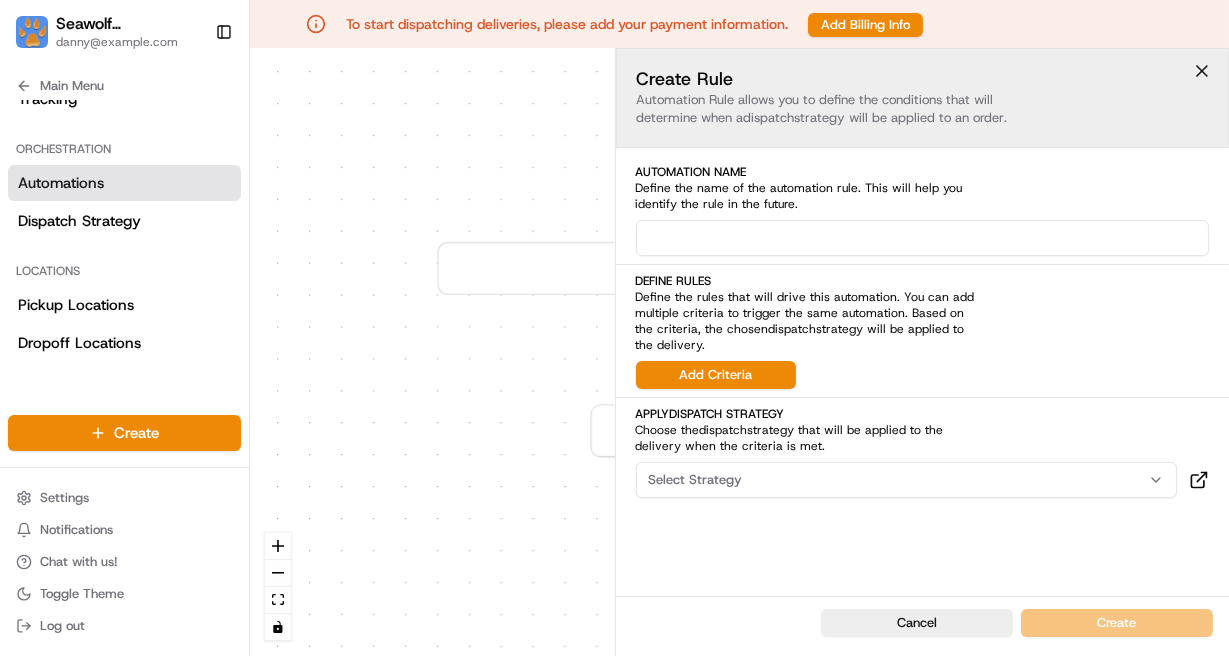 click at bounding box center [1202, 71] 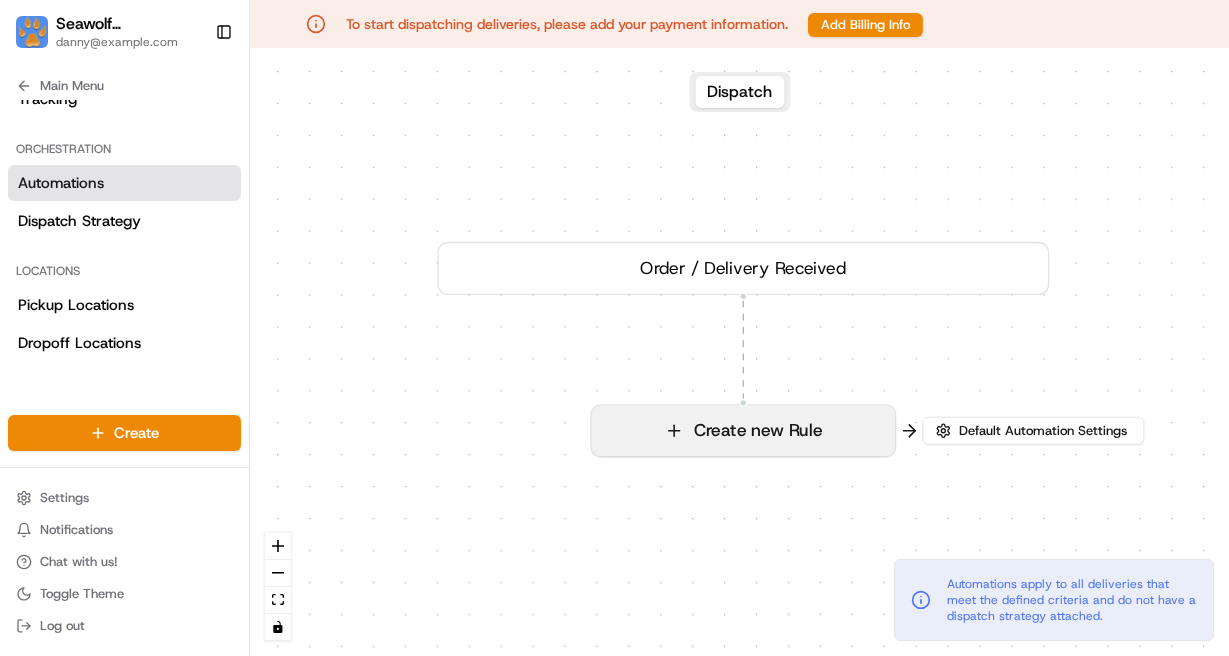 click on "Create new Rule" at bounding box center (743, 431) 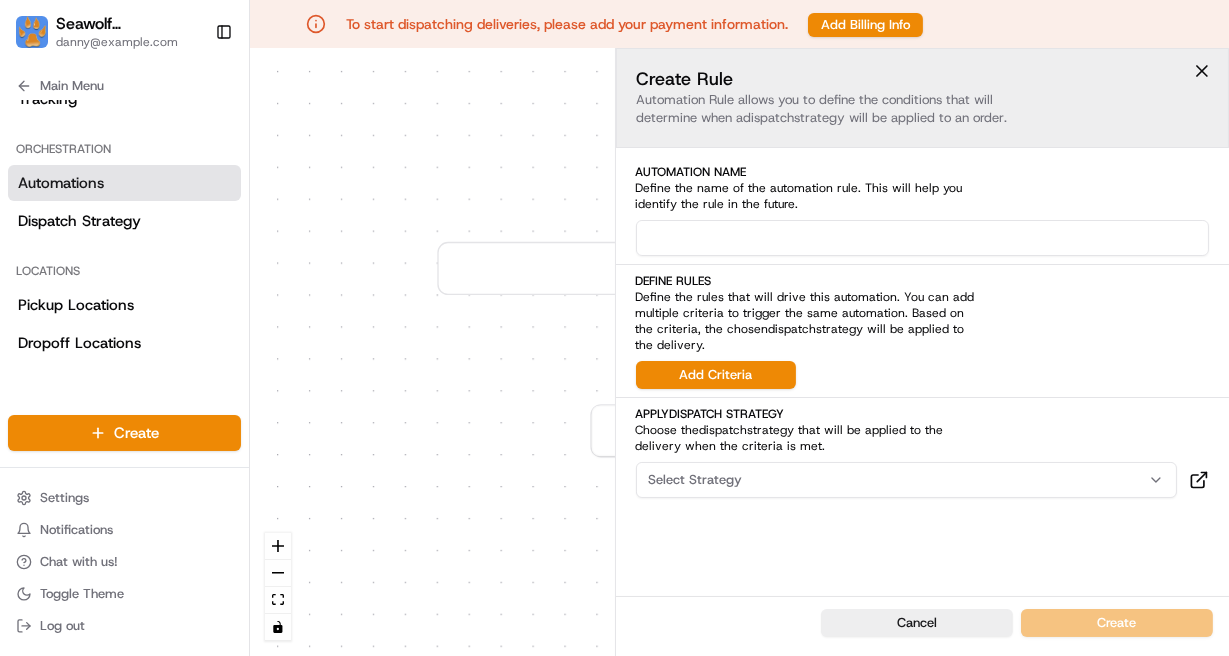 click at bounding box center (923, 238) 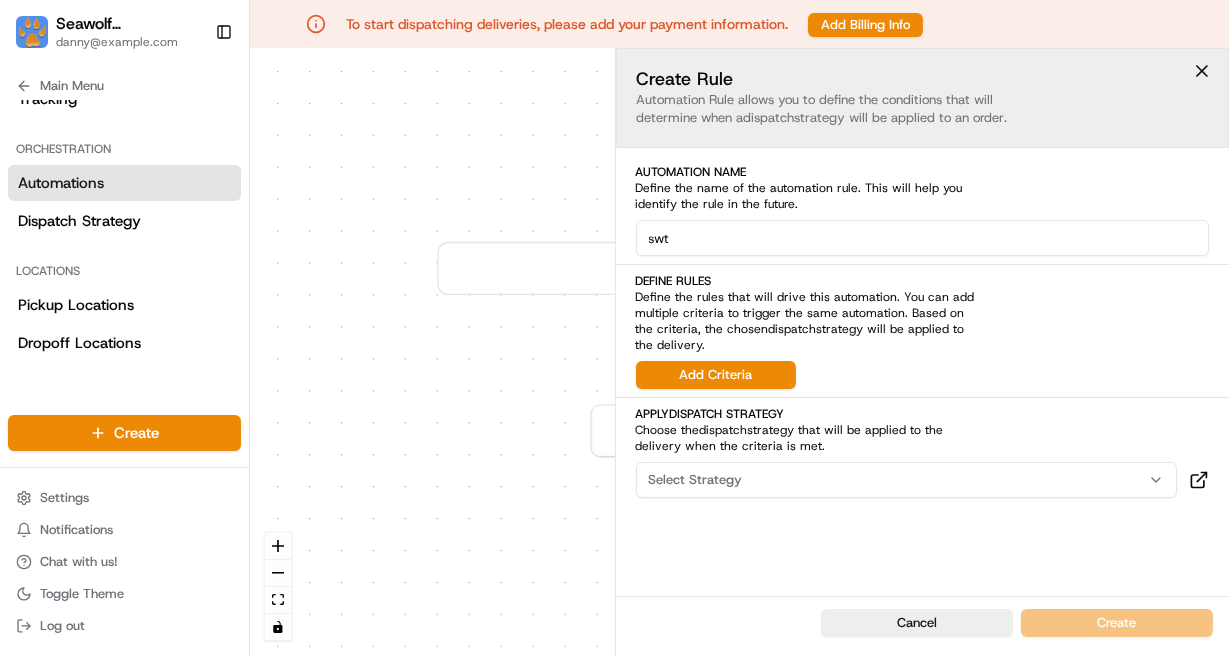 type on "swt" 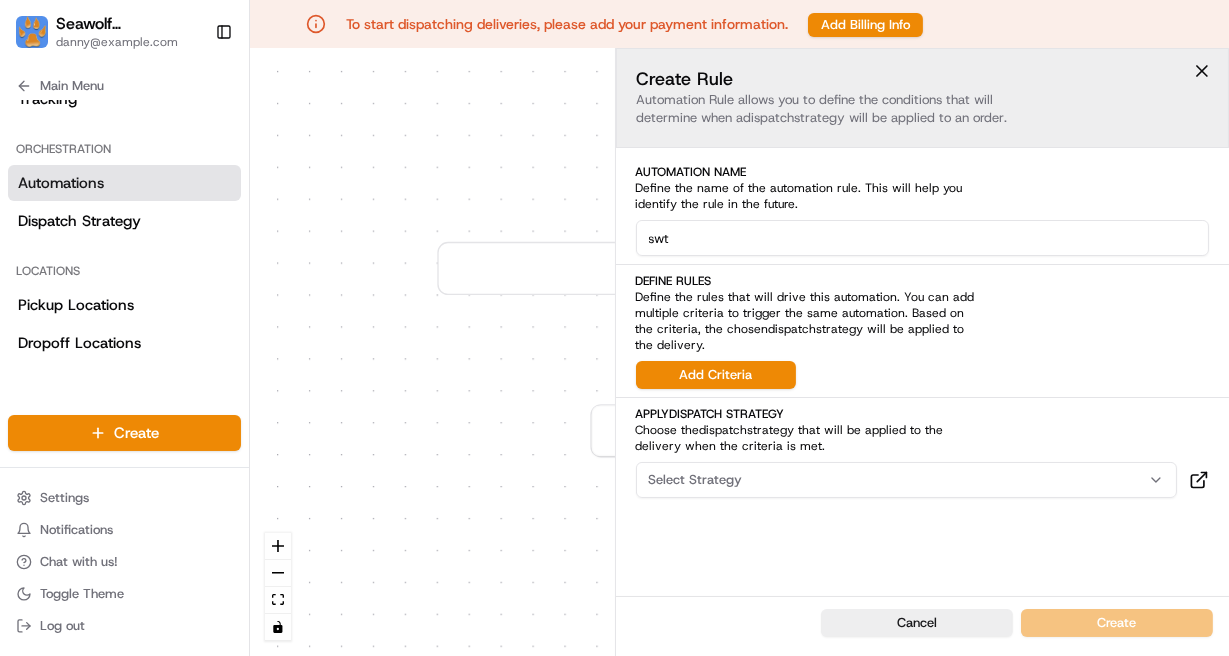click on "Select Strategy" at bounding box center (907, 480) 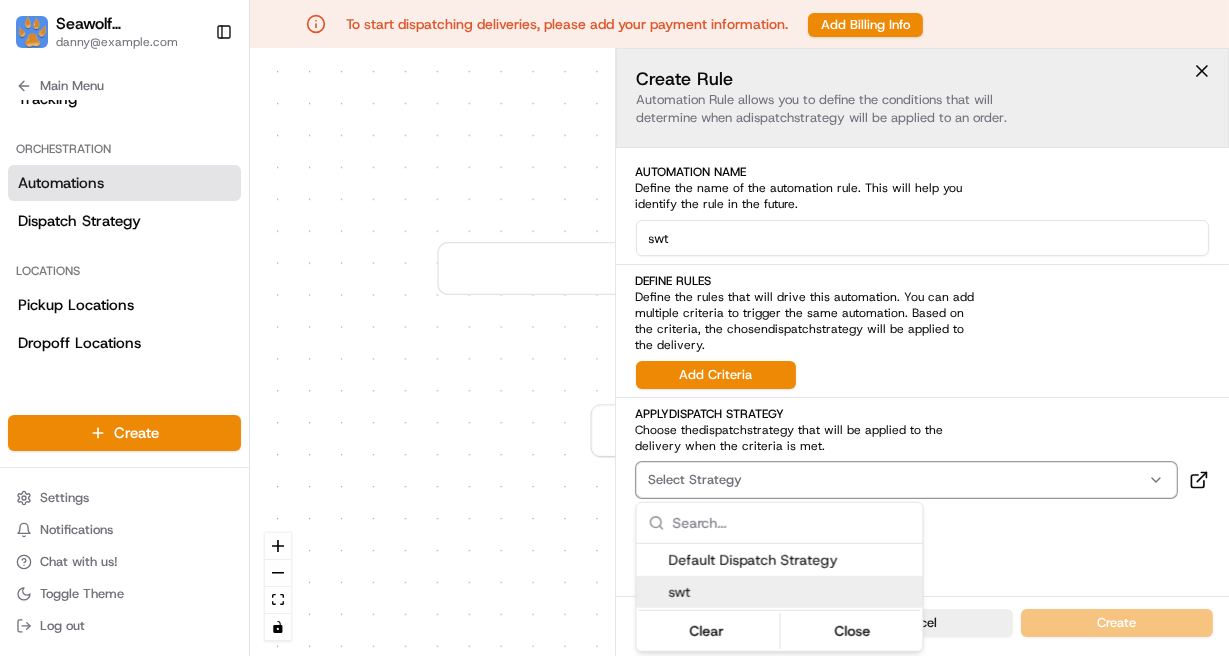 click on "swt" at bounding box center (791, 592) 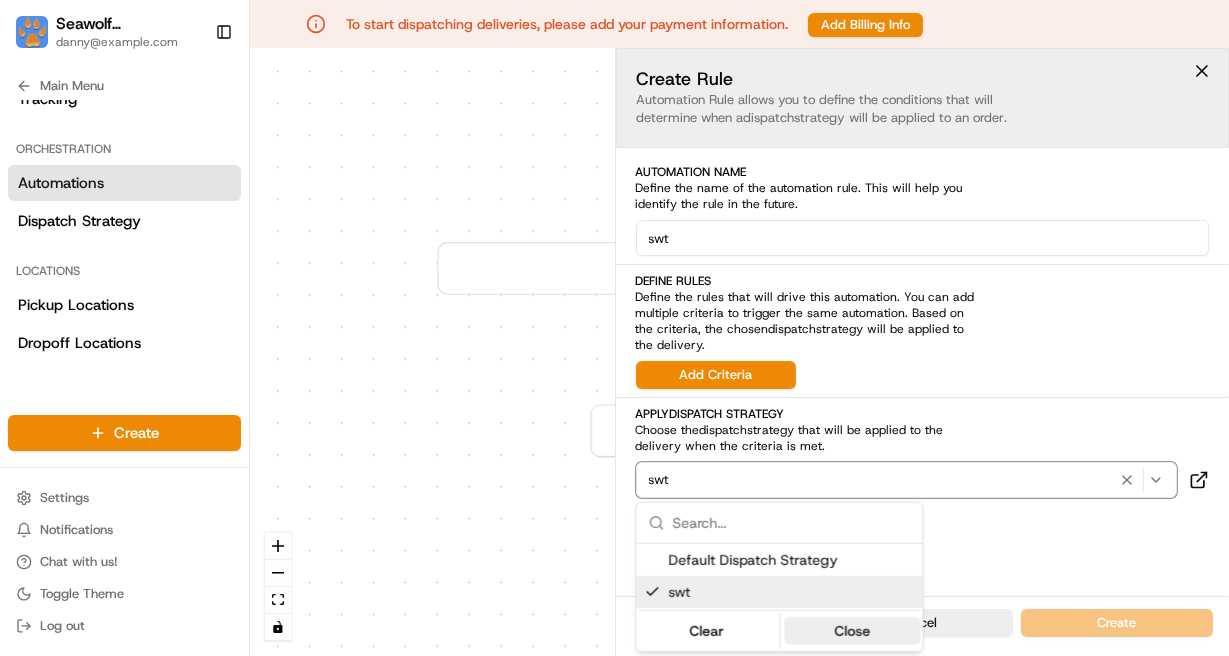 click on "Close" at bounding box center (852, 631) 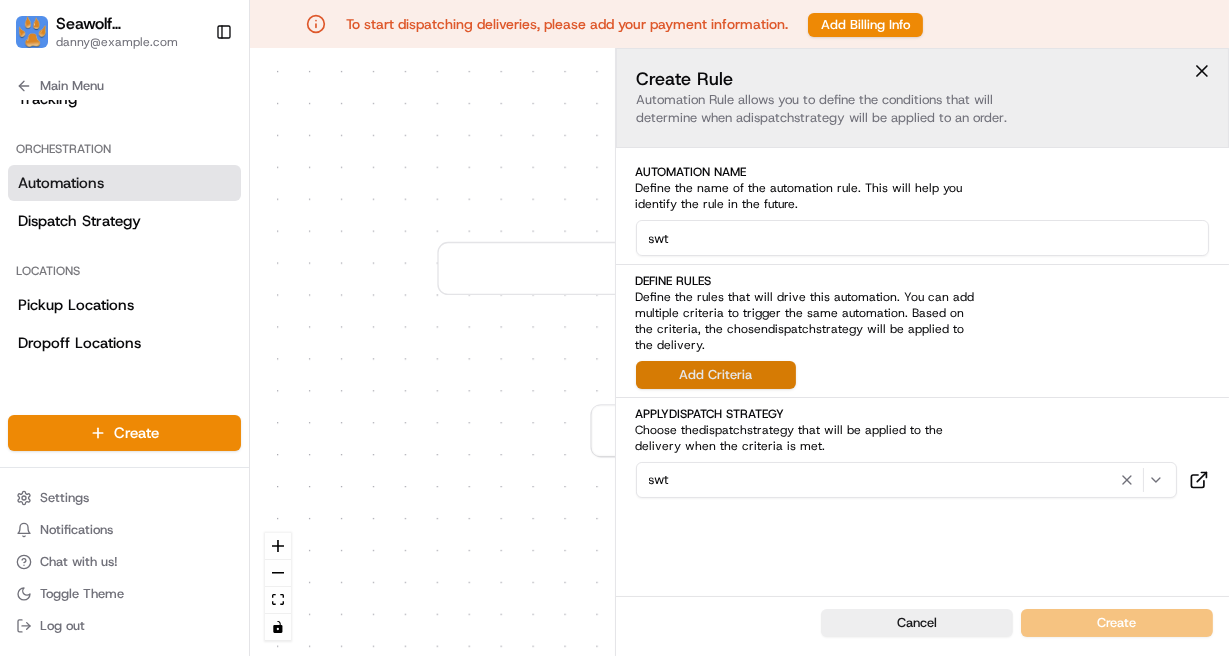 click on "Add Criteria" at bounding box center (716, 375) 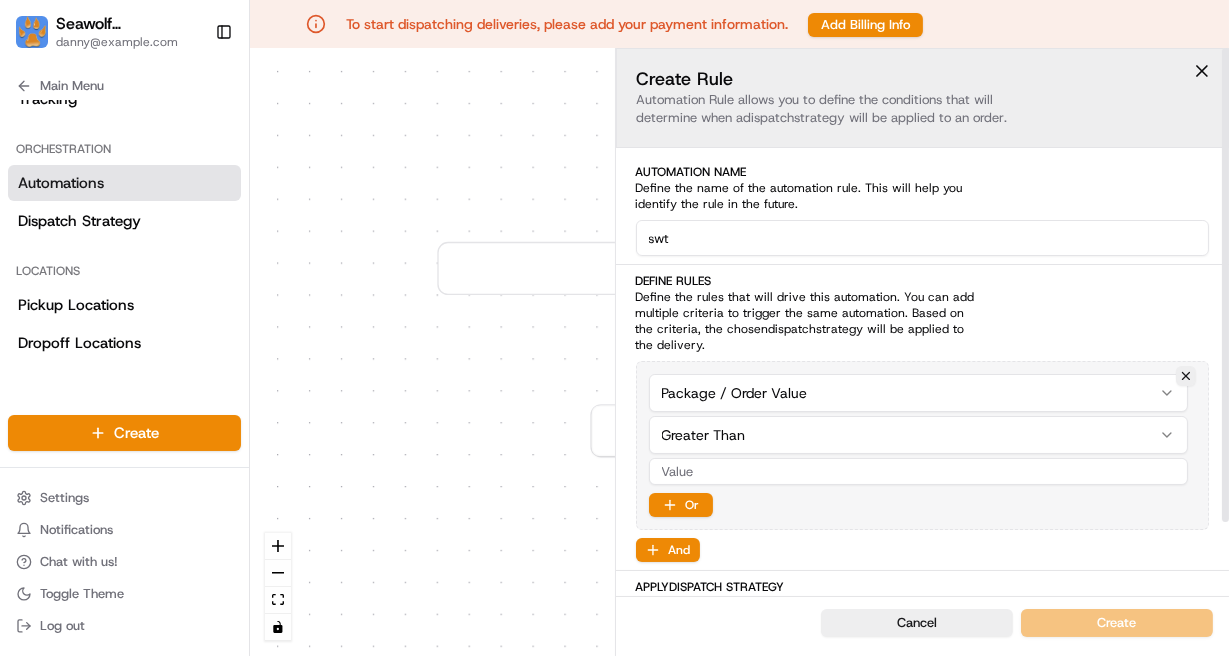 click on "To start dispatching deliveries, please add your payment information. Add Billing Info Seawolf Technology danny@example.com Toggle Sidebar Orders Deliveries Providers Nash AI Analytics Favorites Main Menu Members & Organization Organization Users Roles Preferences Customization Tracking Orchestration Automations Dispatch Strategy Locations Pickup Locations Dropoff Locations Billing Billing Refund Requests Integrations Notification Triggers Webhooks API Keys Request Logs Create Settings Notifications Chat with us! Toggle Theme Log out Dispatch 0 Order / Delivery Received Create new Rule Default Automation Settings Automations apply to all deliveries that meet the defined criteria and do not have a dispatch strategy attached. Press enter or space to select a node. You can then use the arrow keys to move the node around. Press delete to remove it and escape to cancel. Press enter or space to select an edge. You can then press delete to remove it or escape to cancel. Create Rule dispatch" at bounding box center [614, 328] 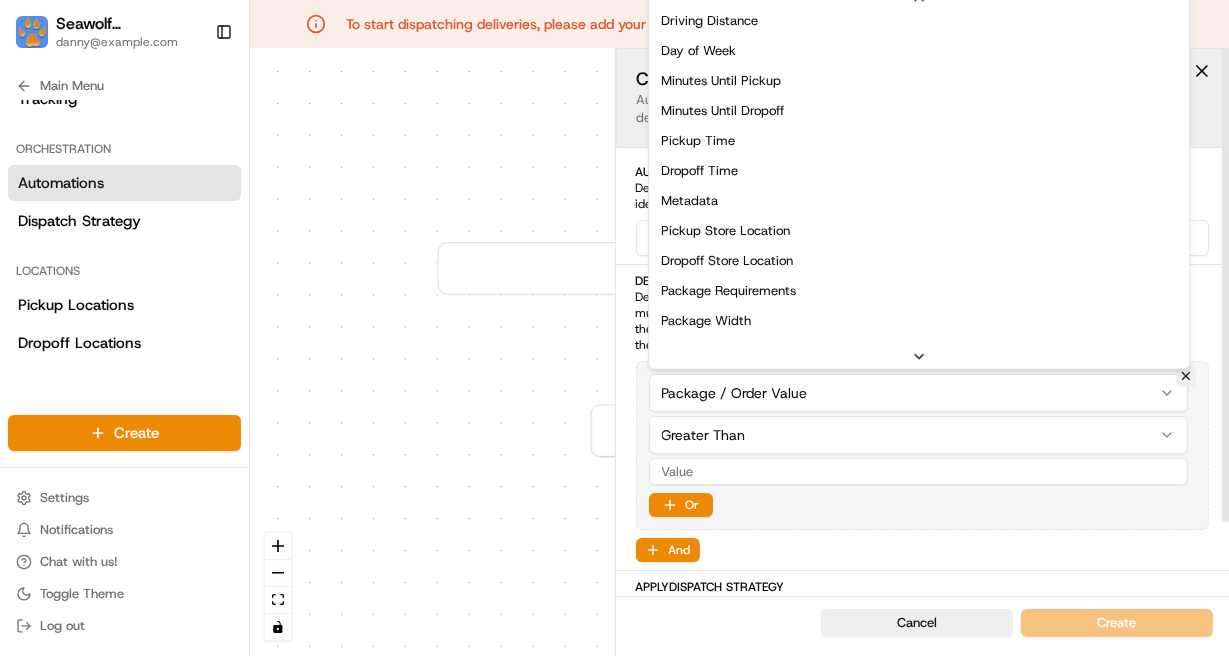 scroll, scrollTop: 0, scrollLeft: 0, axis: both 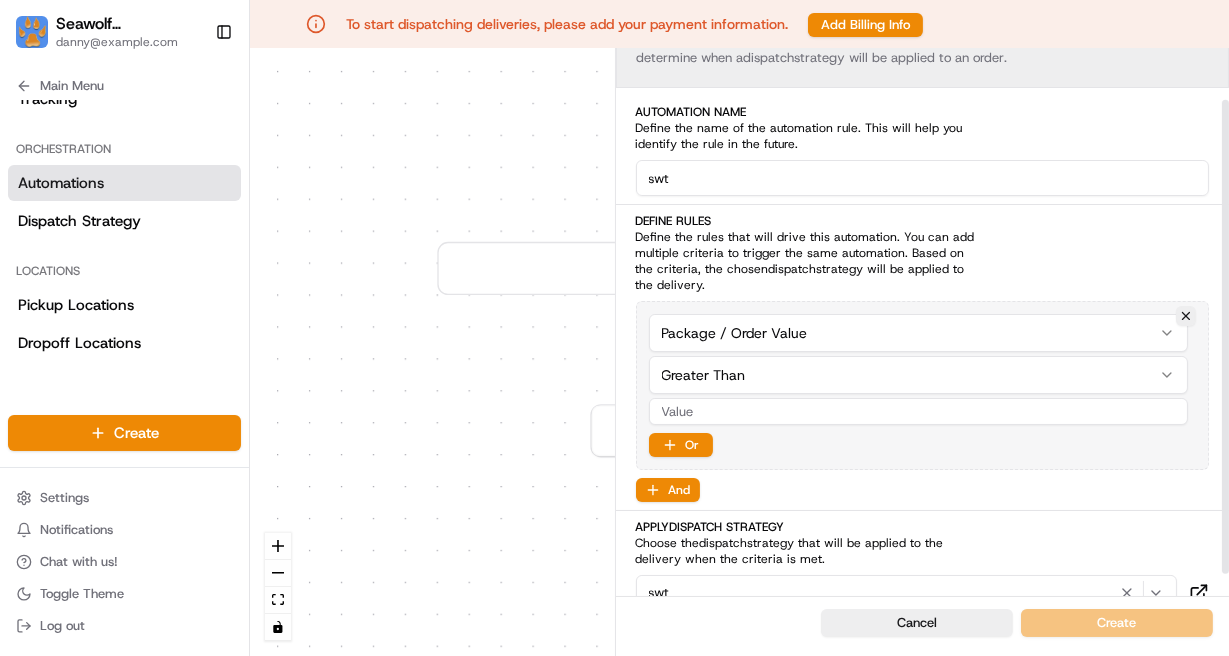click at bounding box center (919, 411) 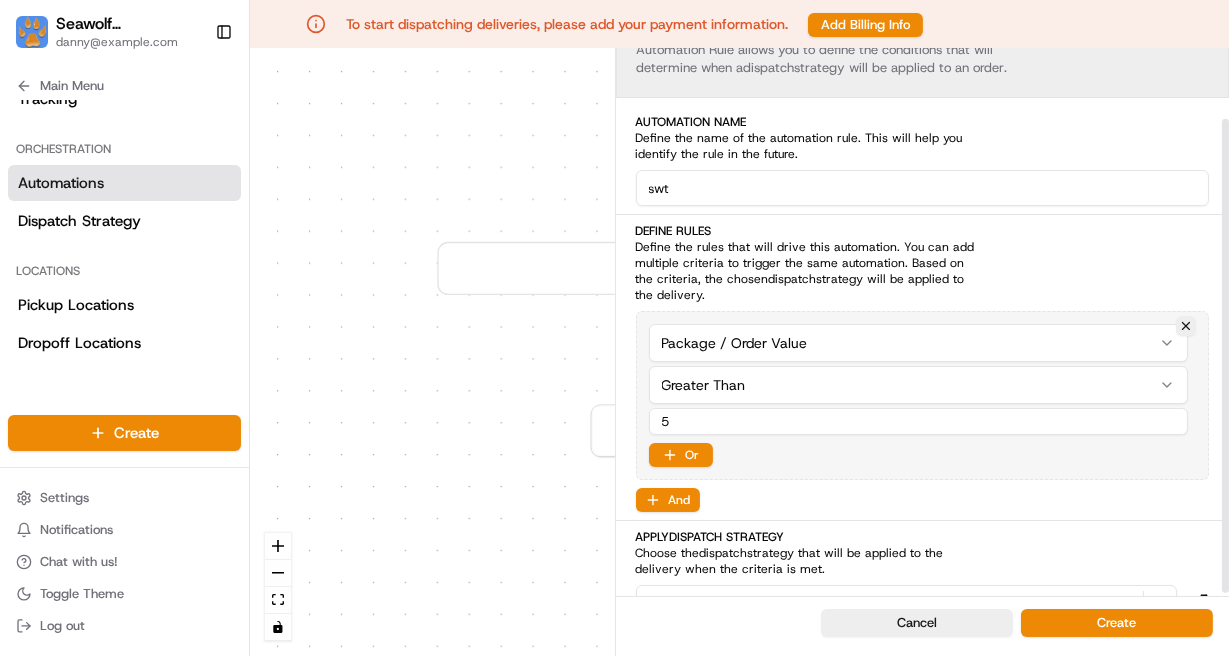 scroll, scrollTop: 85, scrollLeft: 0, axis: vertical 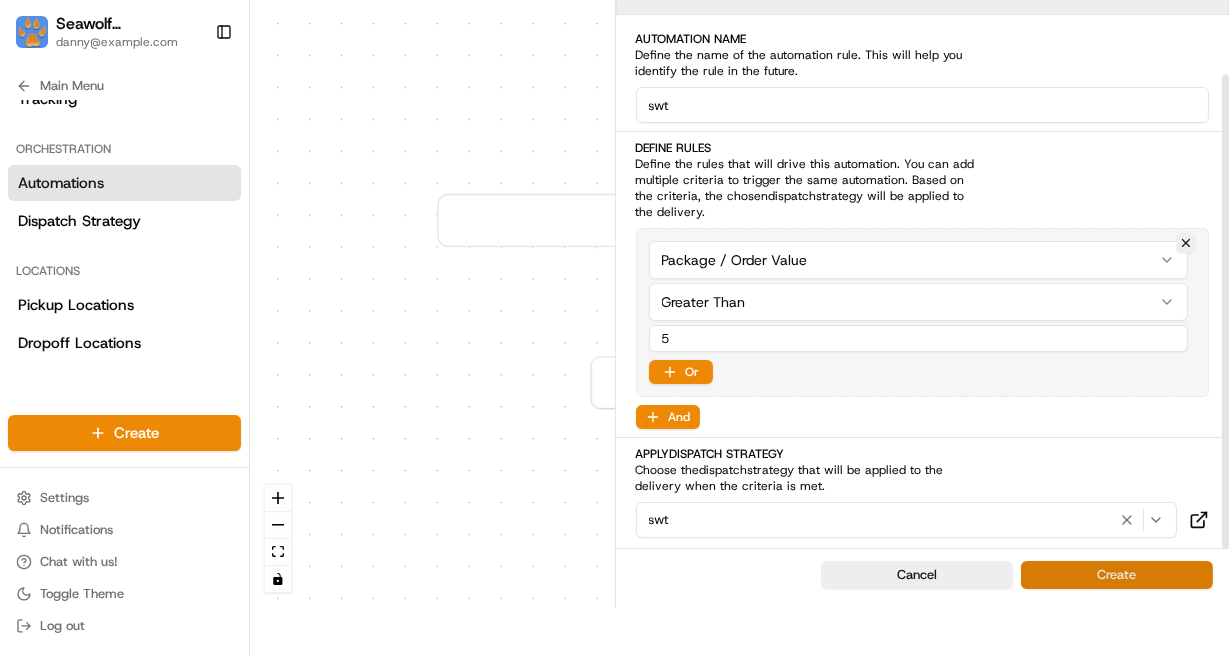 type on "5" 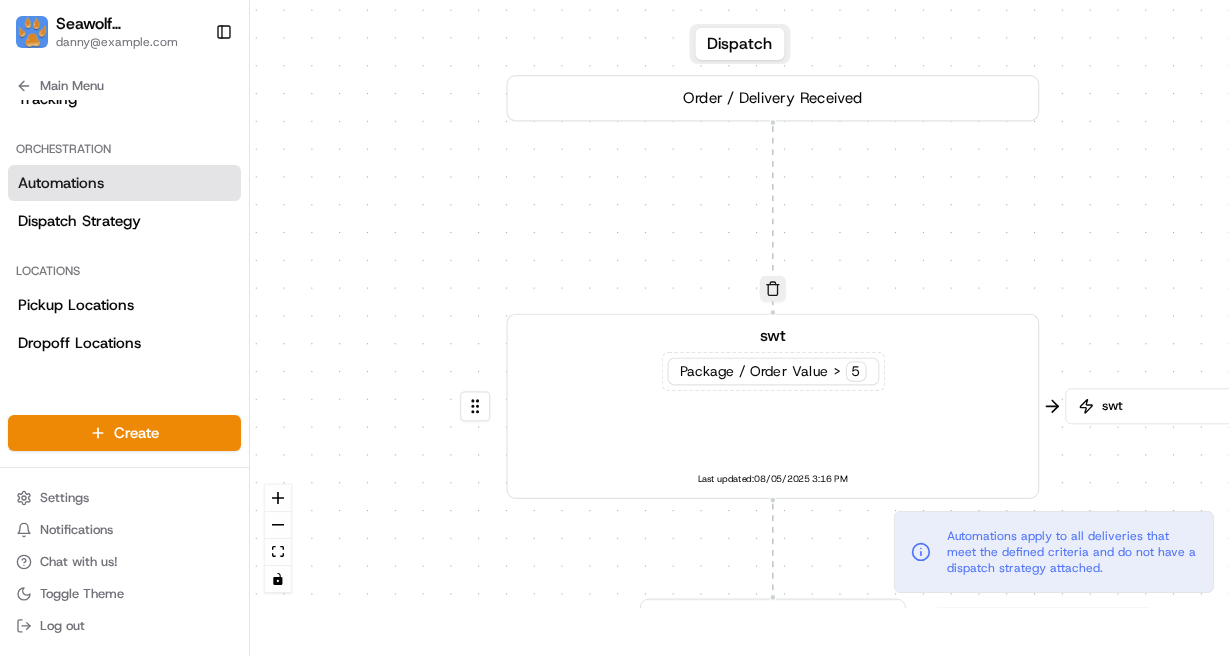 drag, startPoint x: 1059, startPoint y: 367, endPoint x: 1099, endPoint y: 243, distance: 130.29198 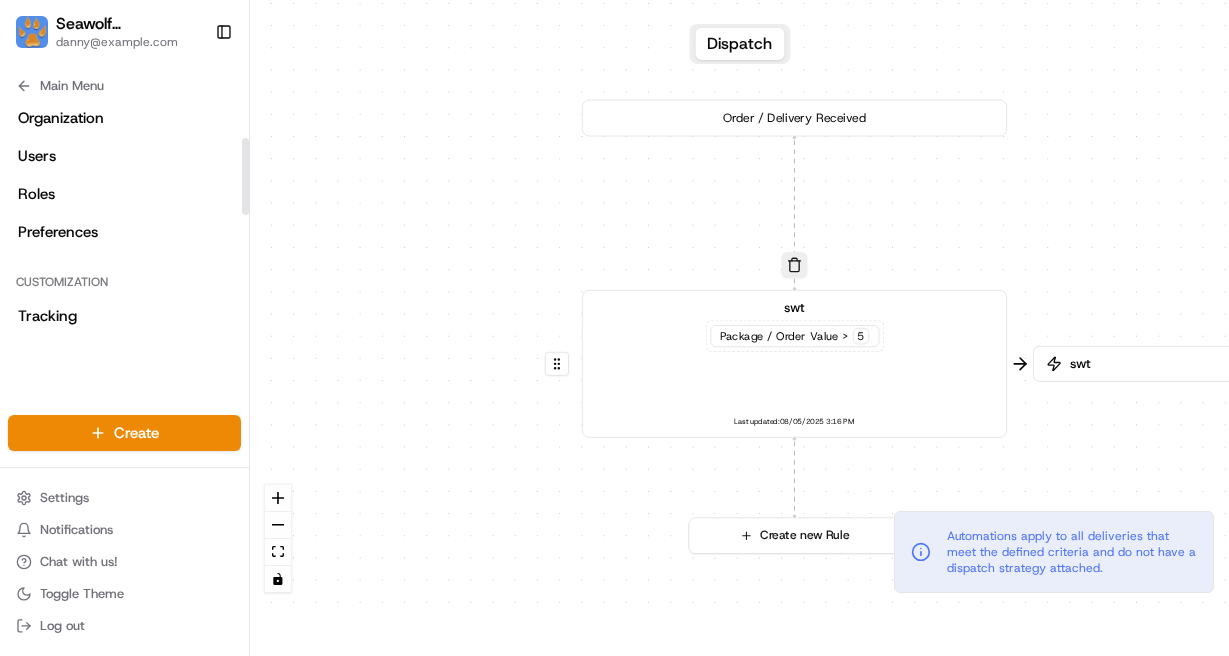 scroll, scrollTop: 0, scrollLeft: 0, axis: both 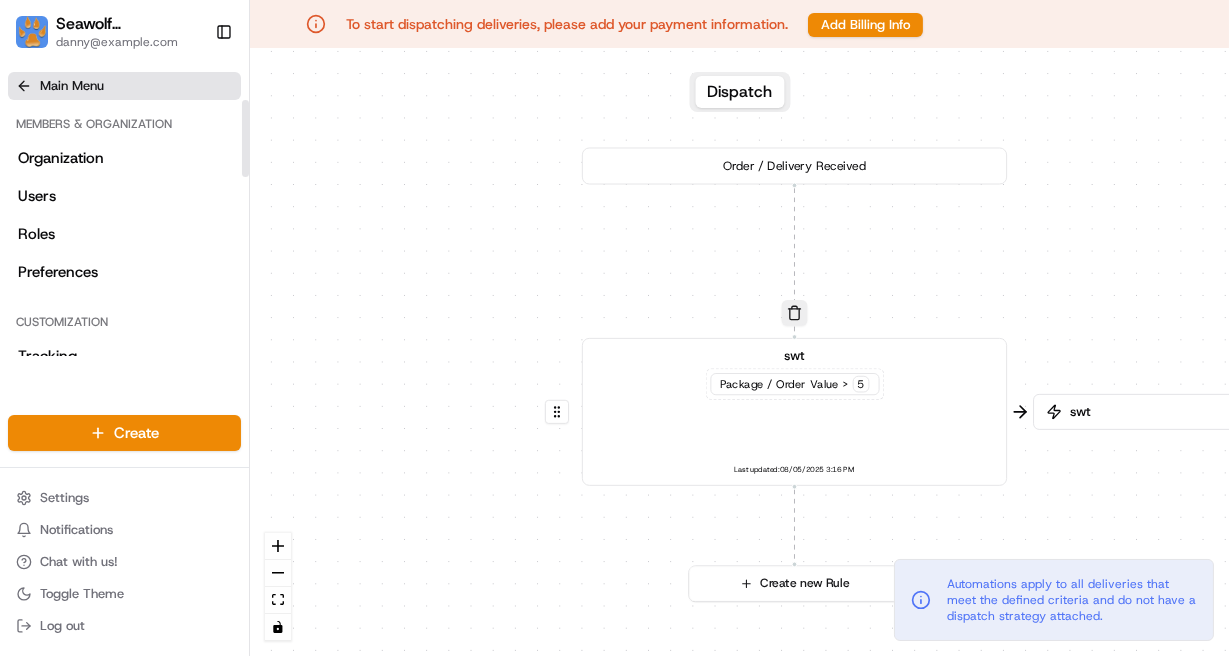 click on "Main Menu" at bounding box center (124, 86) 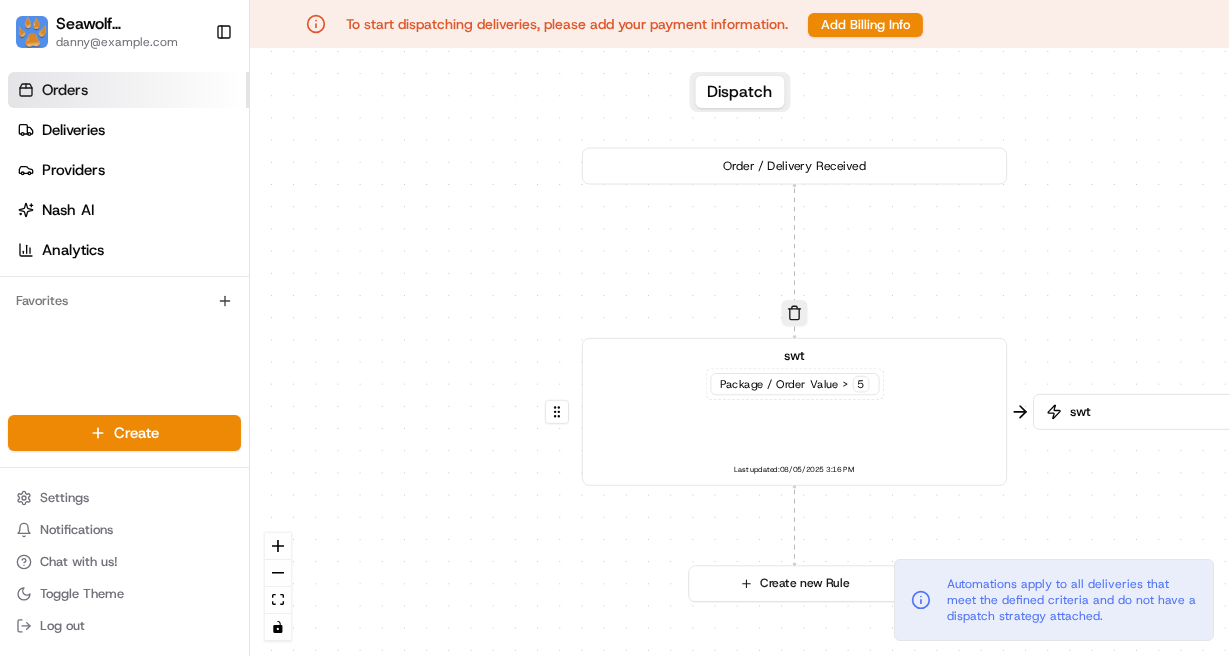 click on "Orders" at bounding box center (65, 90) 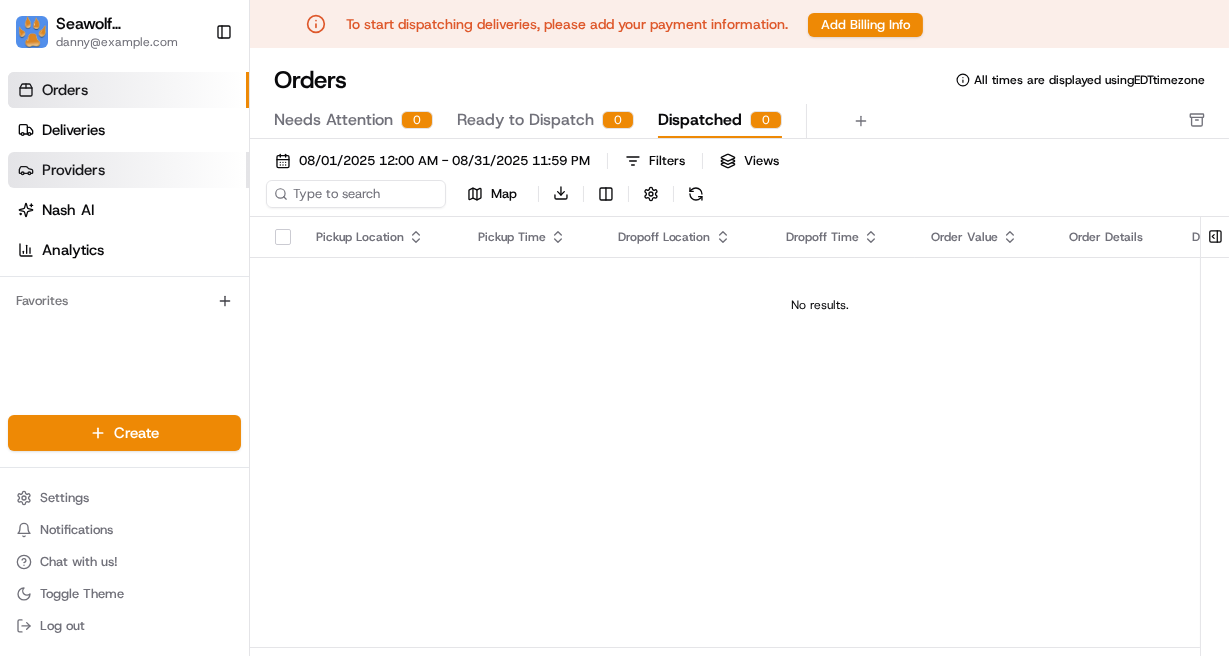 click on "Providers" at bounding box center (73, 170) 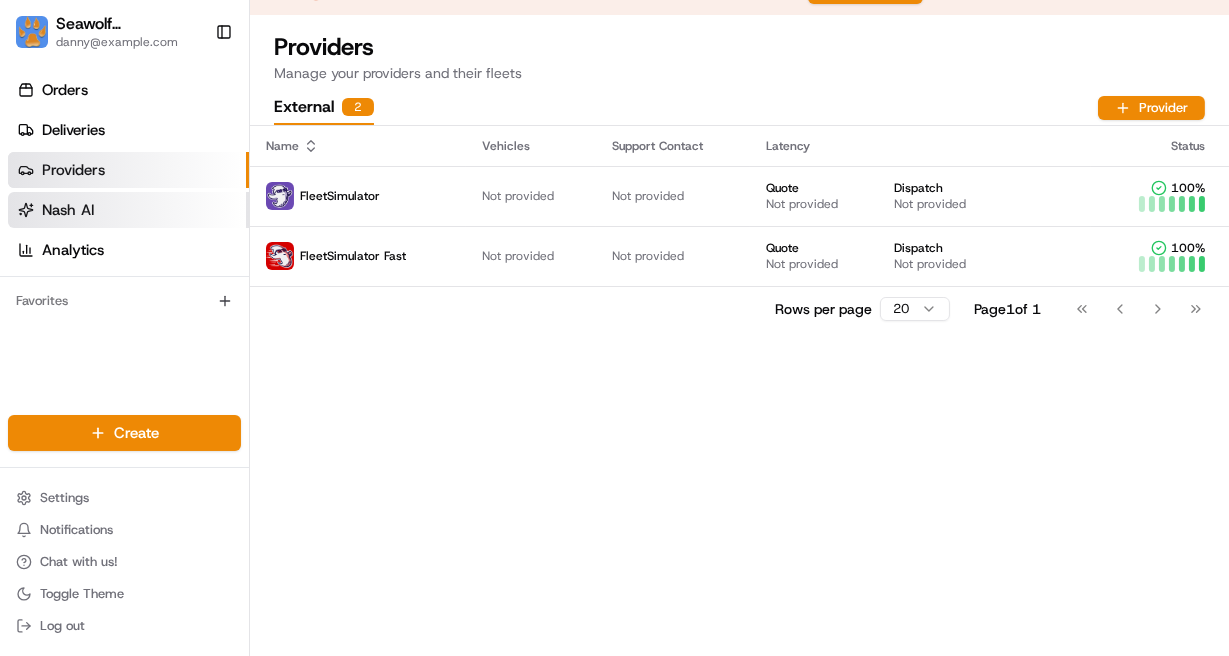 scroll, scrollTop: 48, scrollLeft: 0, axis: vertical 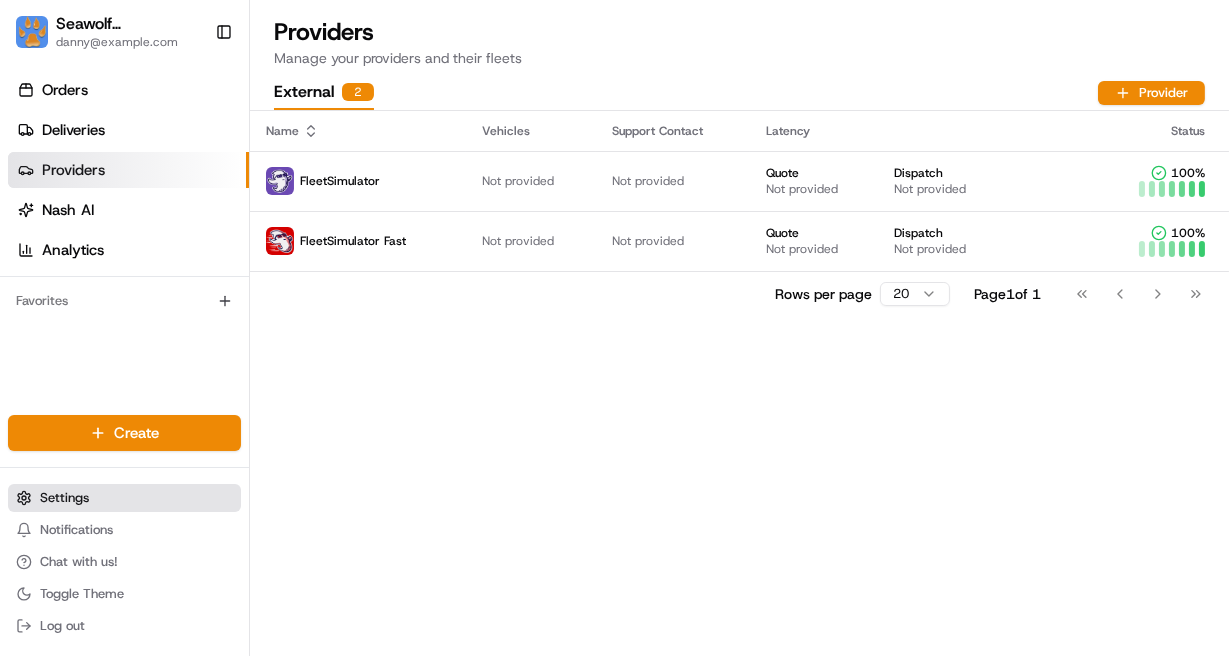 click on "Settings" at bounding box center (124, 498) 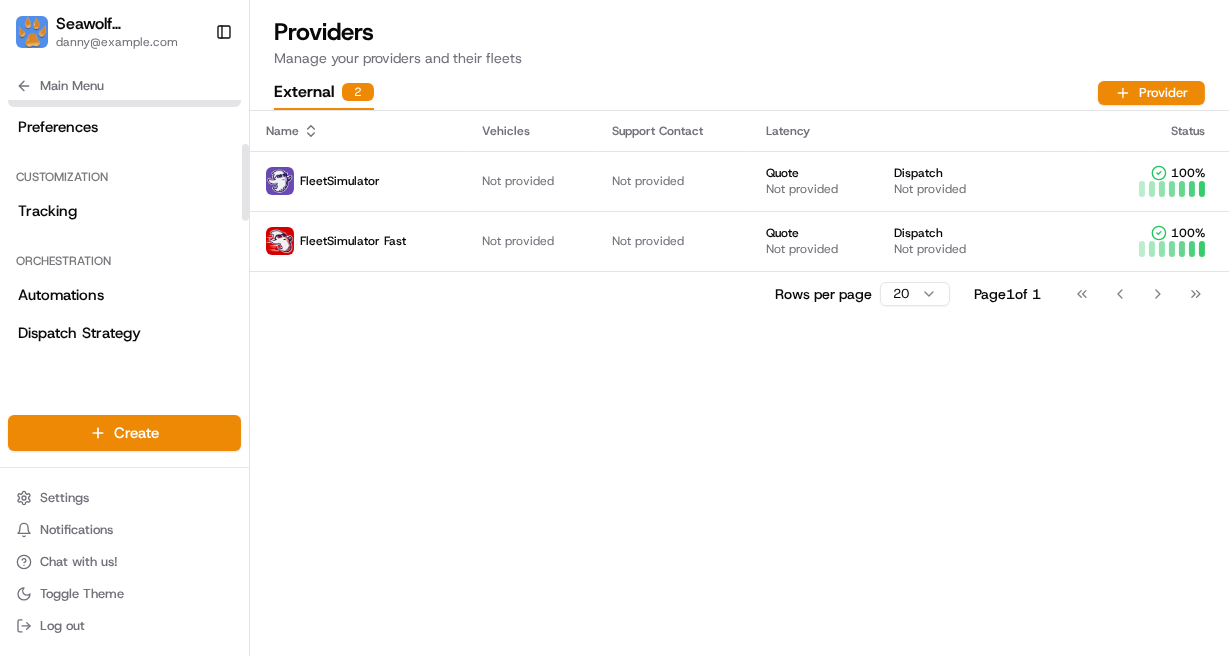 scroll, scrollTop: 0, scrollLeft: 0, axis: both 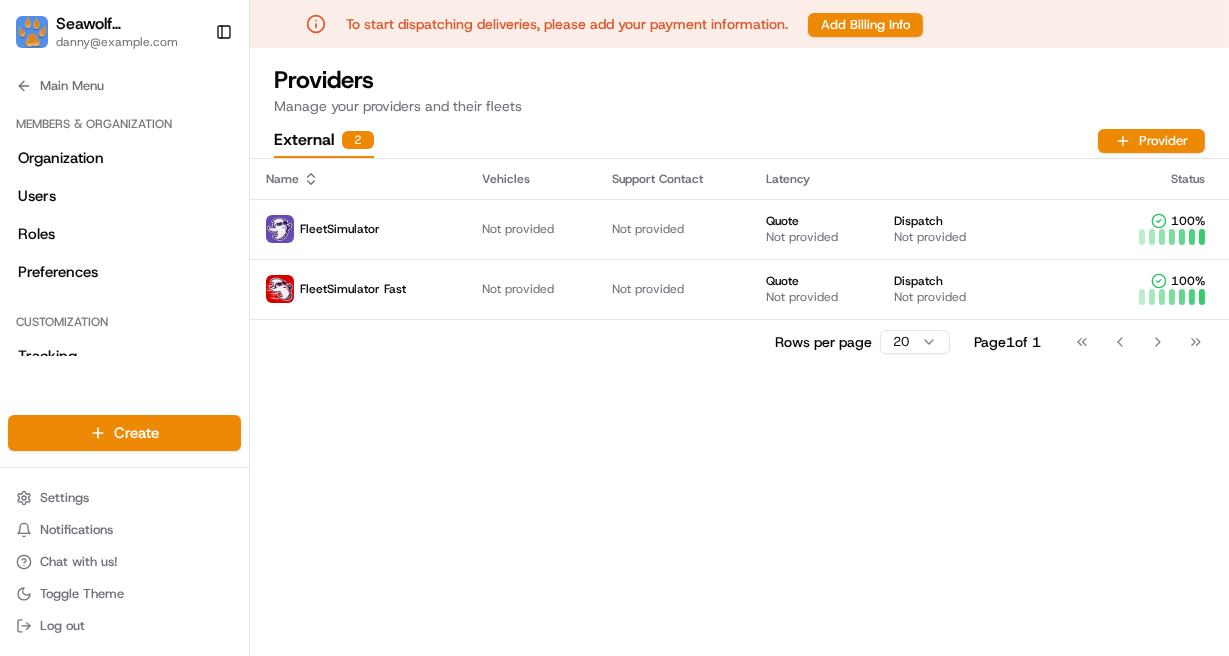 click on "To start dispatching deliveries, please add your payment information." at bounding box center [567, 24] 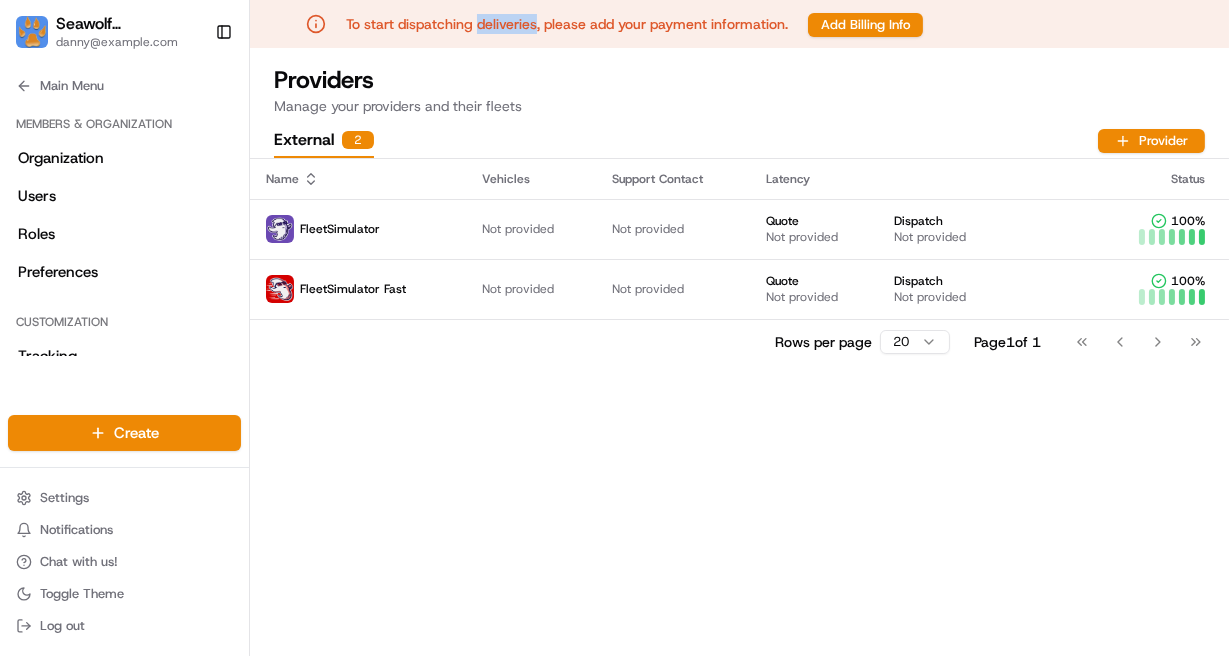 click on "To start dispatching deliveries, please add your payment information." at bounding box center [567, 24] 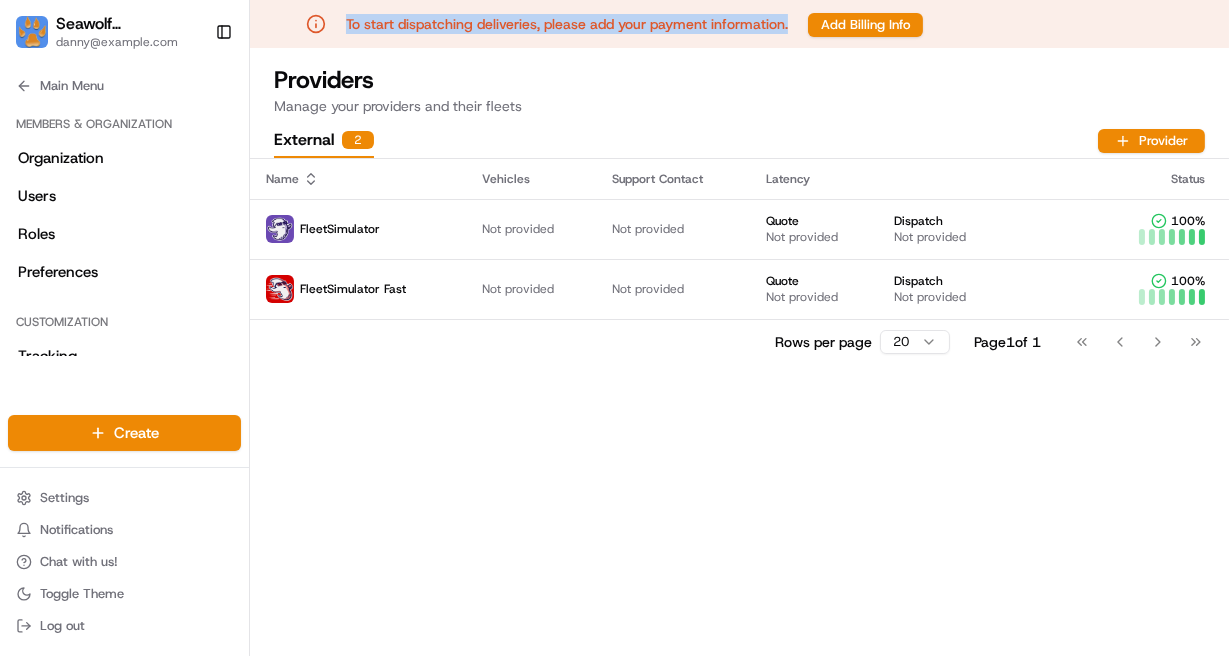 click on "To start dispatching deliveries, please add your payment information." at bounding box center (567, 24) 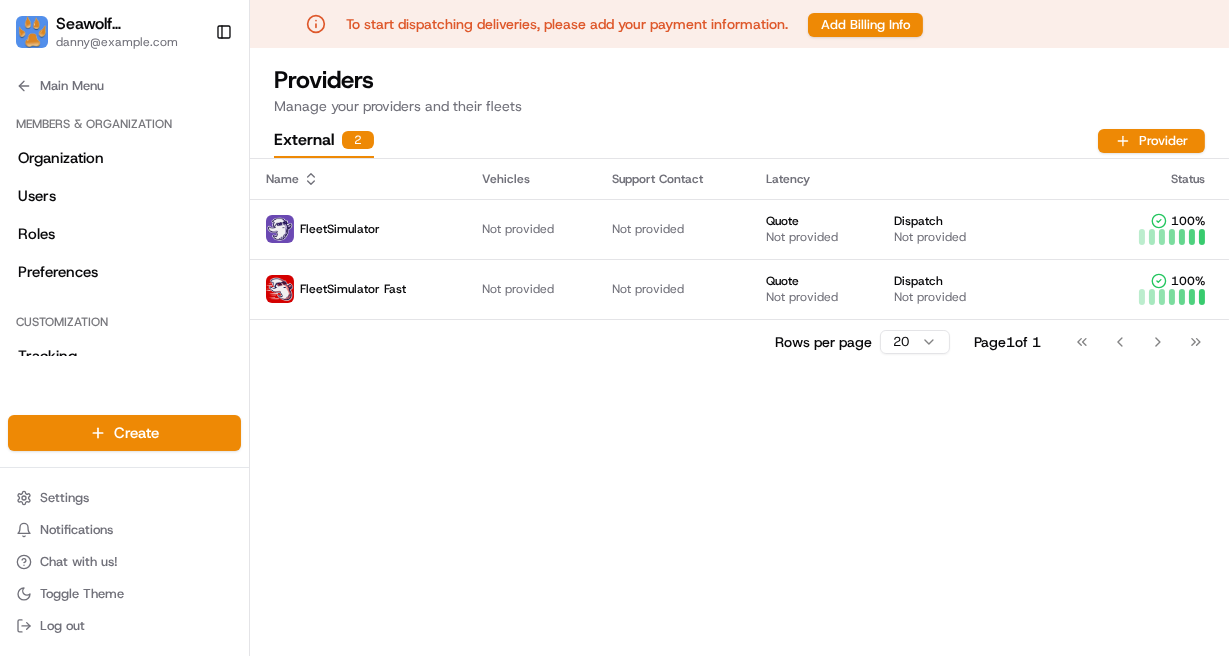 click on "To start dispatching deliveries, please add your payment information." at bounding box center [567, 24] 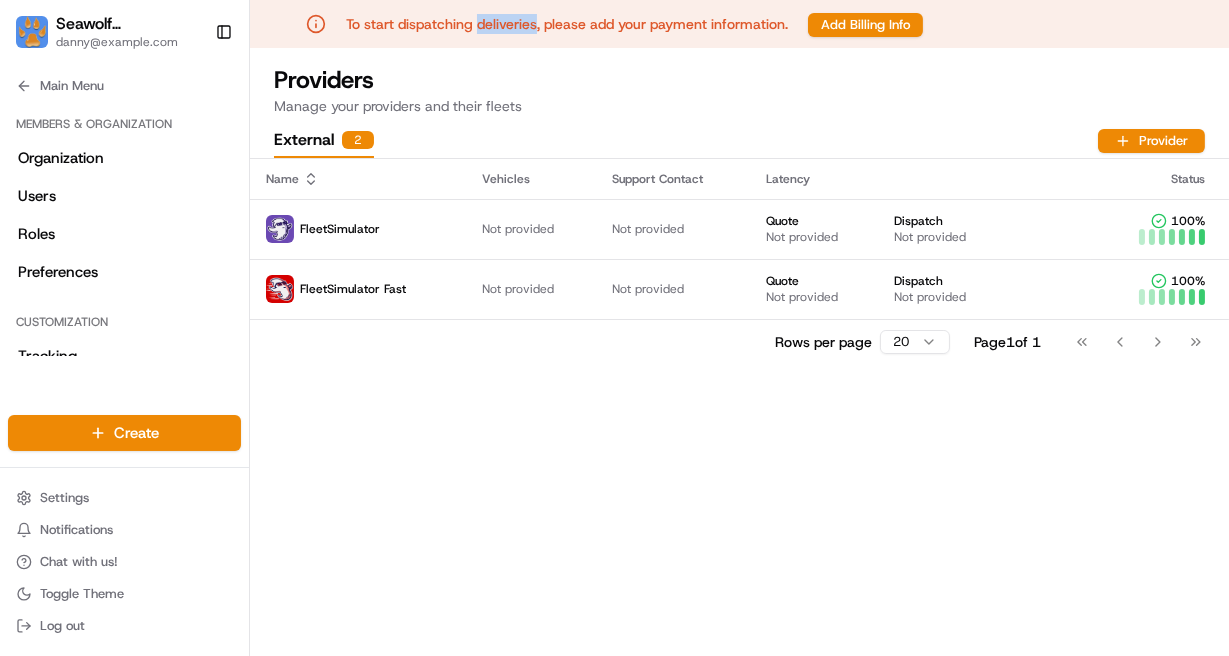 click on "To start dispatching deliveries, please add your payment information." at bounding box center (567, 24) 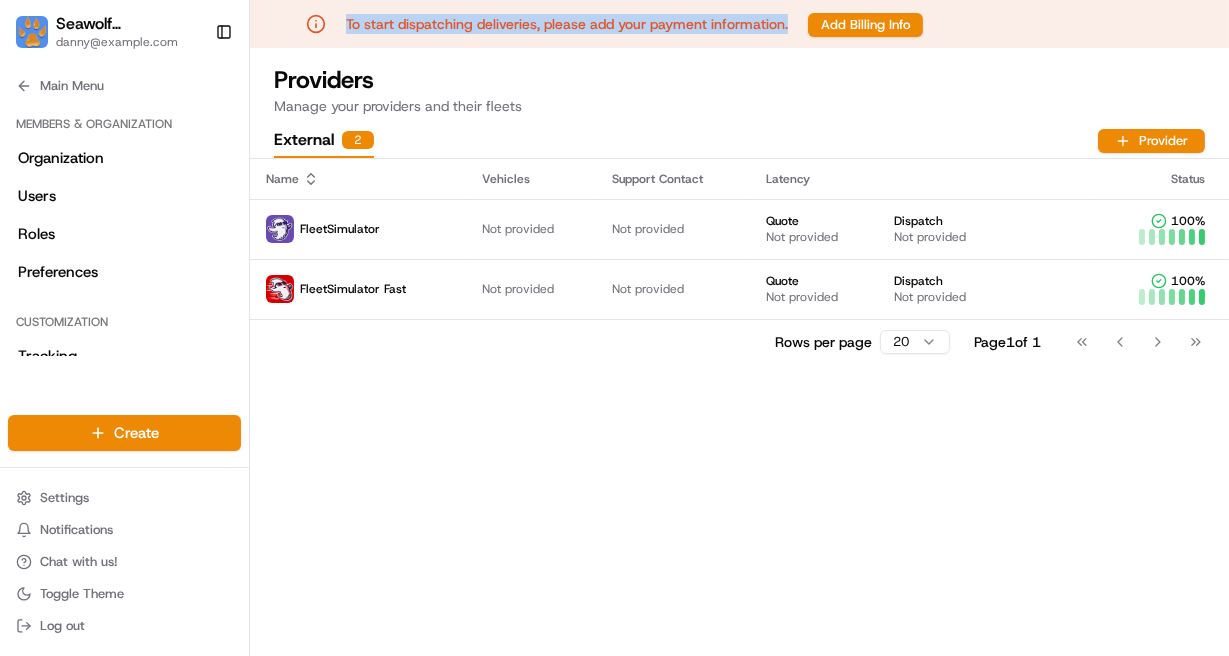 click on "Providers" at bounding box center (739, 80) 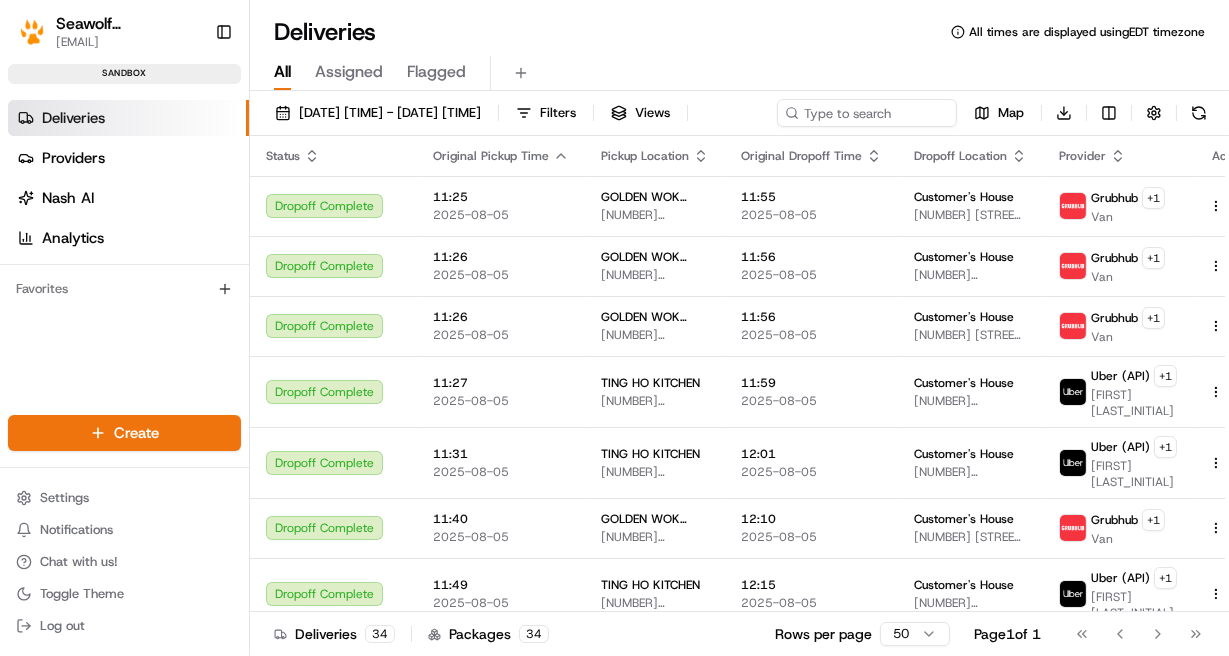 scroll, scrollTop: 0, scrollLeft: 0, axis: both 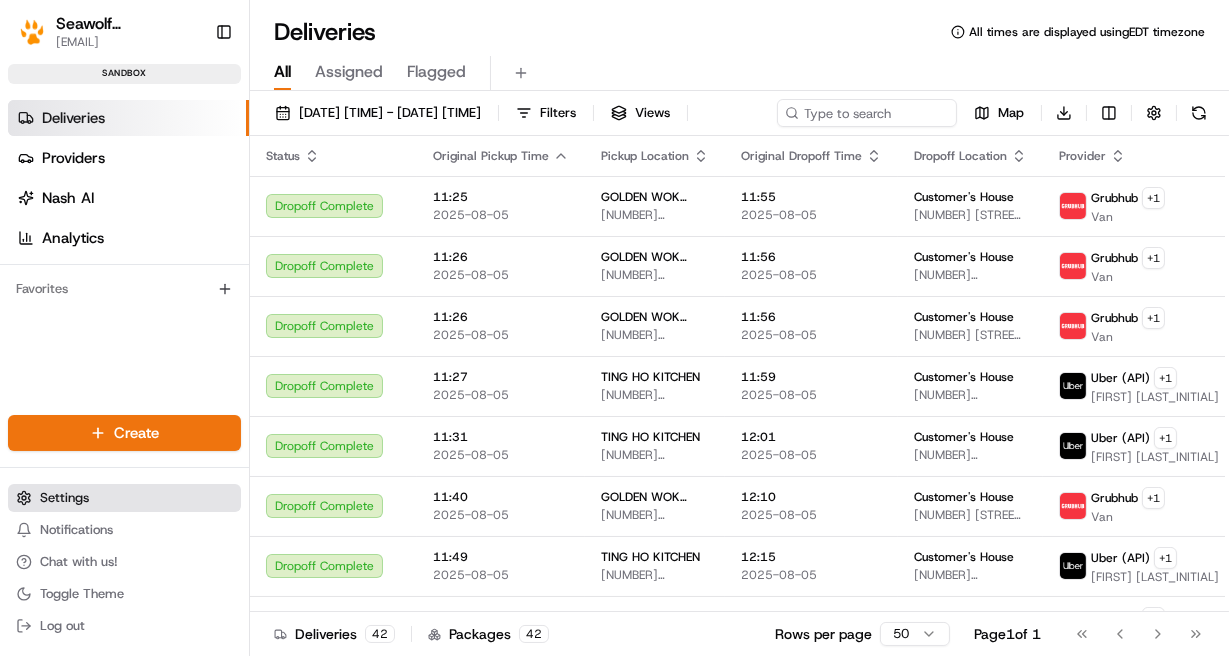 click on "Settings" at bounding box center (64, 498) 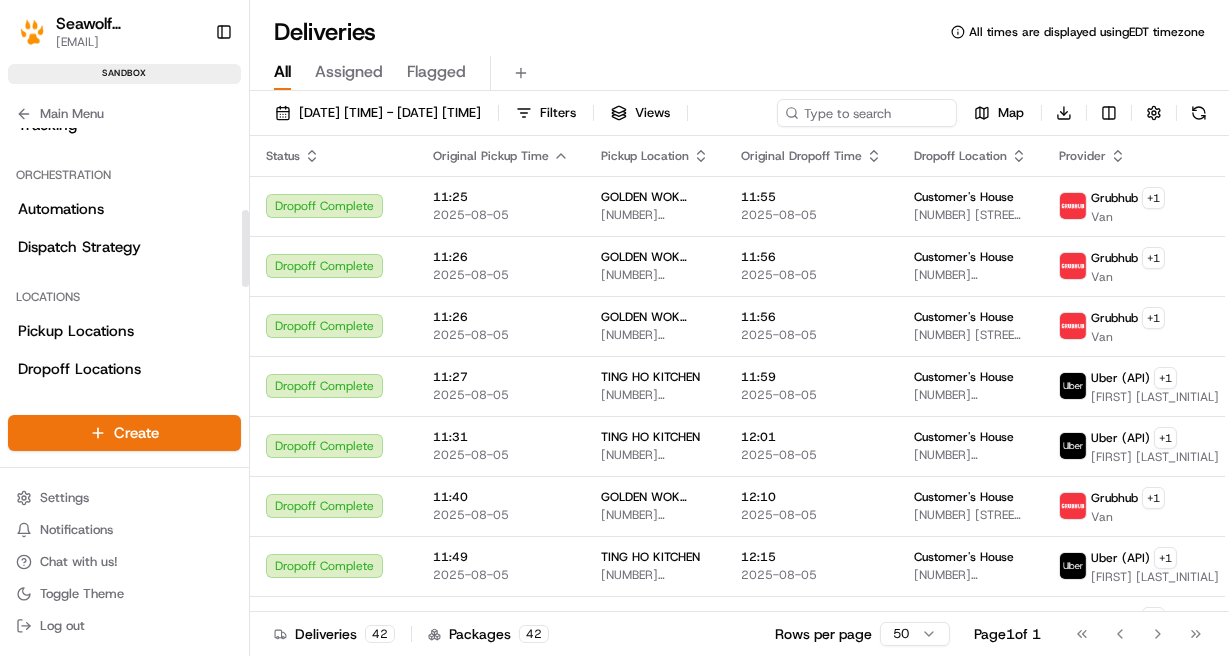 scroll, scrollTop: 284, scrollLeft: 0, axis: vertical 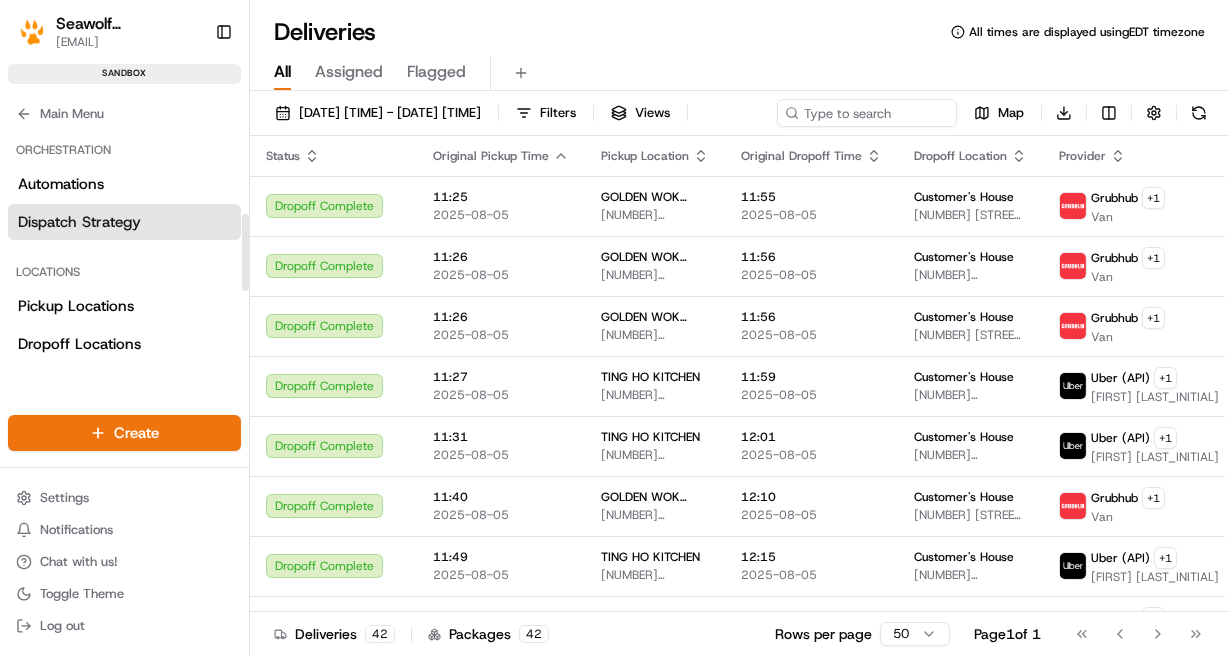 click on "Dispatch Strategy" at bounding box center (124, 222) 